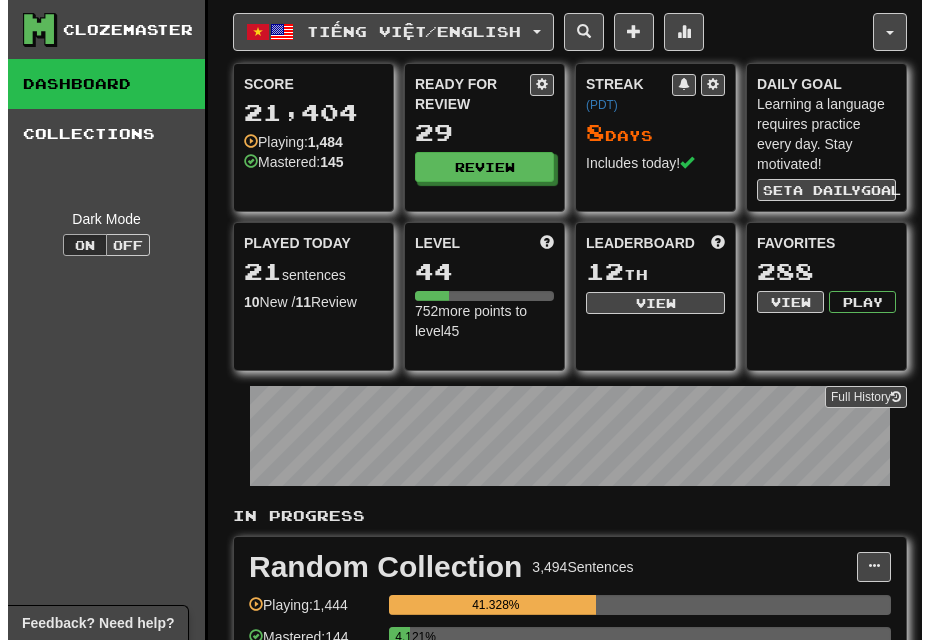 scroll, scrollTop: 0, scrollLeft: 0, axis: both 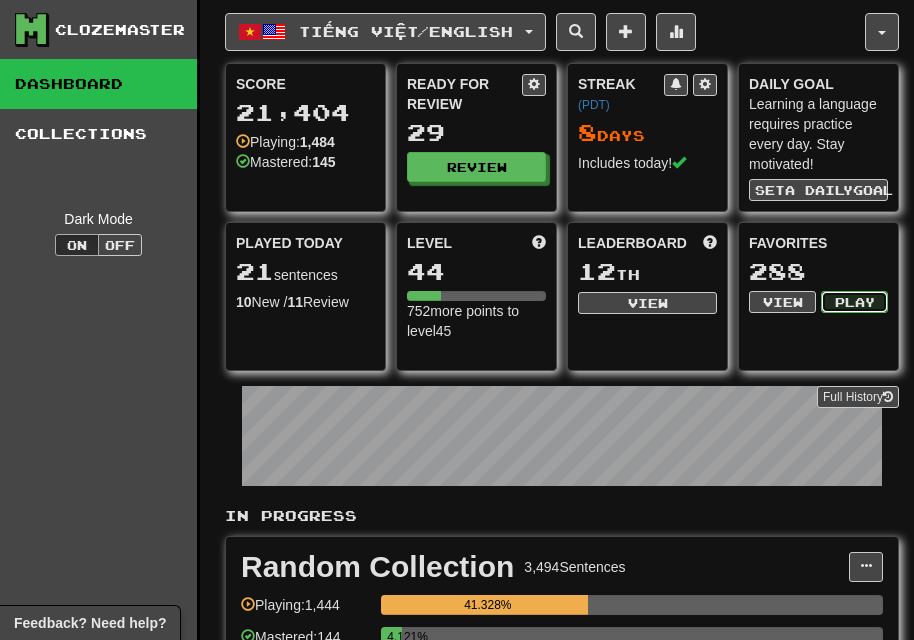 click on "Play" at bounding box center [854, 302] 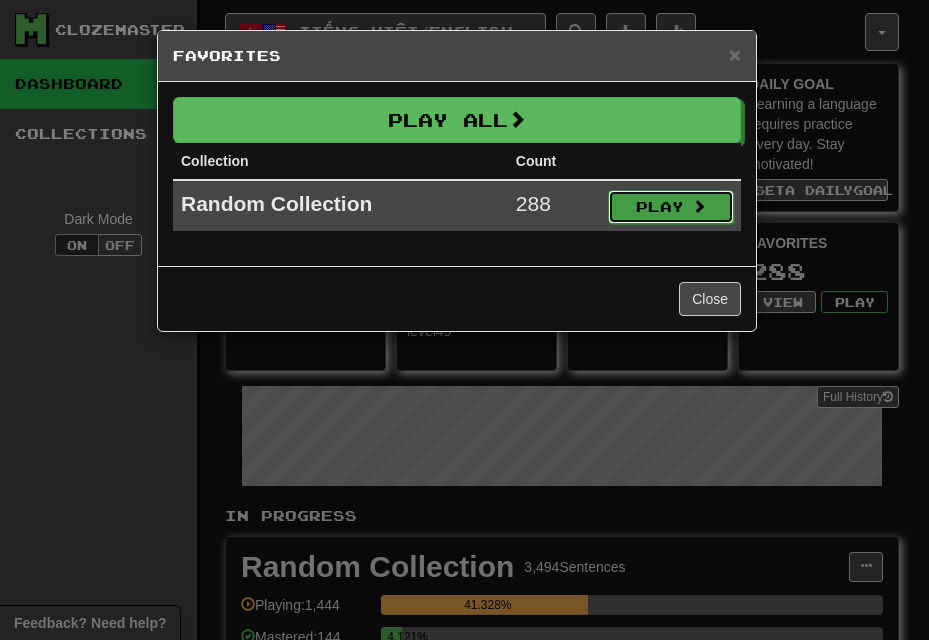 click on "Play" at bounding box center (671, 207) 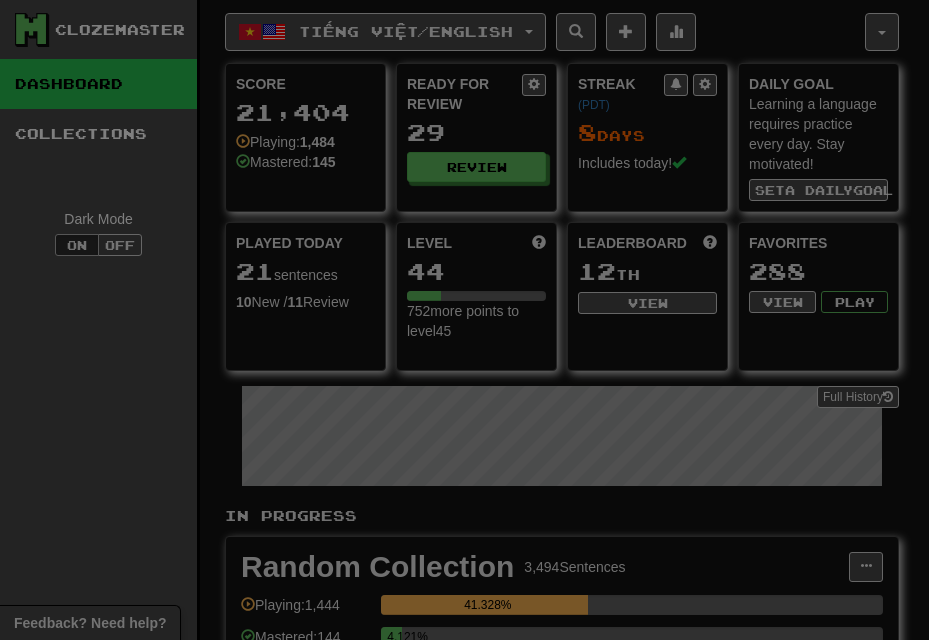 select on "**" 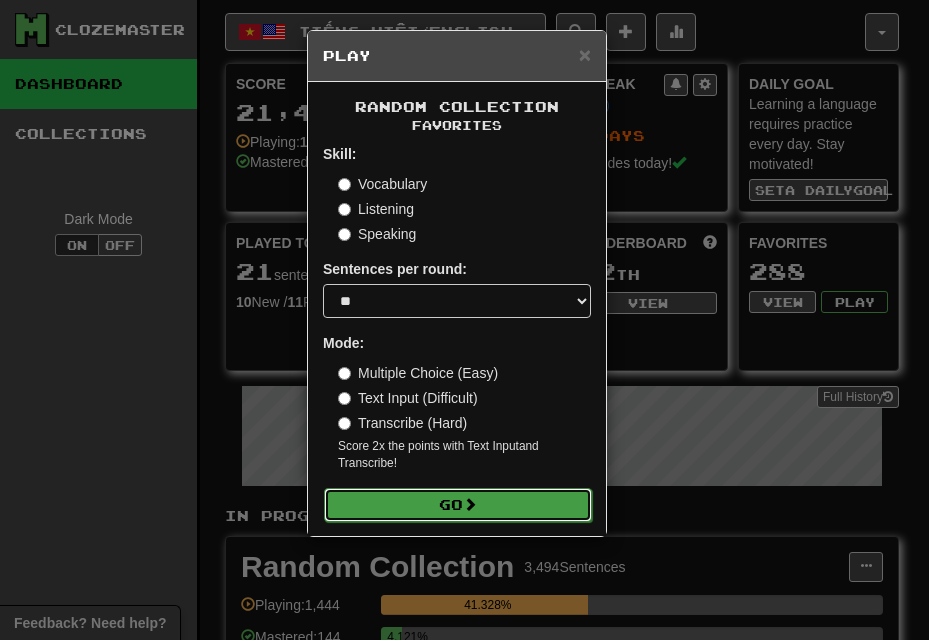click on "Go" at bounding box center [458, 505] 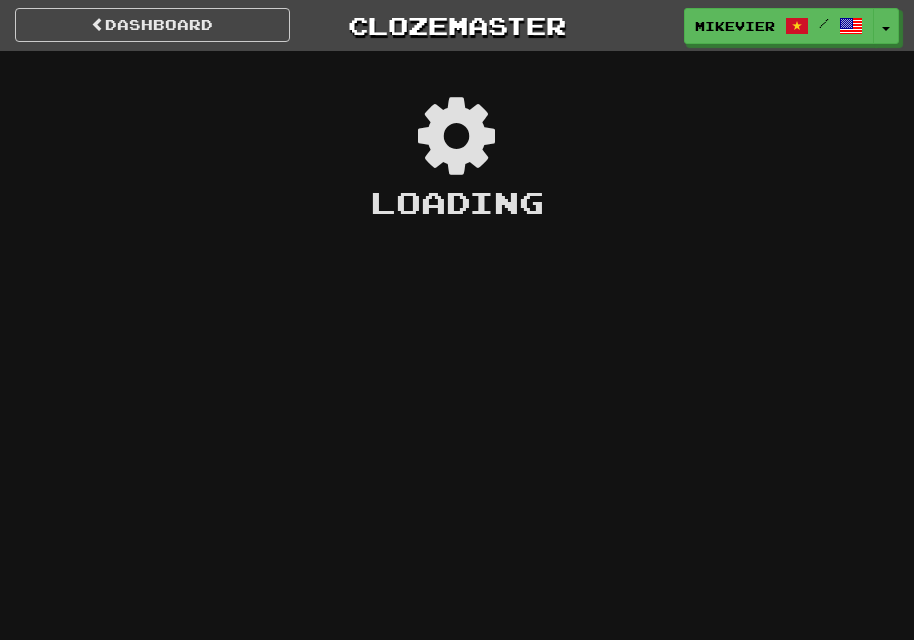 scroll, scrollTop: 0, scrollLeft: 0, axis: both 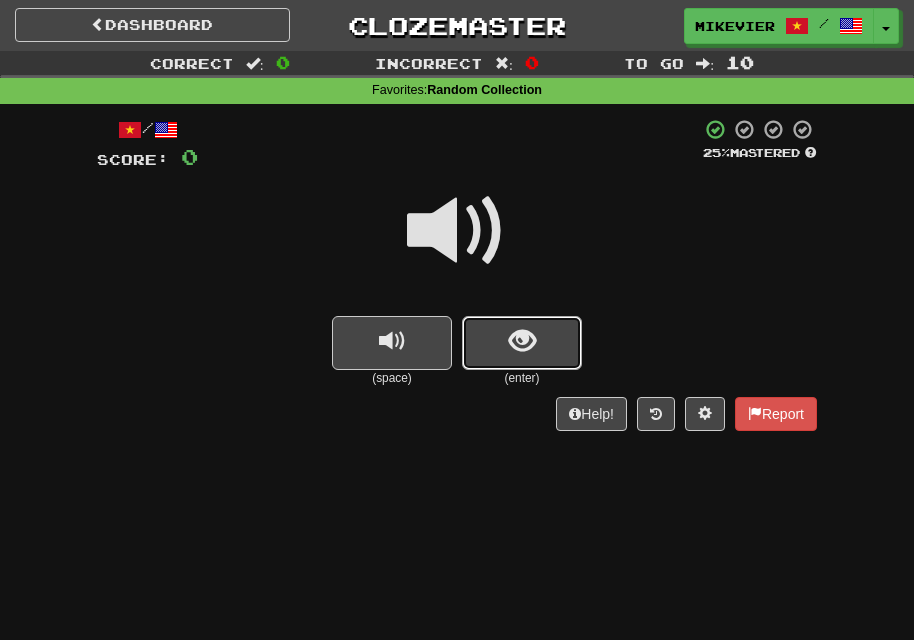 click at bounding box center [522, 343] 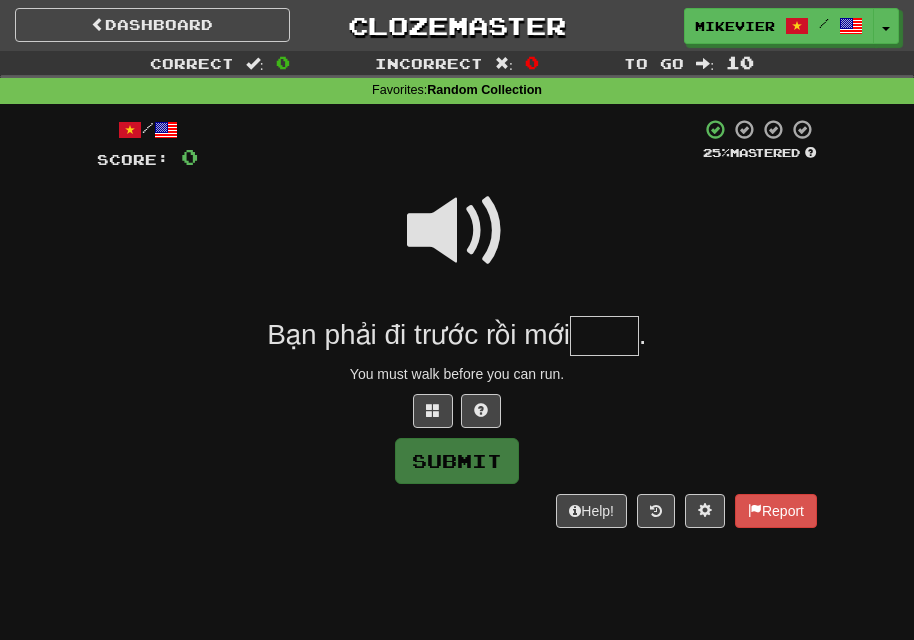 click at bounding box center (457, 231) 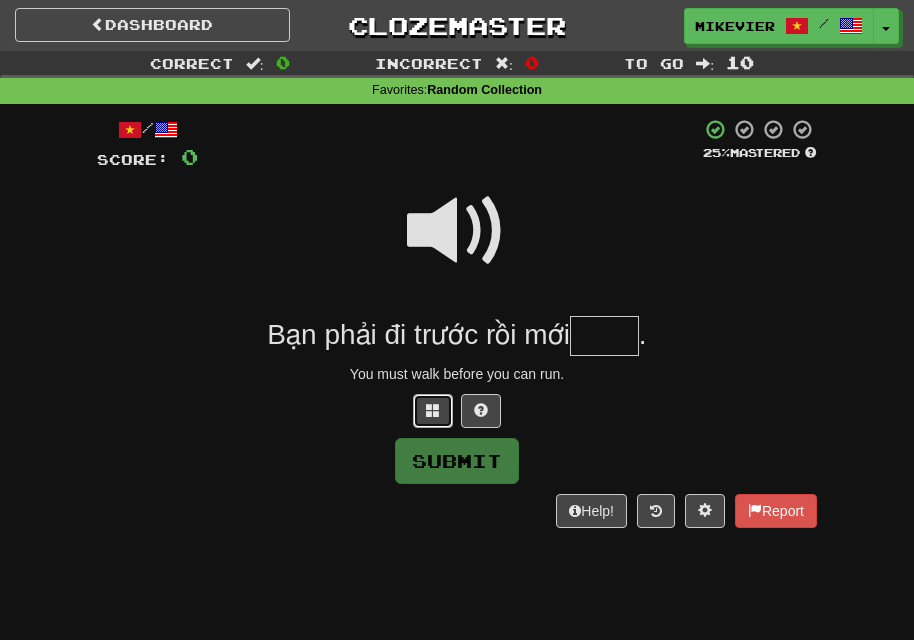 click at bounding box center (433, 410) 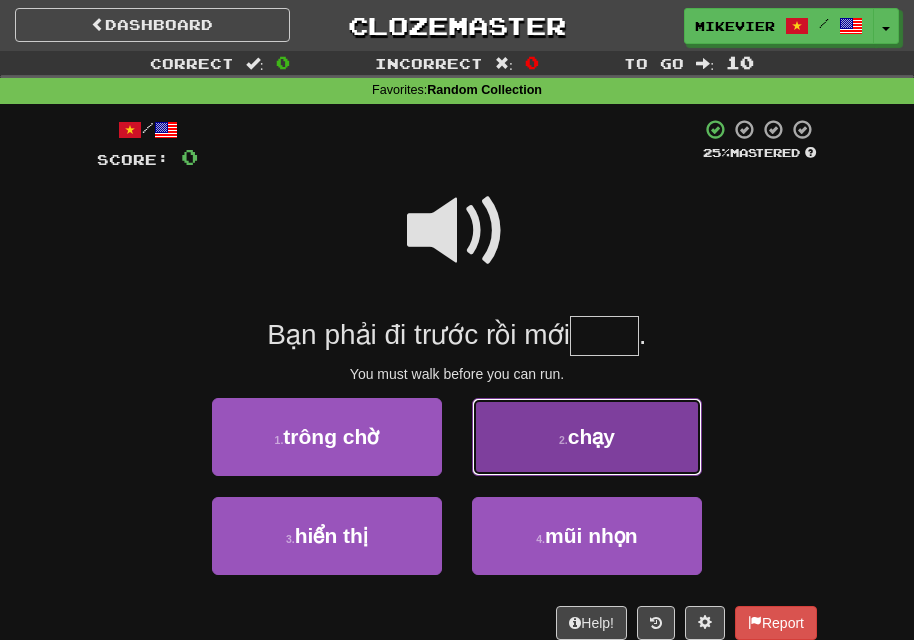 click on "2 .  chạy" at bounding box center [587, 437] 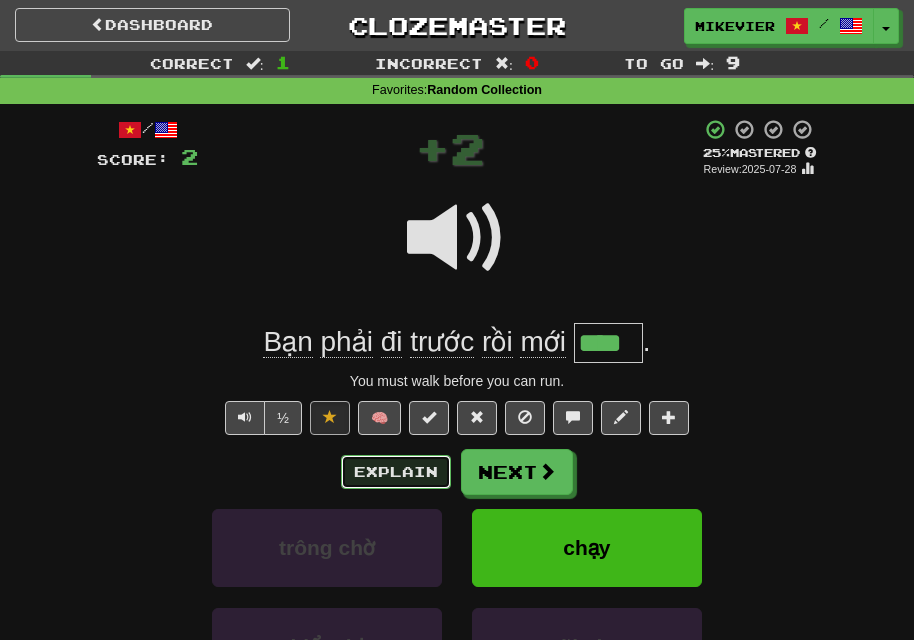 click on "Explain" at bounding box center [396, 472] 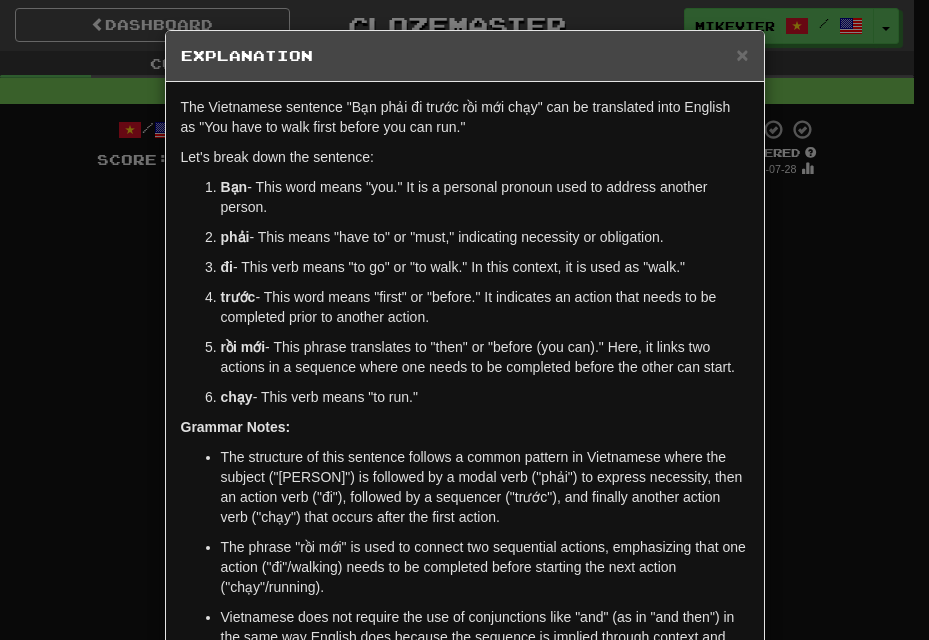 click on "× Explanation The Vietnamese sentence "Bạn phải đi trước rồi mới chạy" can be translated into English as "You have to walk first before you can run."
Let's break down the sentence:
Bạn  - This word means "you." It is a personal pronoun used to address another person.
phải  - This means "have to" or "must," indicating necessity or obligation.
đi  - This verb means "to go" or "to walk." In this context, it is used as "walk."
trước  - This word means "first" or "before." It indicates an action that needs to be completed prior to another action.
rồi mới  - This phrase translates to "then" or "before (you can)." Here, it links two actions in a sequence where one needs to be completed before the other can start.
chạy  - This verb means "to run."
Grammar Notes:
In beta. Generated by ChatGPT. Like it? Hate it?  Let us know ! Close" at bounding box center [464, 320] 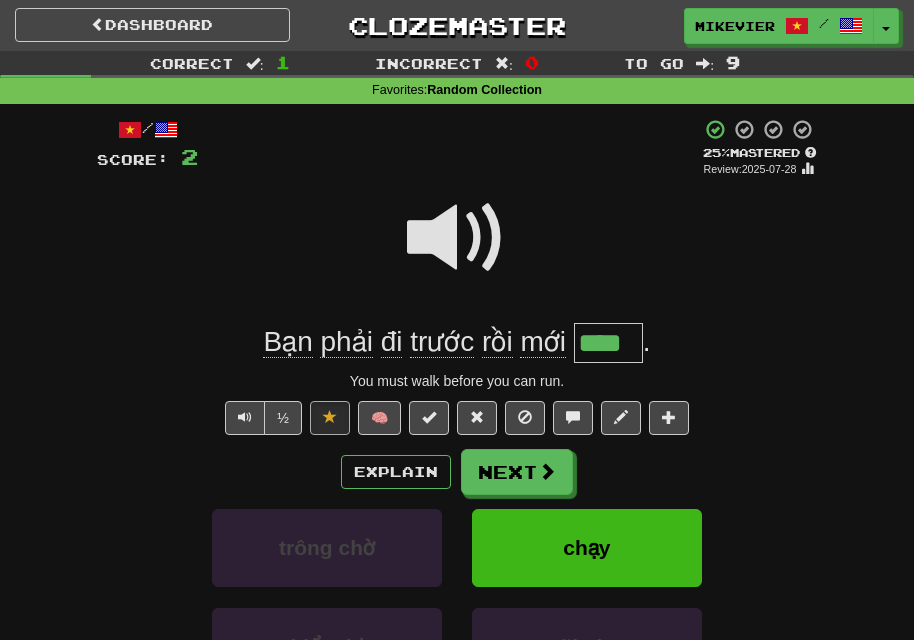 click at bounding box center [457, 238] 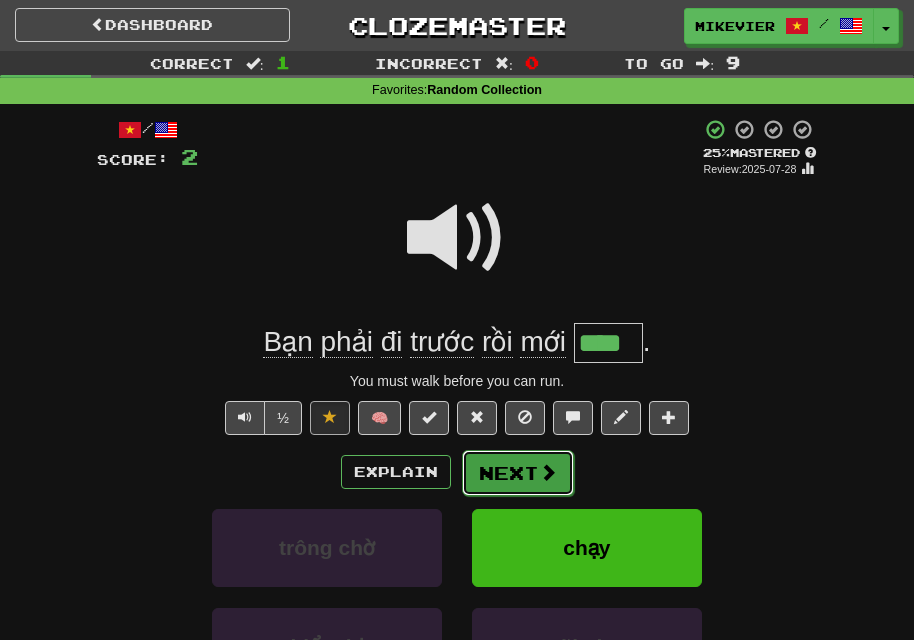 click on "Next" at bounding box center (518, 473) 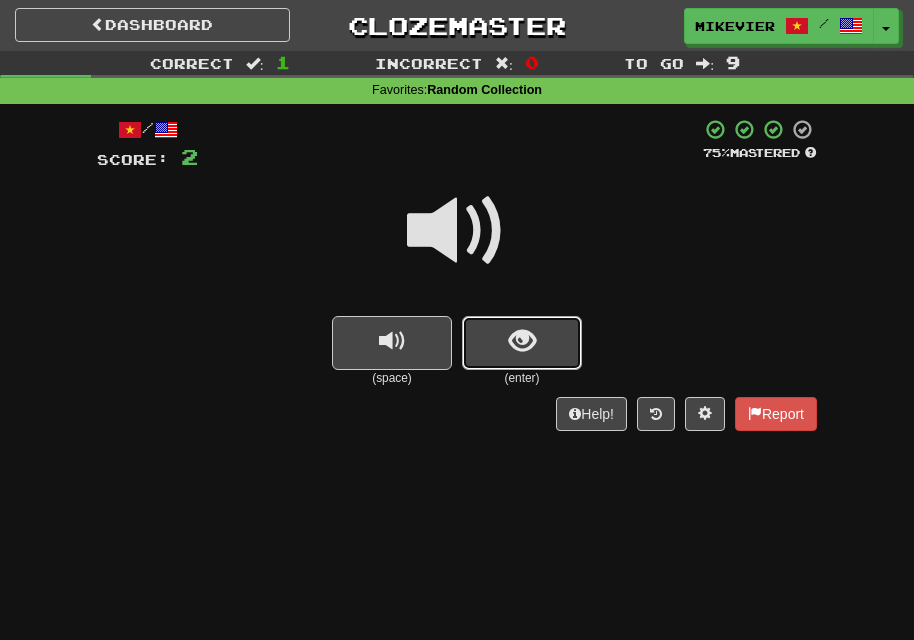 click at bounding box center [522, 341] 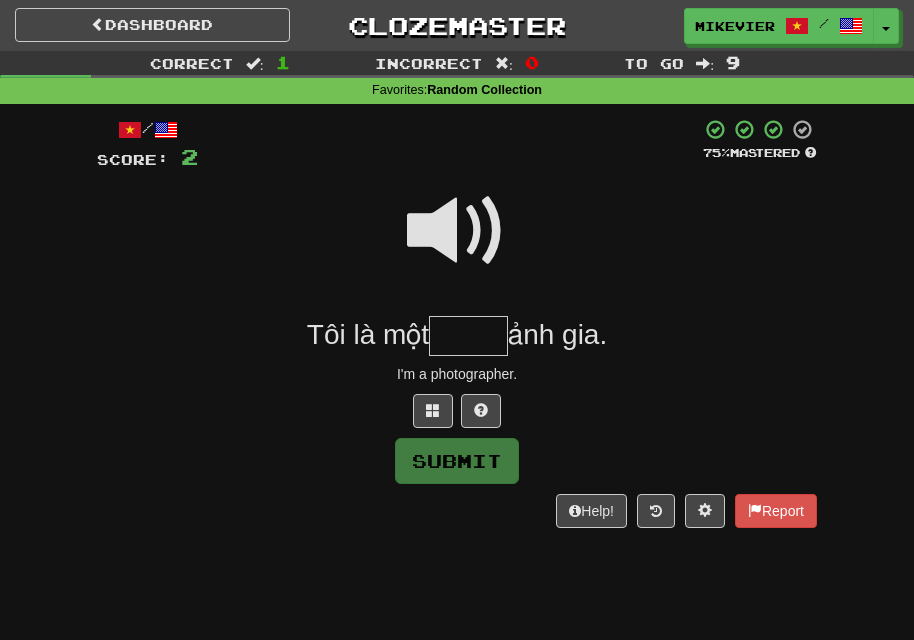 click at bounding box center [457, 231] 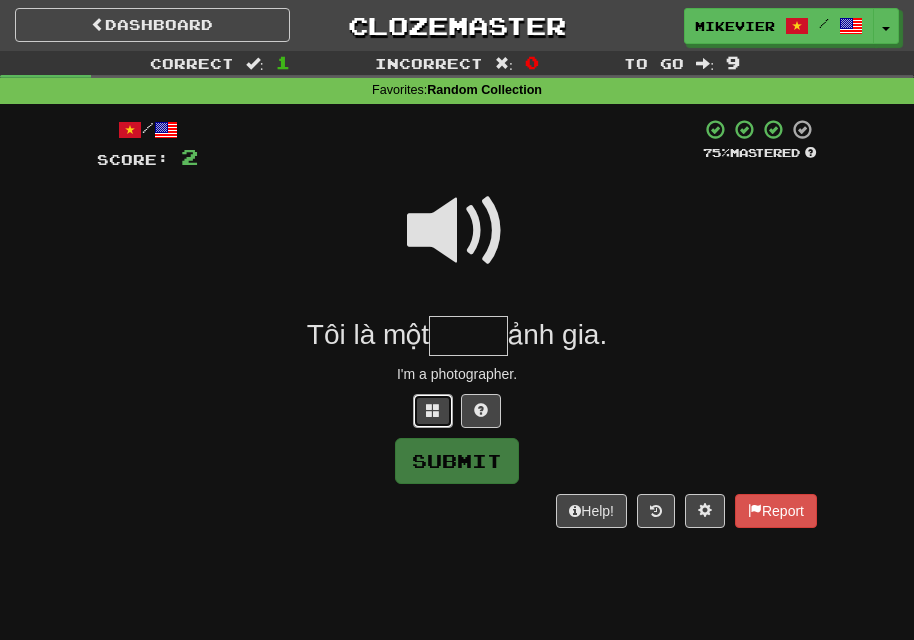 click at bounding box center (433, 410) 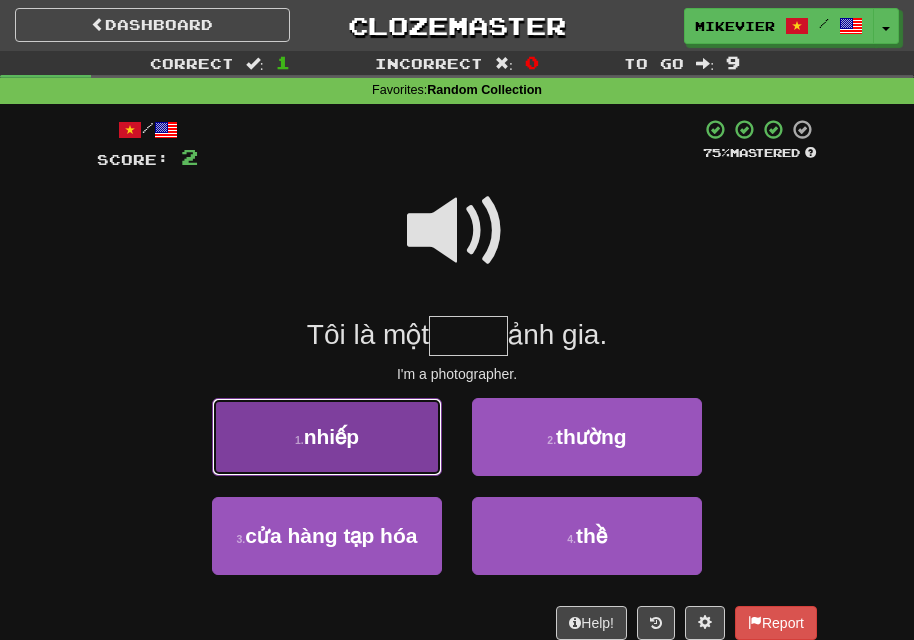 click on "1 .  nhiếp" at bounding box center [327, 437] 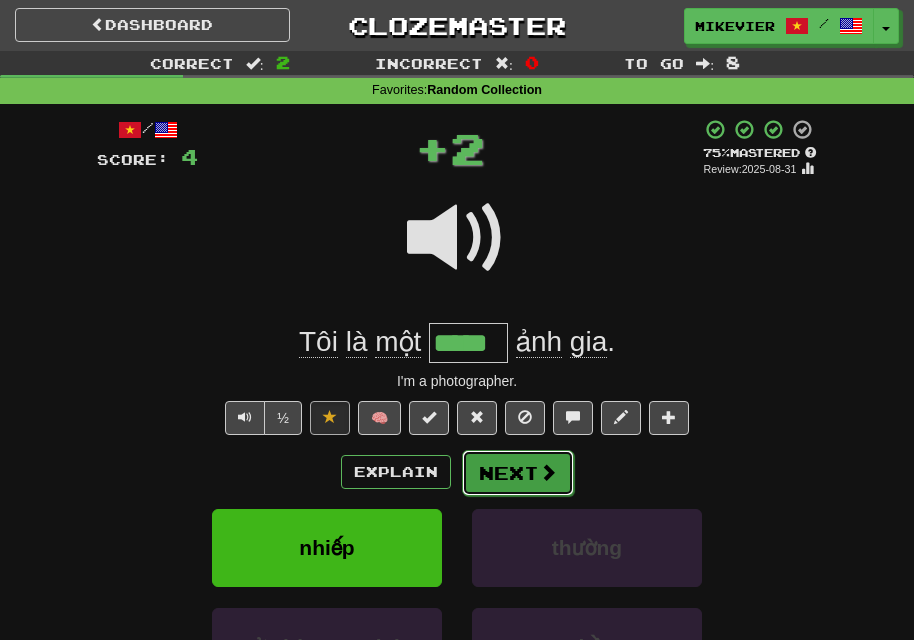 click at bounding box center (548, 472) 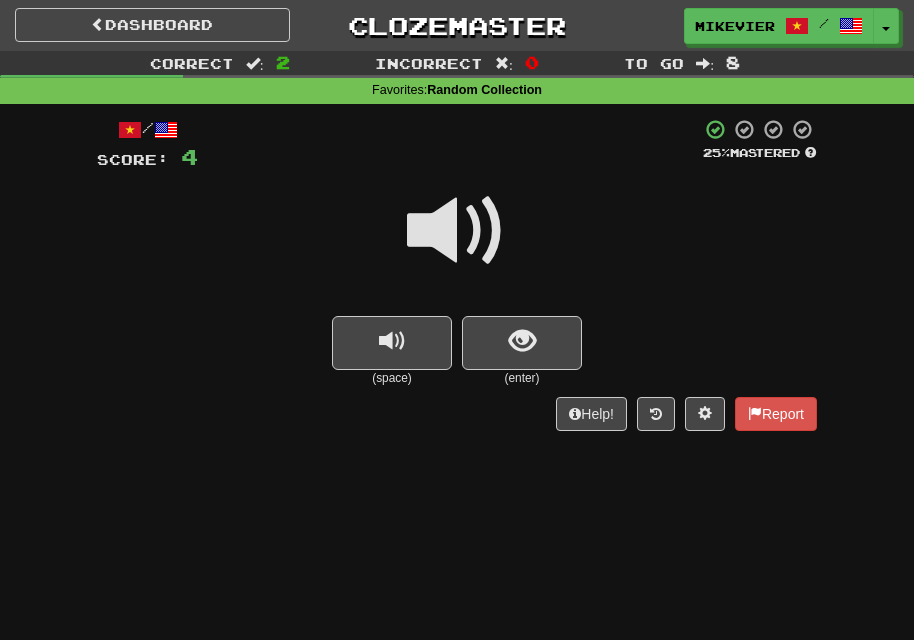 click at bounding box center [457, 231] 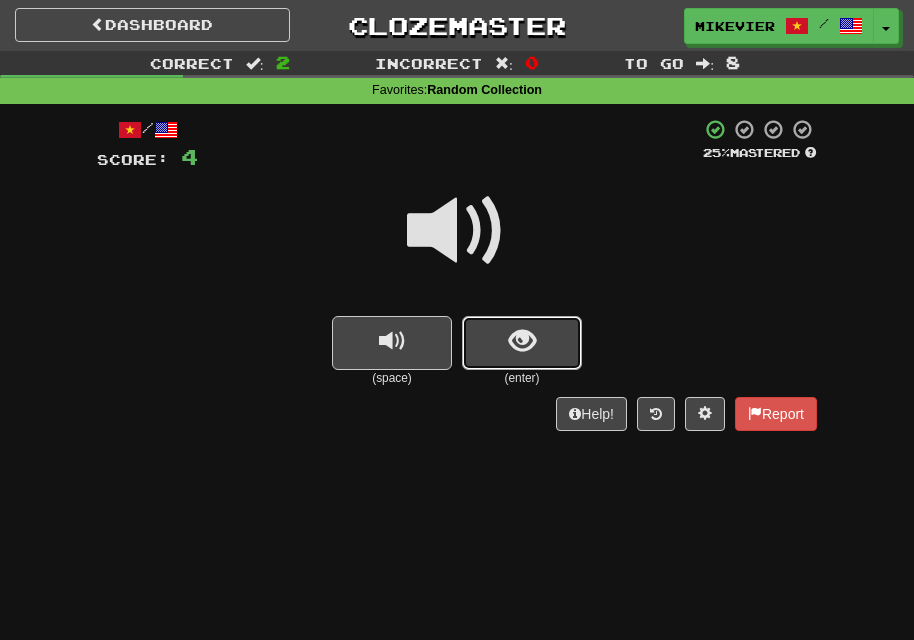 click at bounding box center (522, 343) 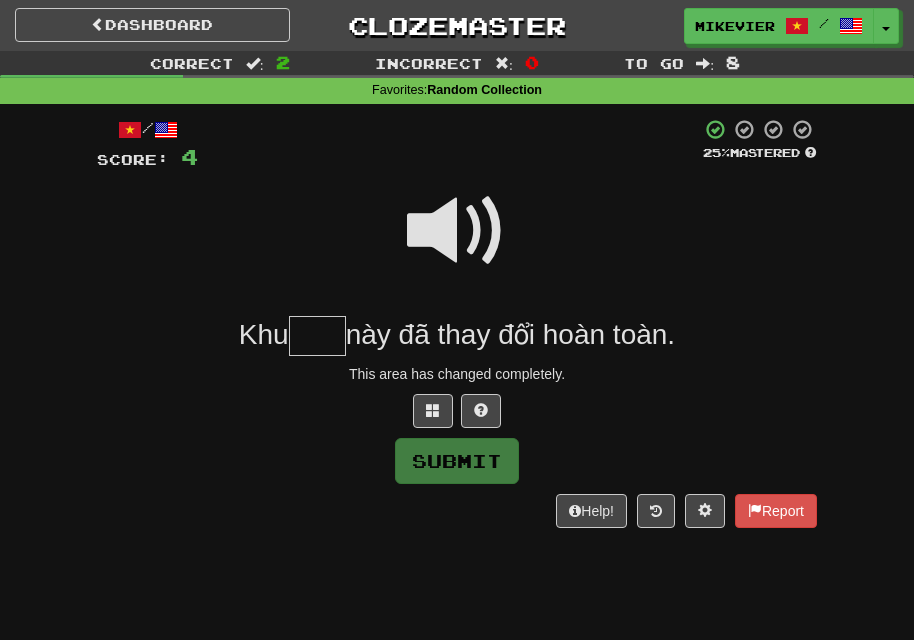 click at bounding box center [457, 231] 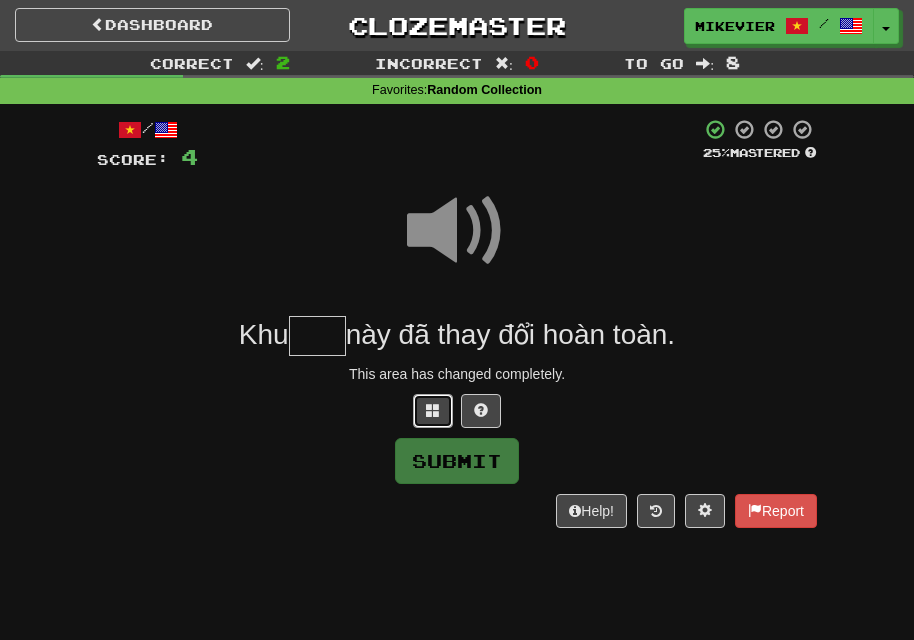 click at bounding box center (433, 411) 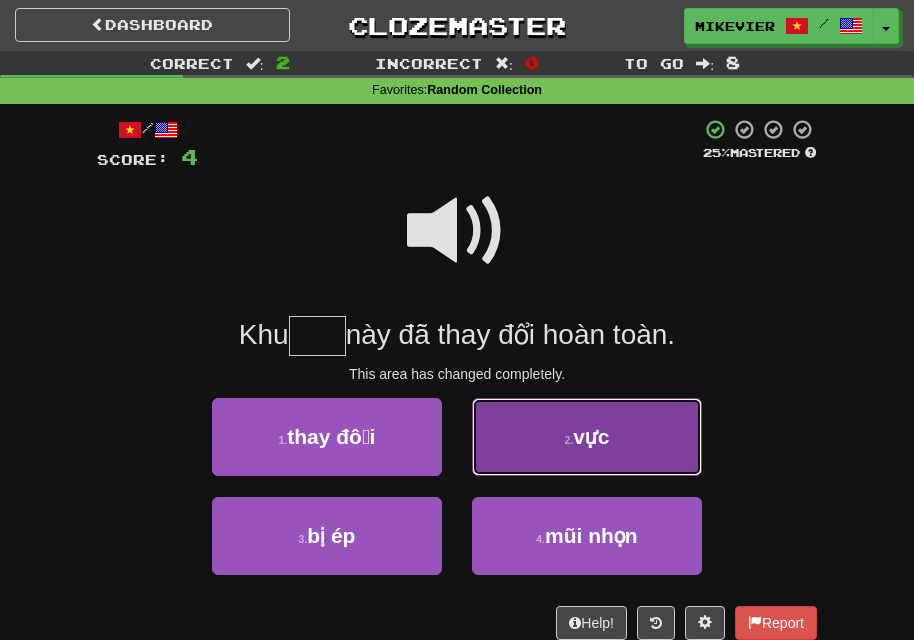 click on "2 .  vực" at bounding box center [587, 437] 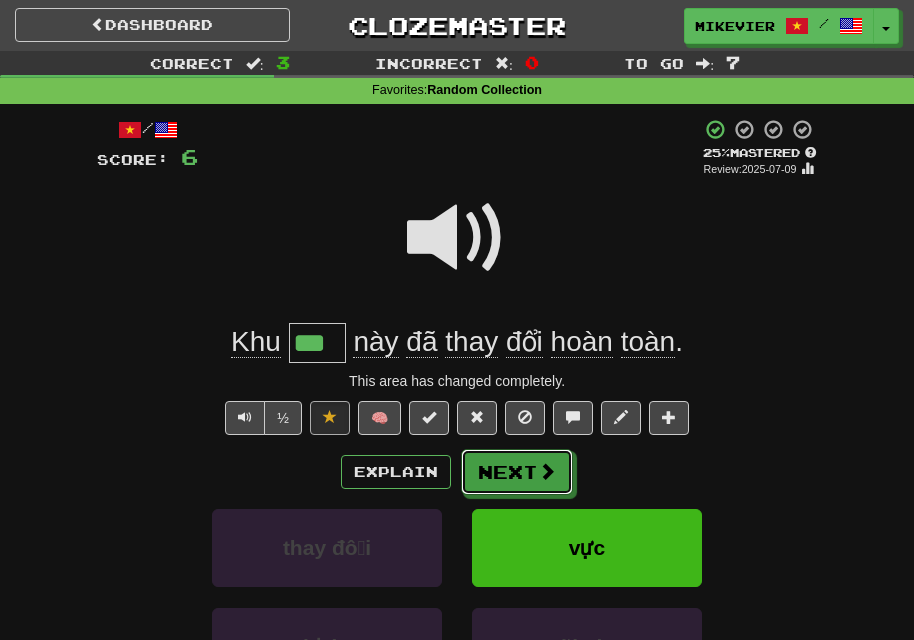 click on "Next" at bounding box center [517, 472] 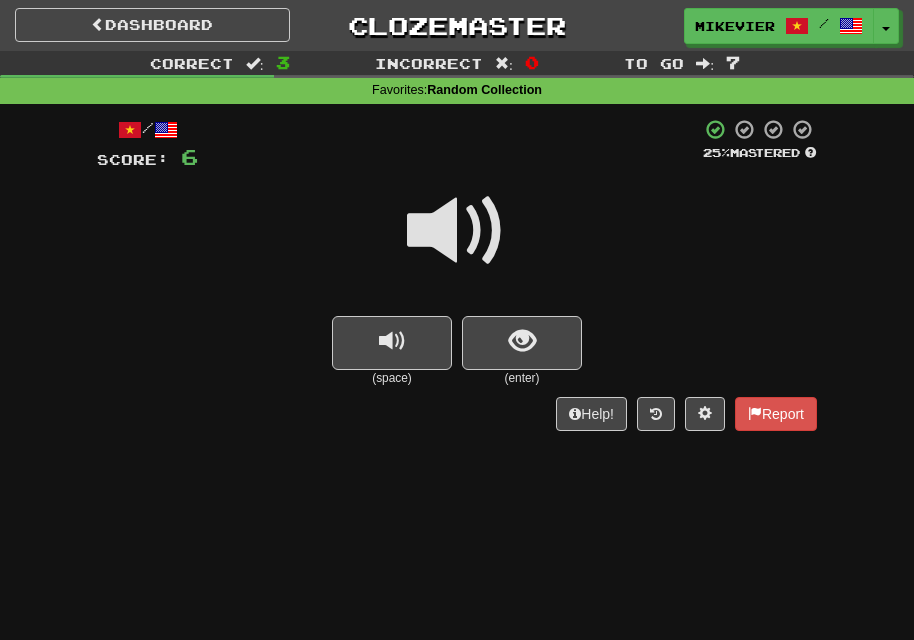 click at bounding box center [457, 231] 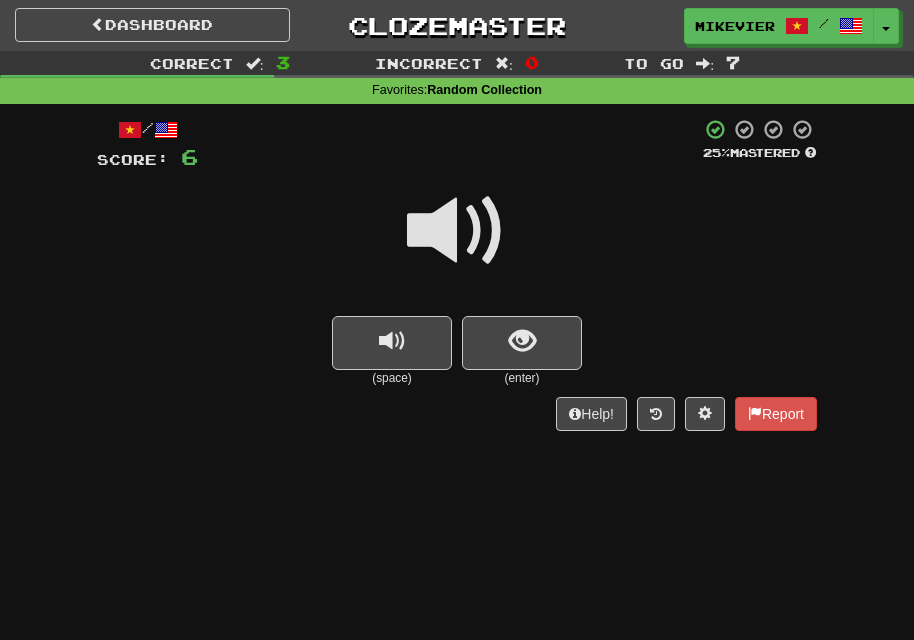click at bounding box center (457, 244) 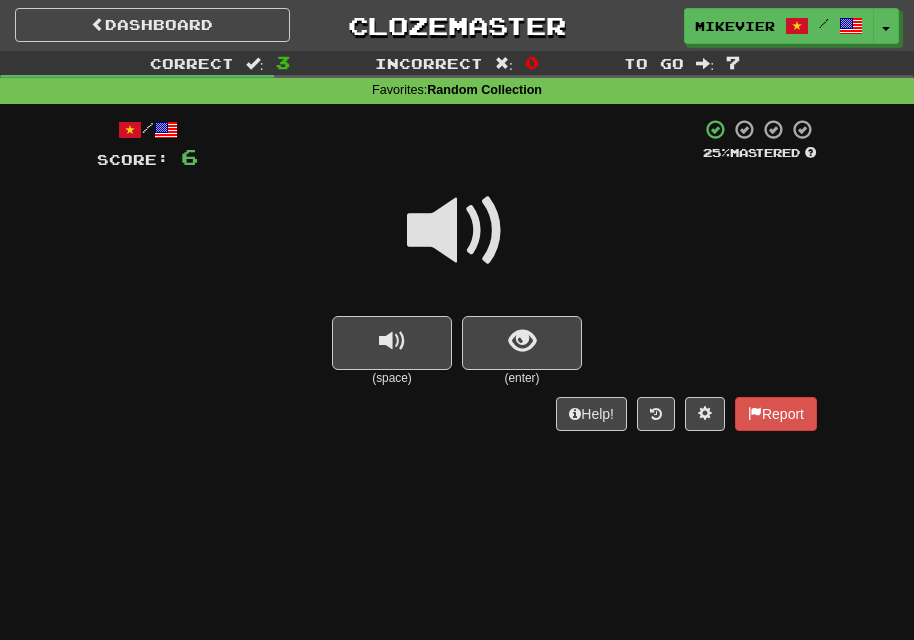 click at bounding box center (457, 244) 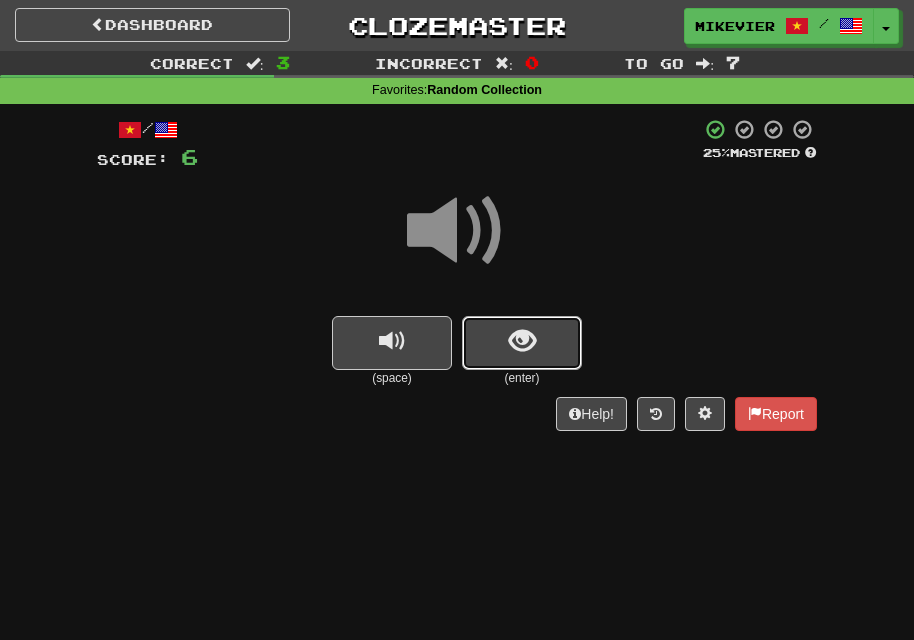 click at bounding box center (522, 341) 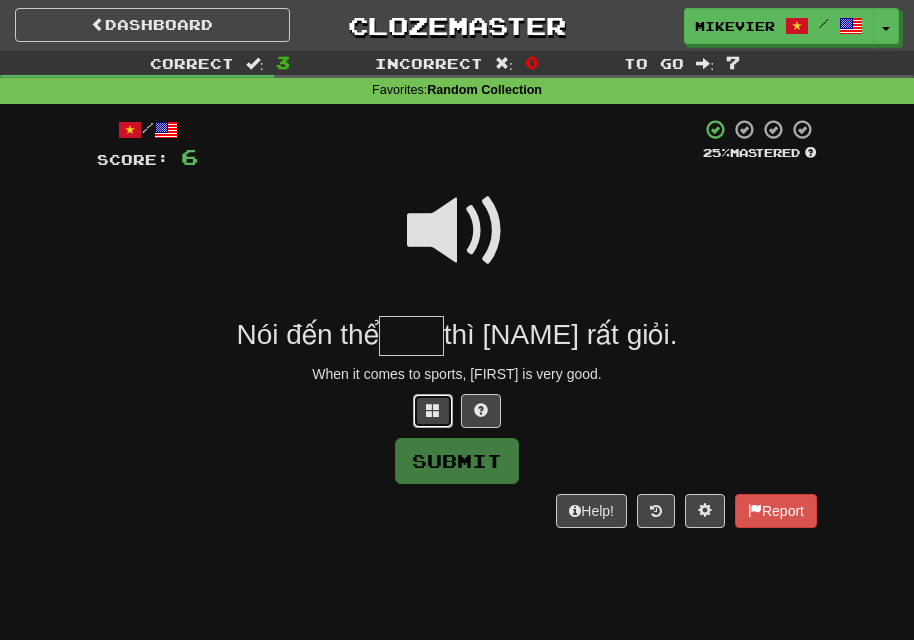 click at bounding box center (433, 411) 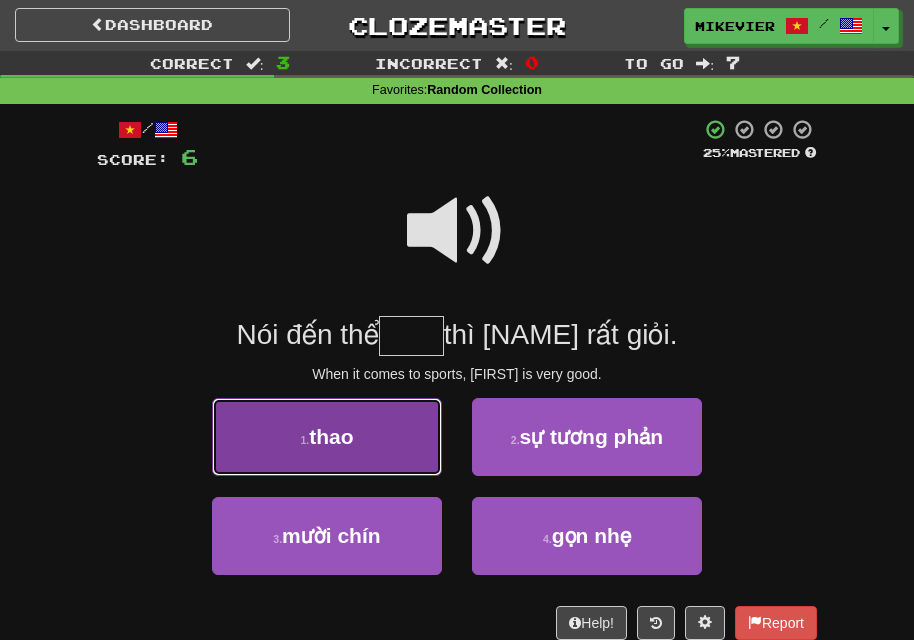 click on "1 .  thao" at bounding box center (327, 437) 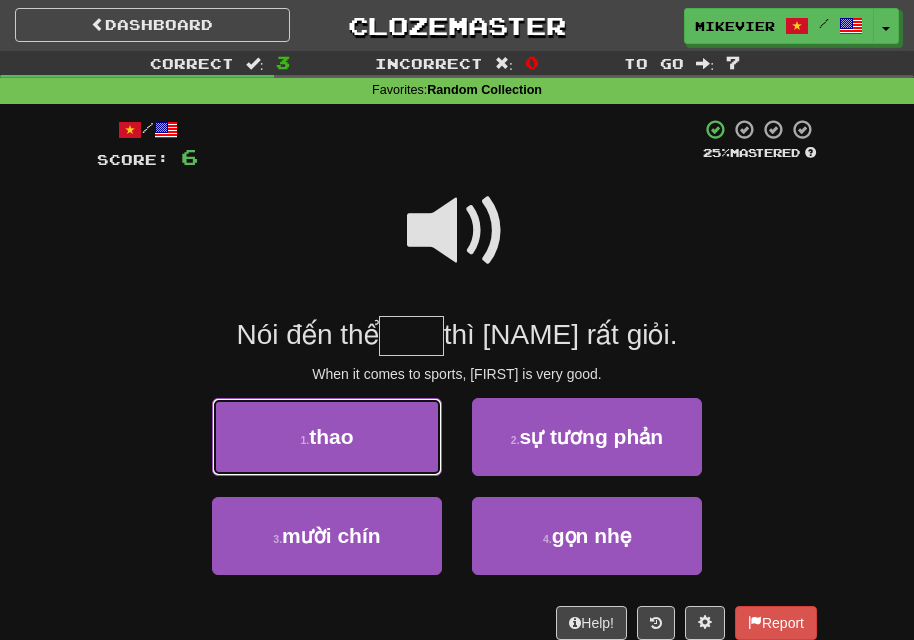 type on "****" 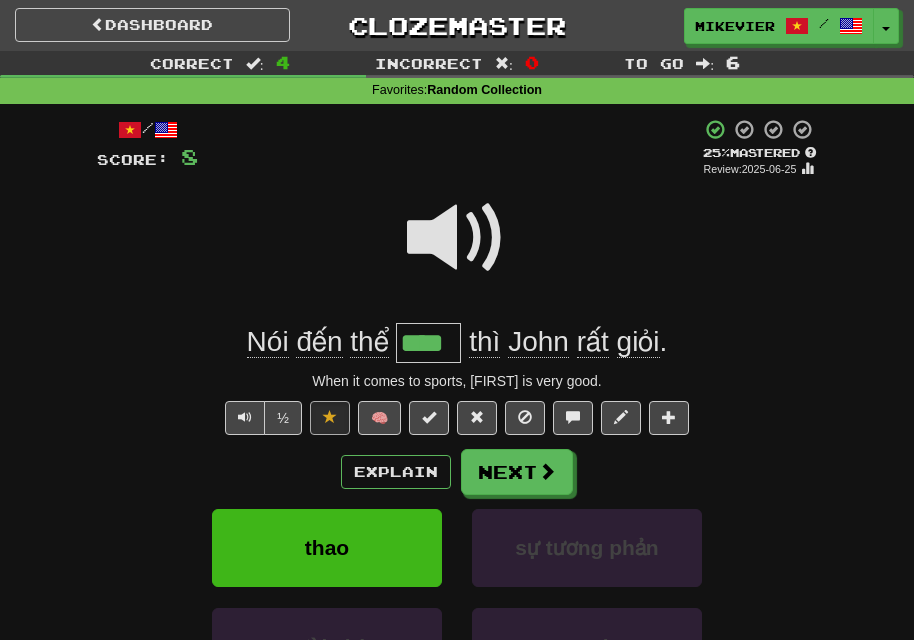 click at bounding box center [457, 238] 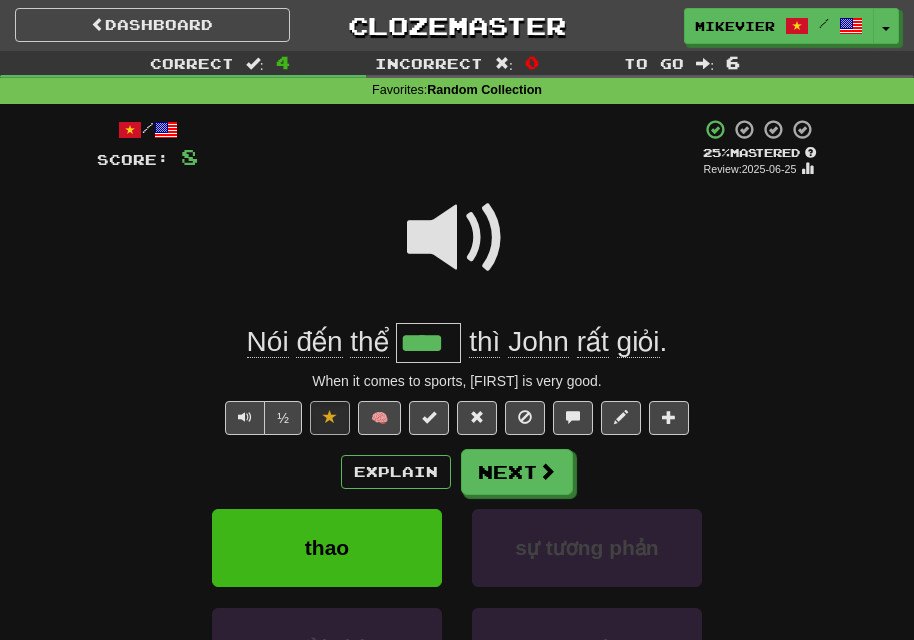 click at bounding box center (457, 251) 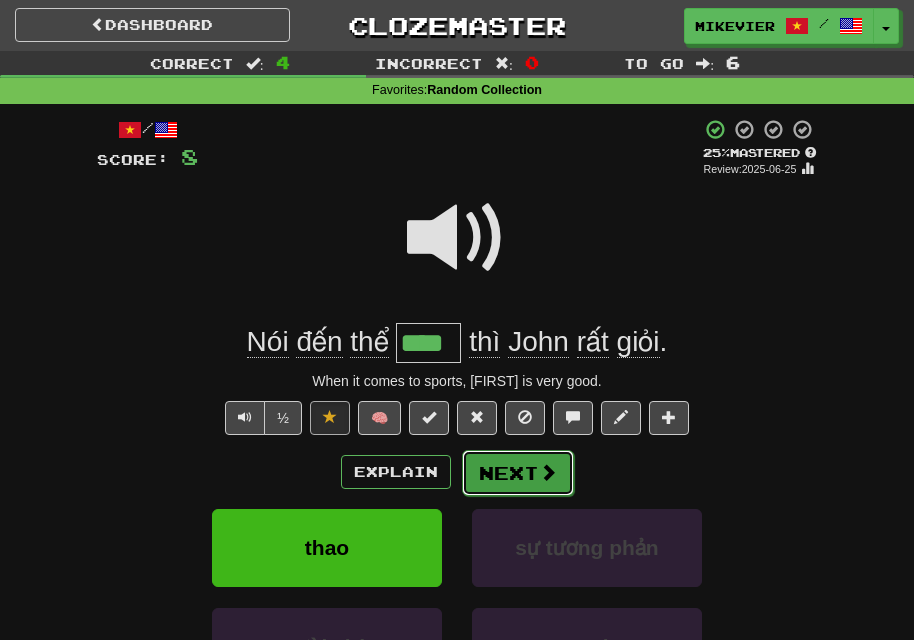 click on "Next" at bounding box center [518, 473] 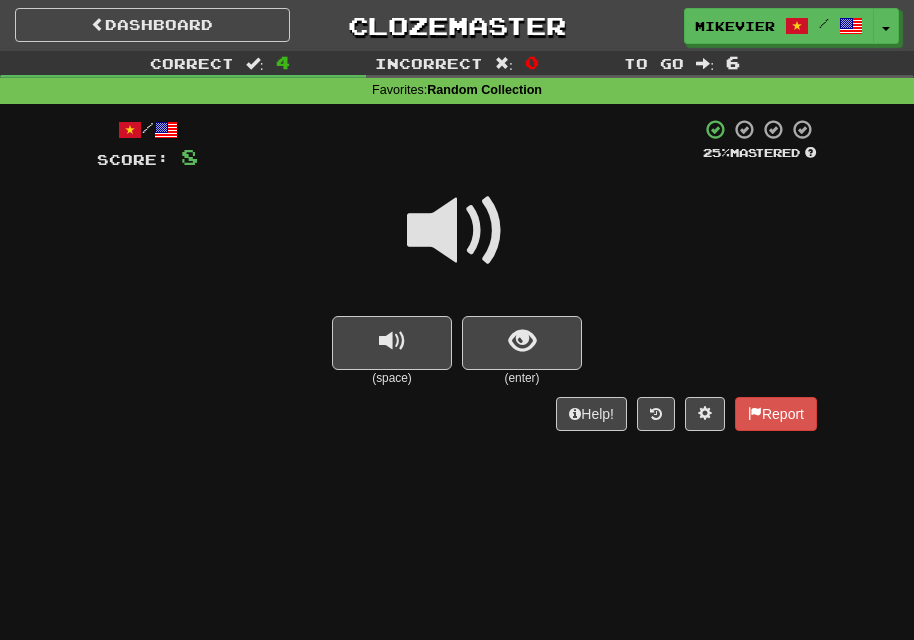 click at bounding box center (457, 244) 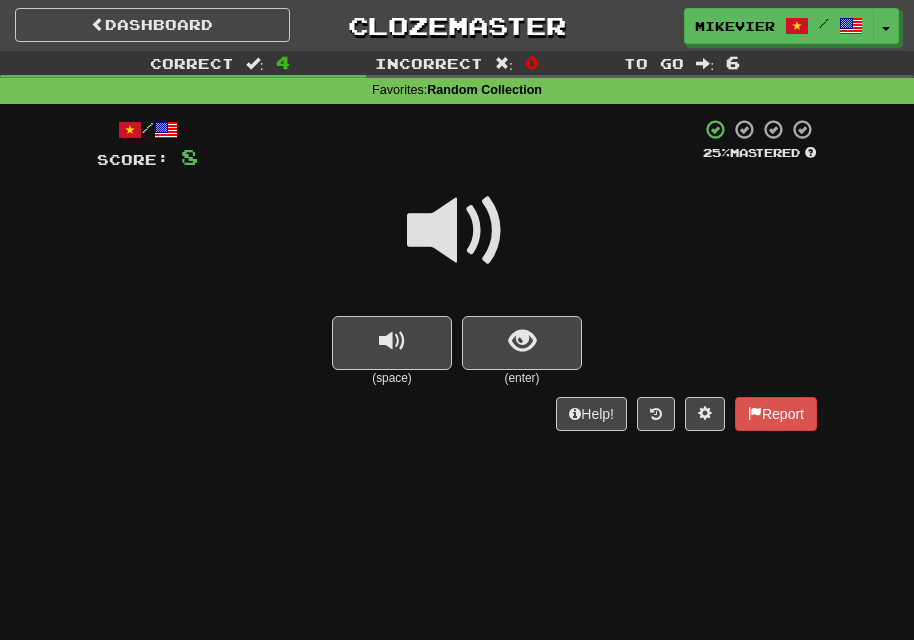 click at bounding box center (457, 244) 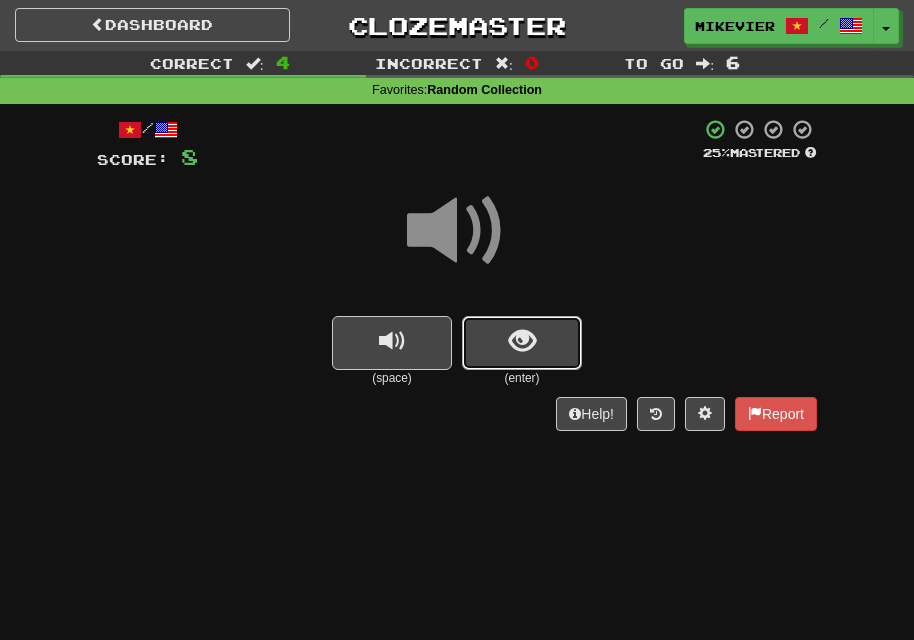 click at bounding box center (522, 343) 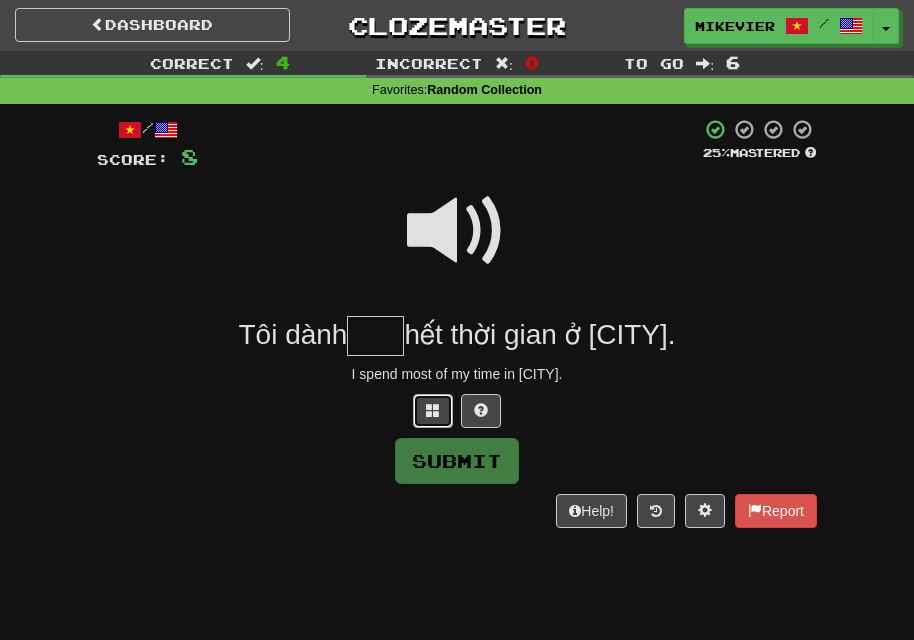 click at bounding box center [433, 411] 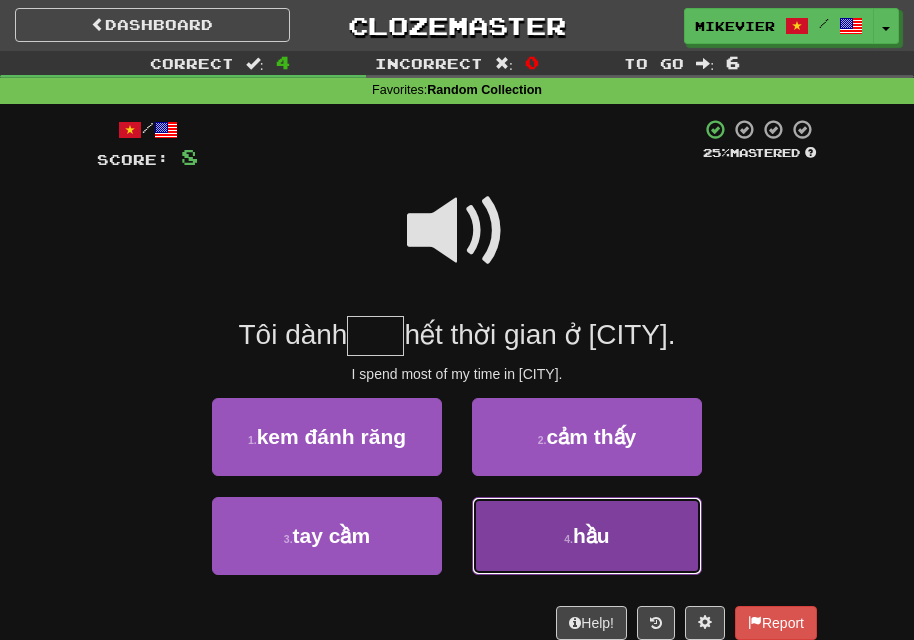 click on "4 .  hầu" at bounding box center (587, 536) 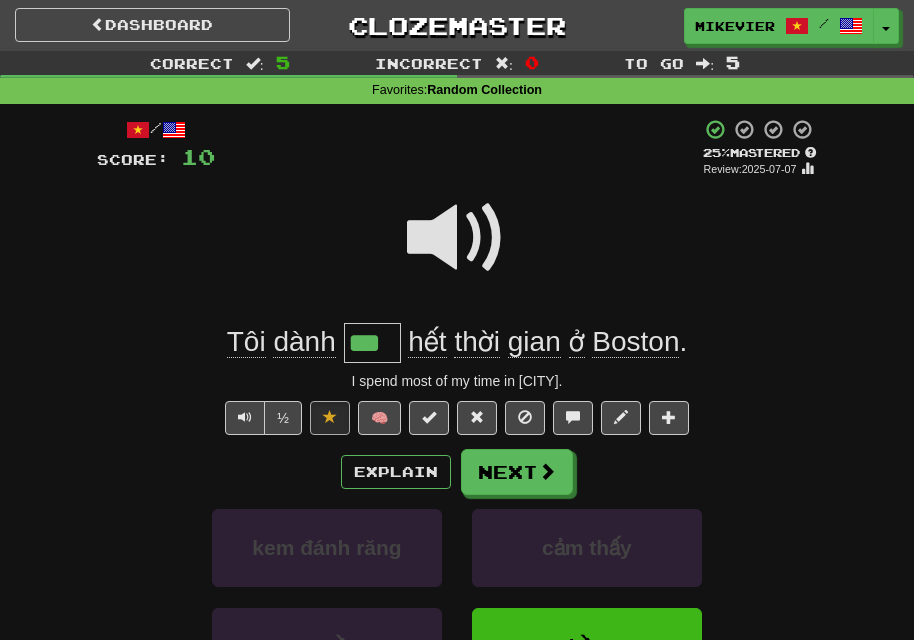 click at bounding box center (457, 238) 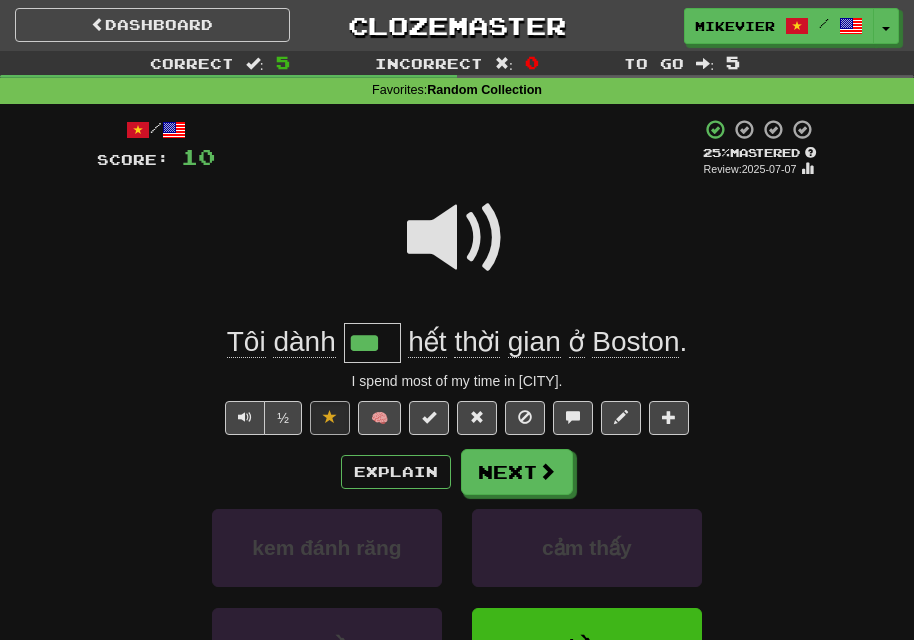 click at bounding box center (457, 238) 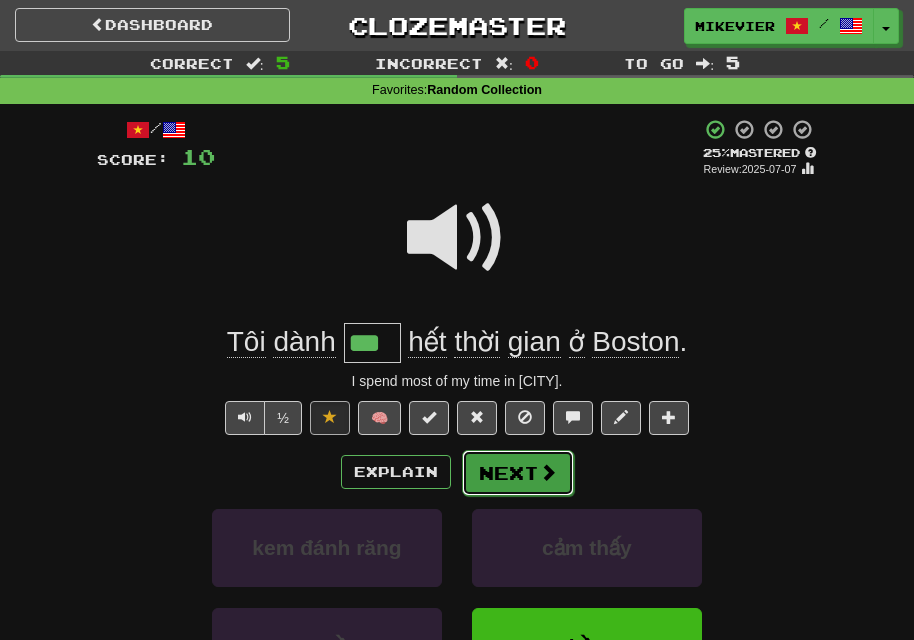 click on "Next" at bounding box center [518, 473] 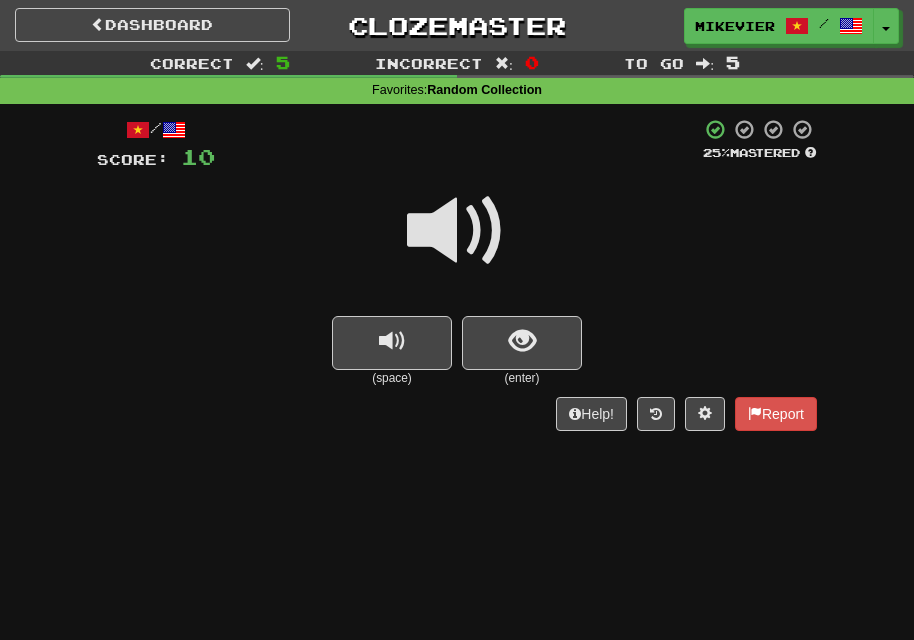 click at bounding box center (457, 231) 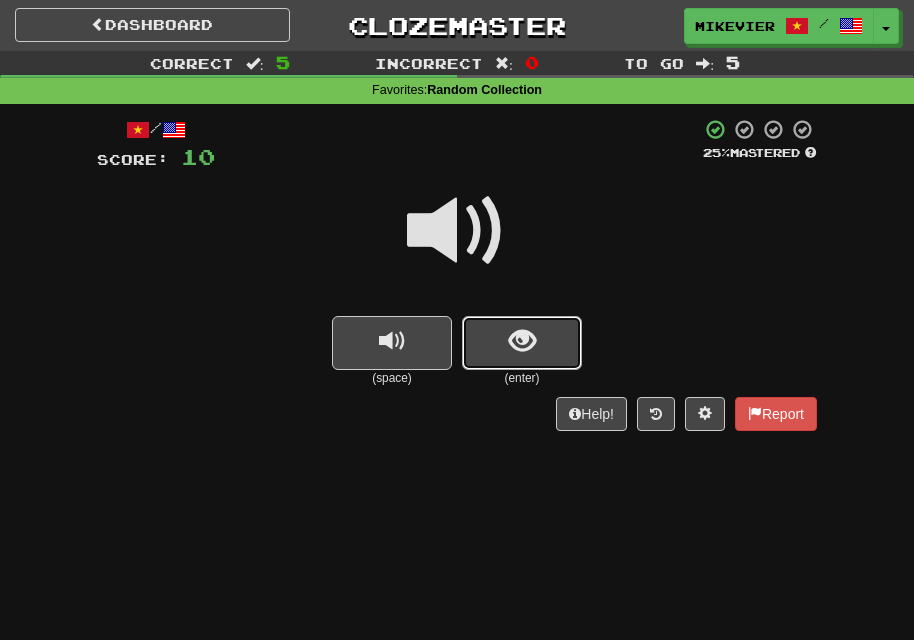 click at bounding box center (522, 343) 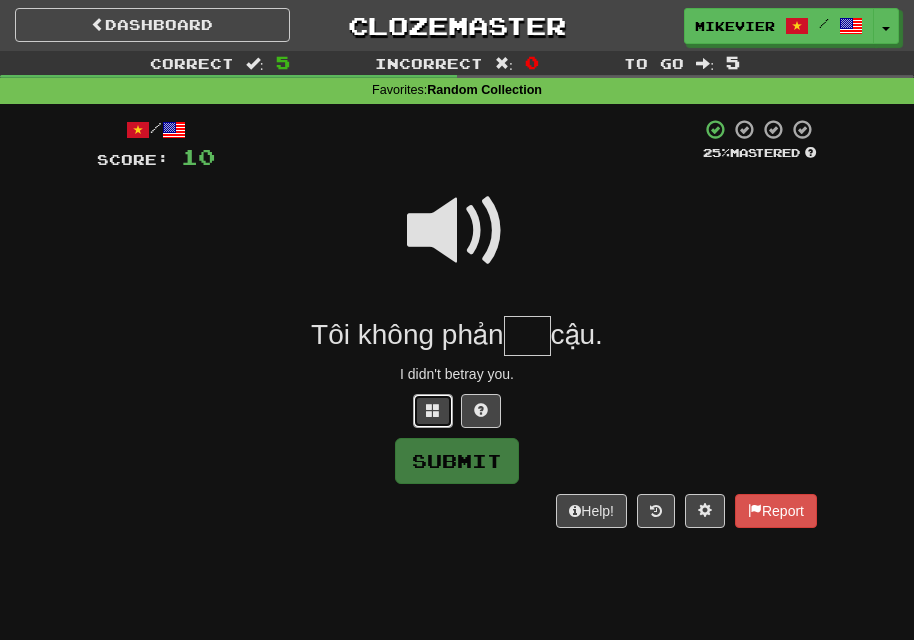 click at bounding box center (433, 411) 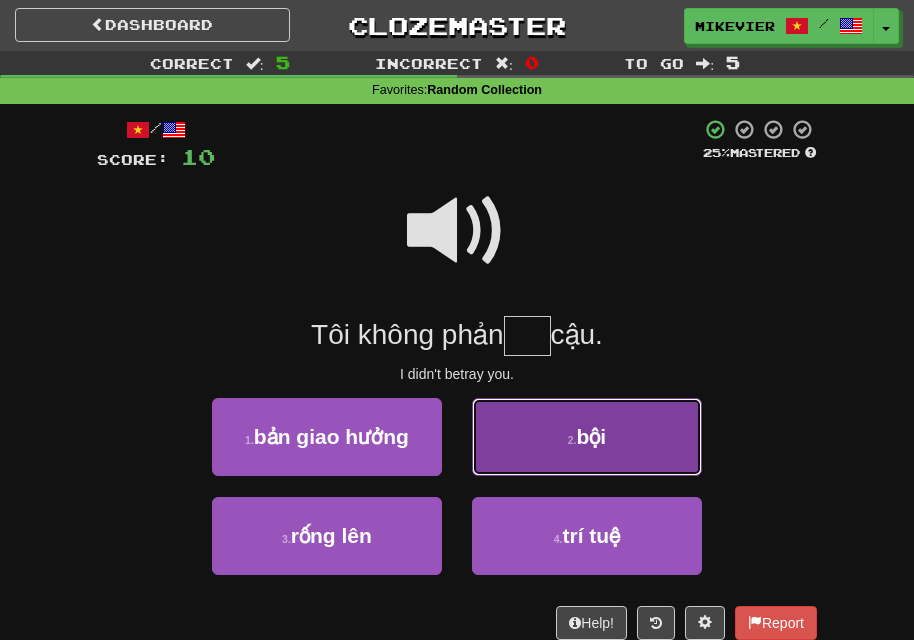 click on "2 .  bội" at bounding box center [587, 437] 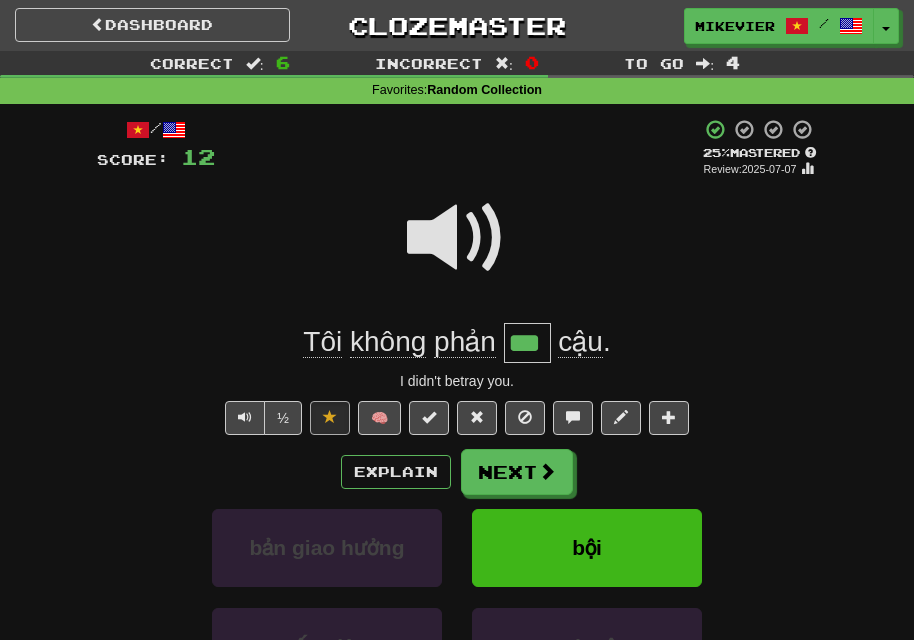 click at bounding box center (457, 238) 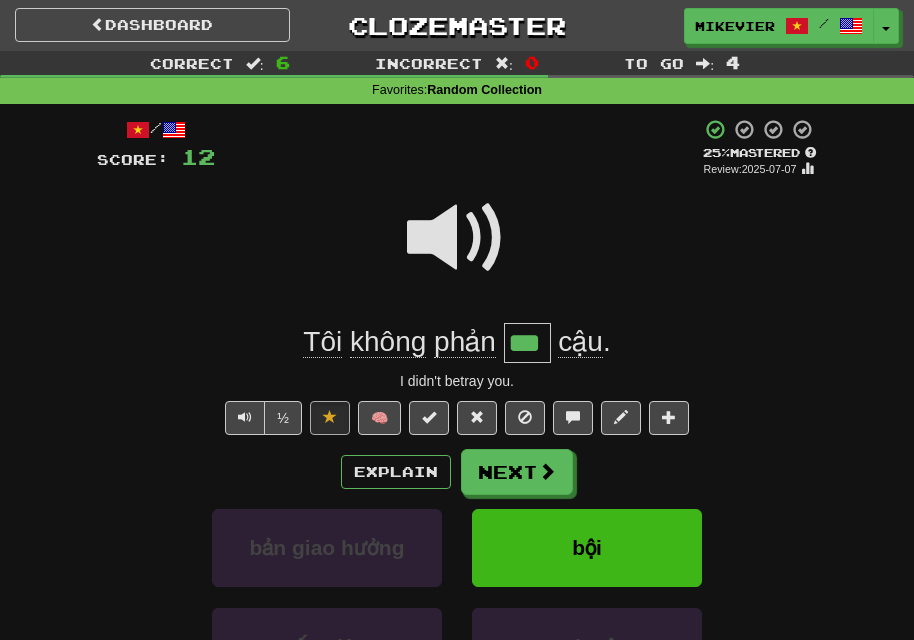 click at bounding box center [457, 238] 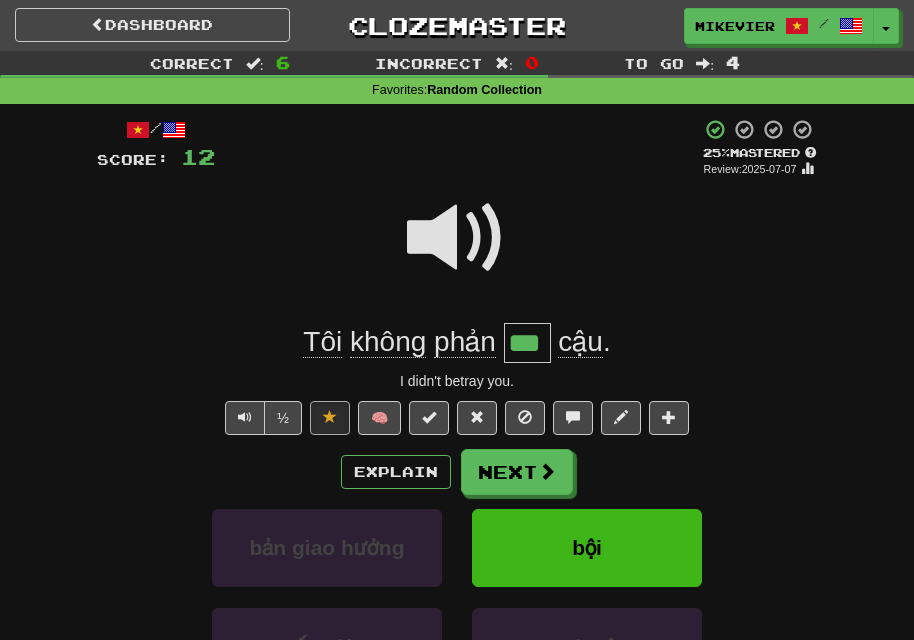 click at bounding box center [457, 238] 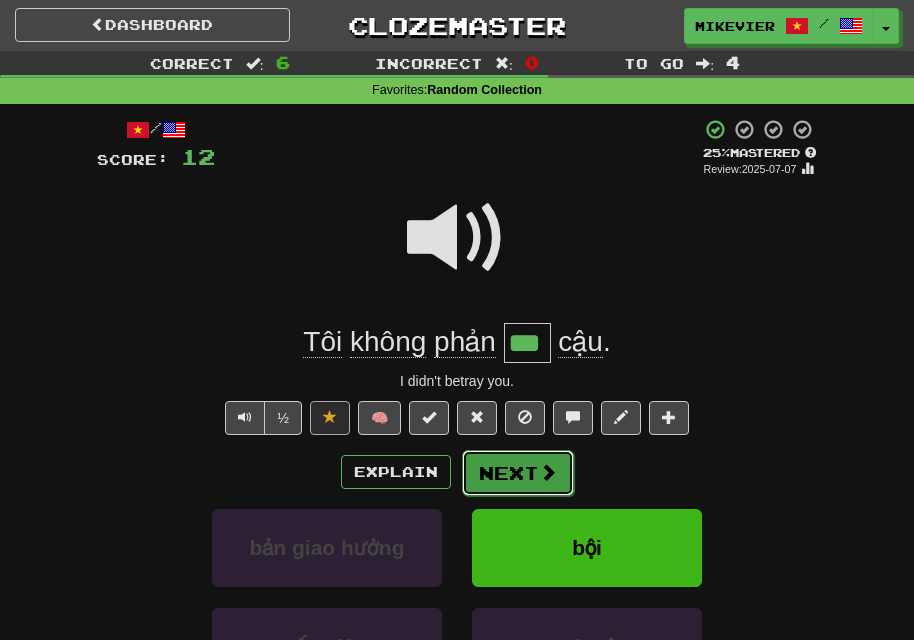 click on "Next" at bounding box center (518, 473) 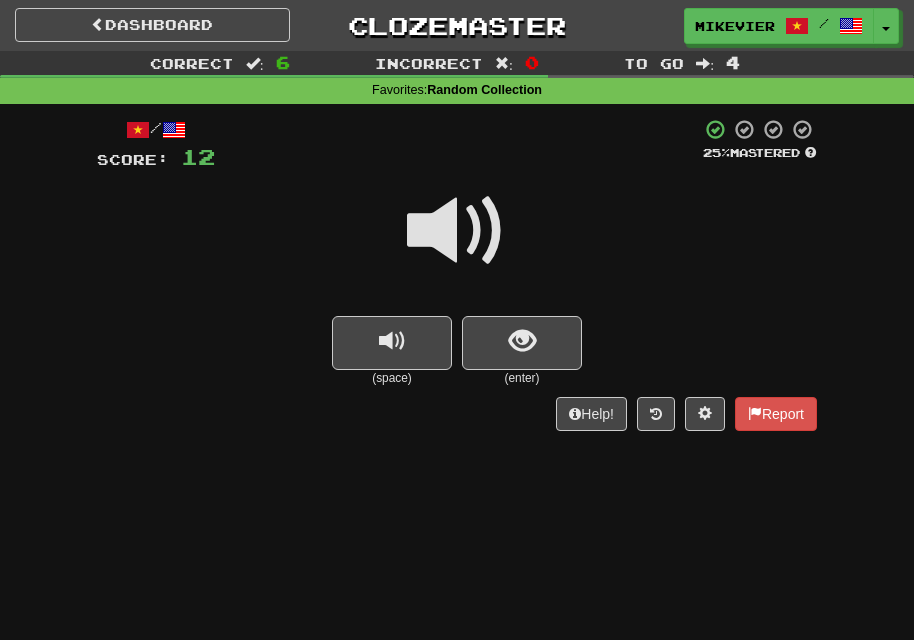 click at bounding box center [457, 231] 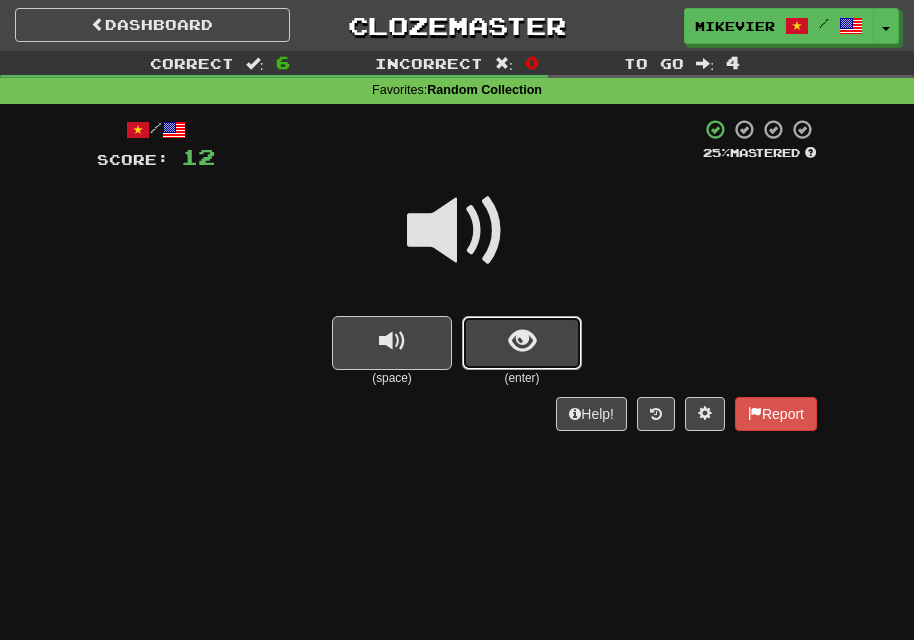 click at bounding box center [522, 341] 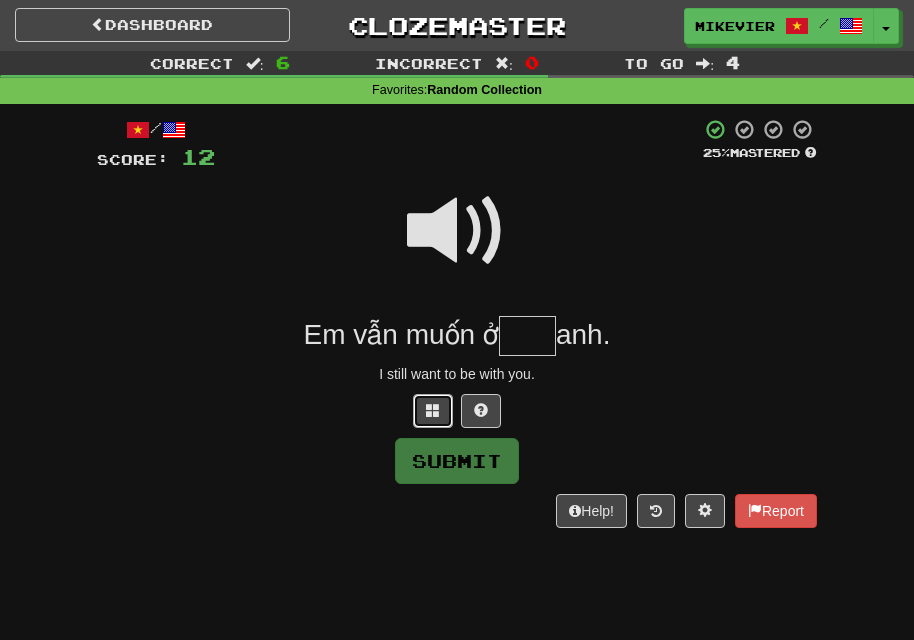click at bounding box center [433, 410] 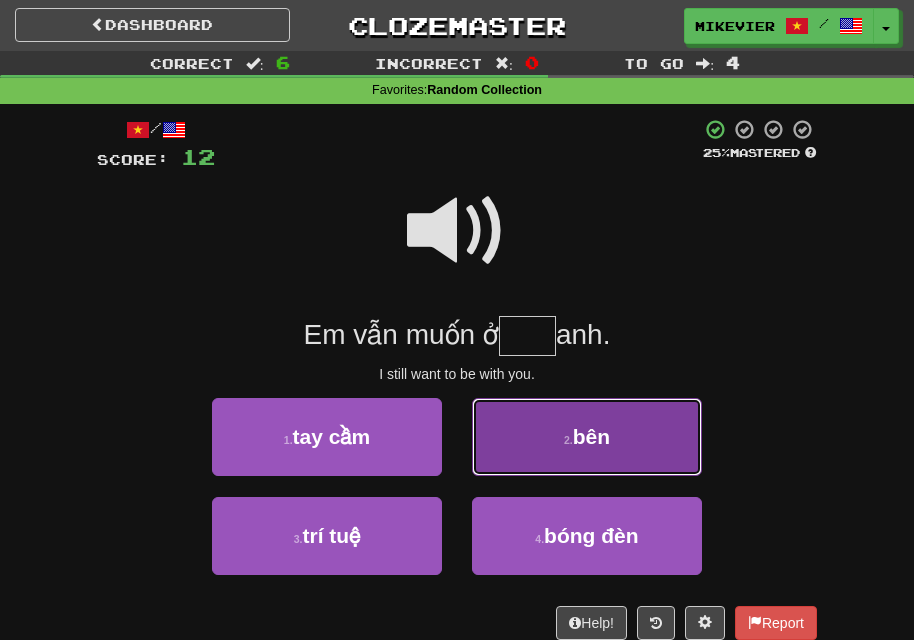 click on "2 .  bên" at bounding box center (587, 437) 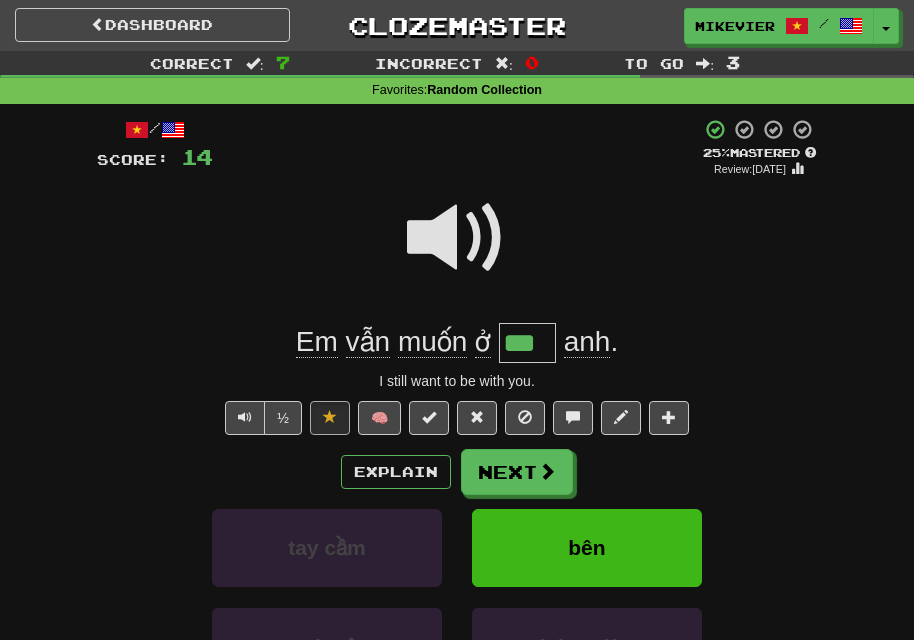 click at bounding box center (457, 238) 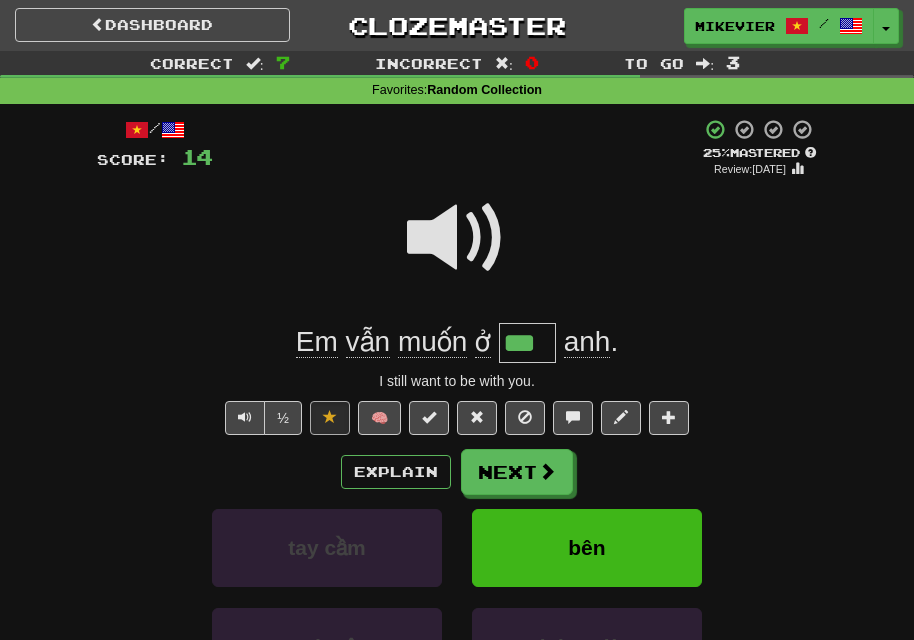 click at bounding box center (457, 238) 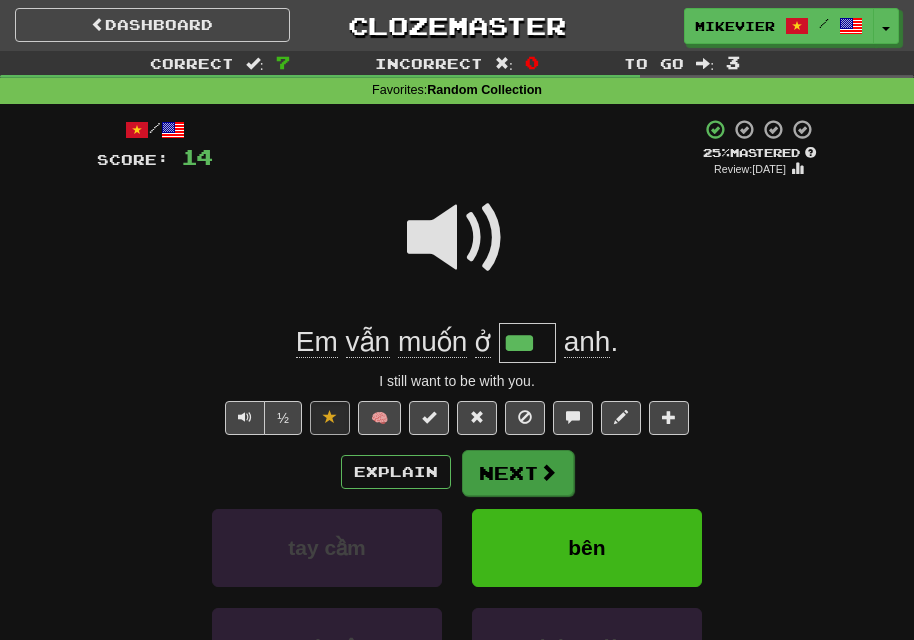 click on "Explain Next" at bounding box center [457, 472] 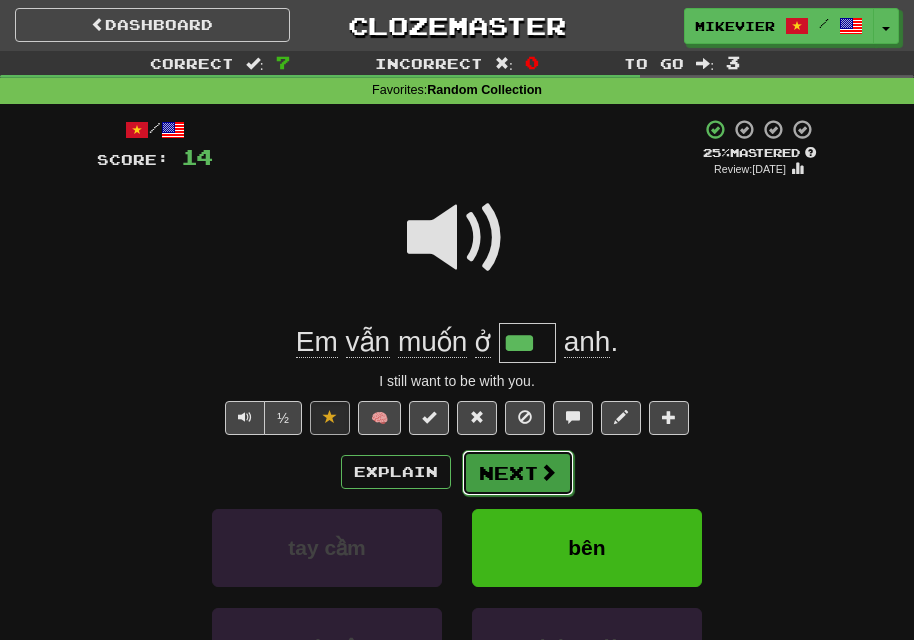 click on "Next" at bounding box center (518, 473) 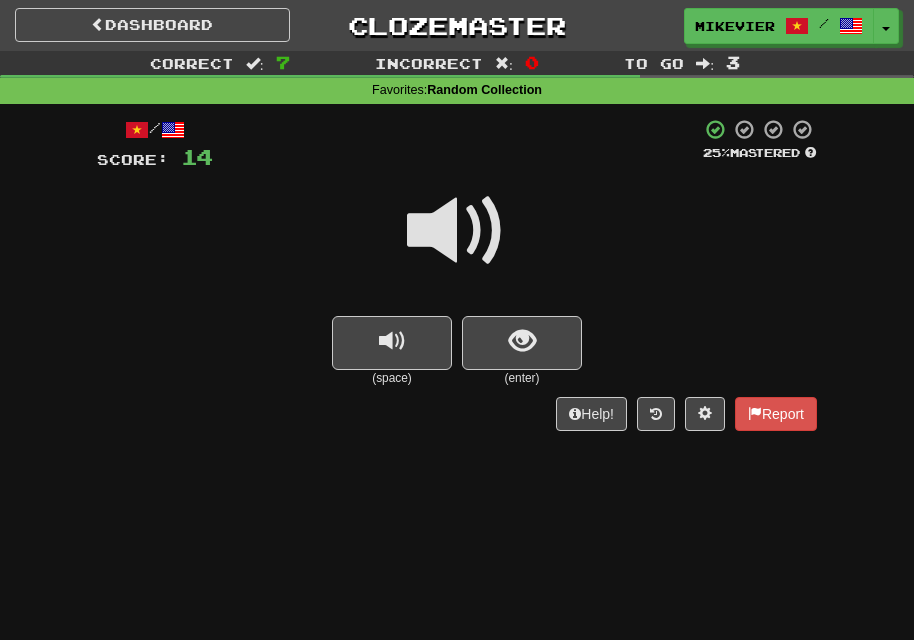 click at bounding box center [457, 231] 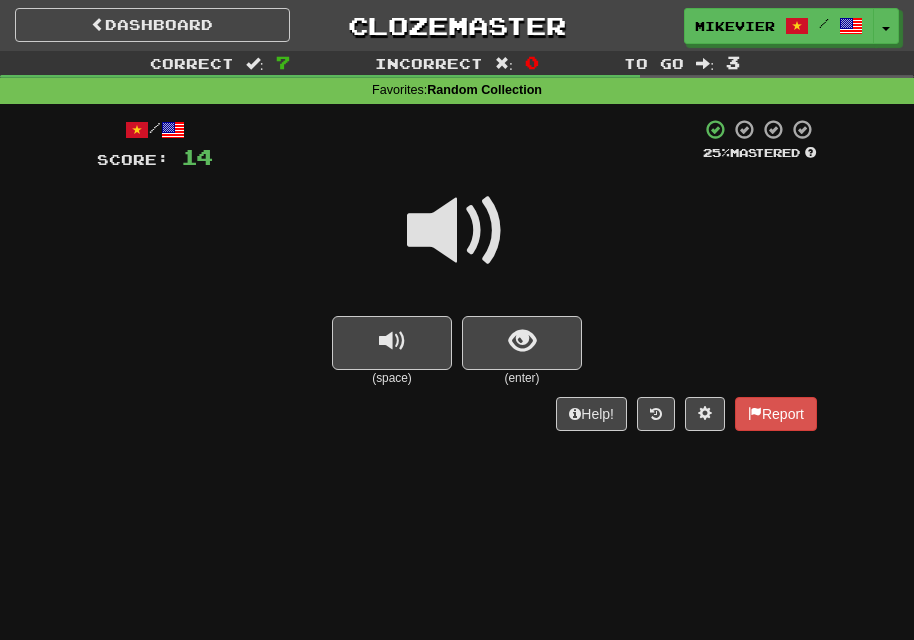 click at bounding box center [457, 231] 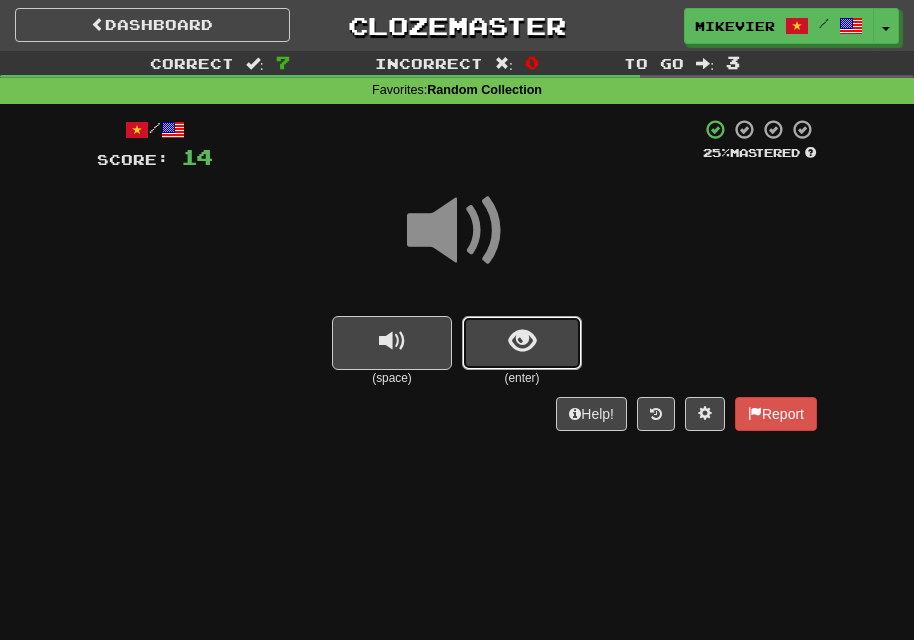 click at bounding box center [522, 343] 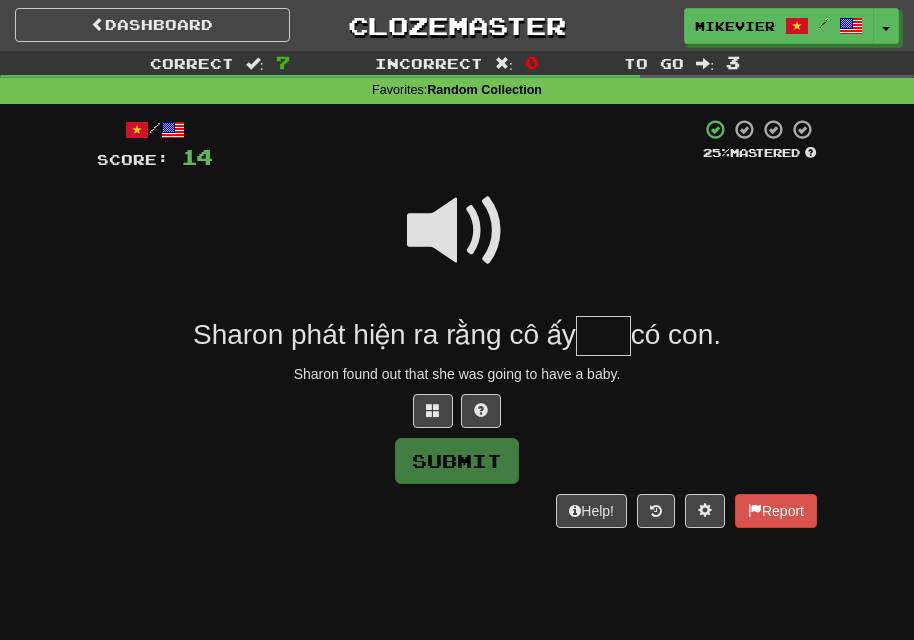 click at bounding box center [457, 231] 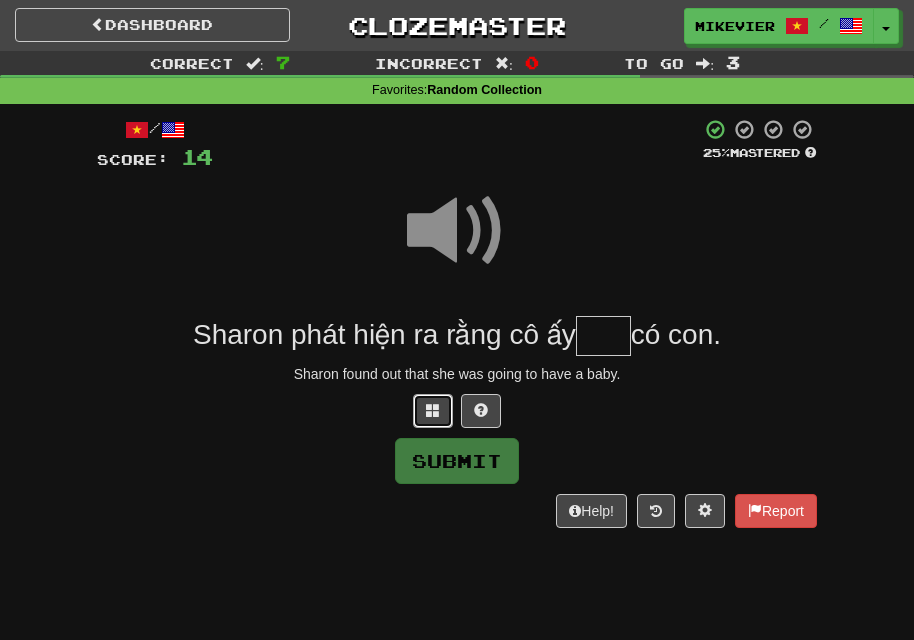 click at bounding box center (433, 410) 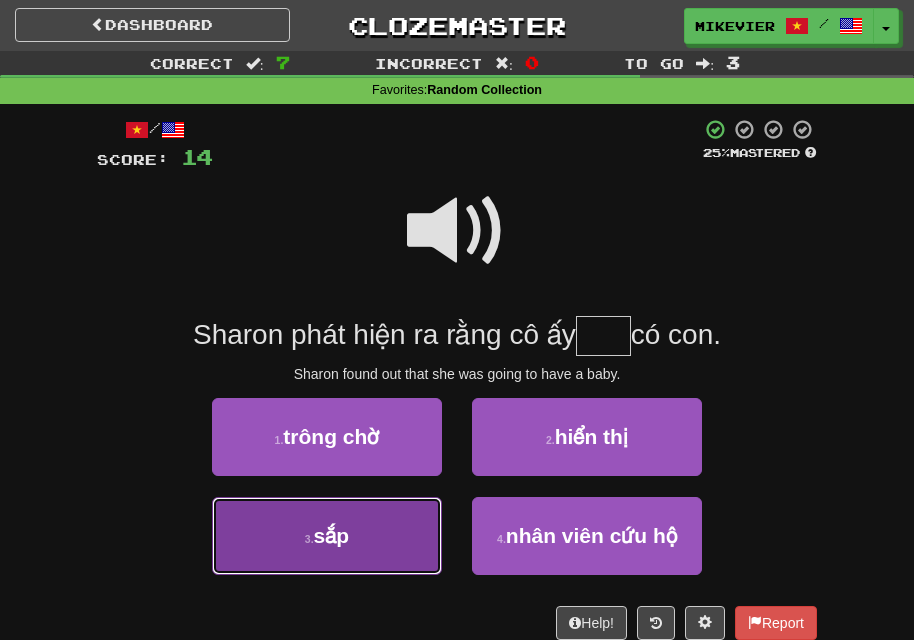 click on "3 .  sắp" at bounding box center [327, 536] 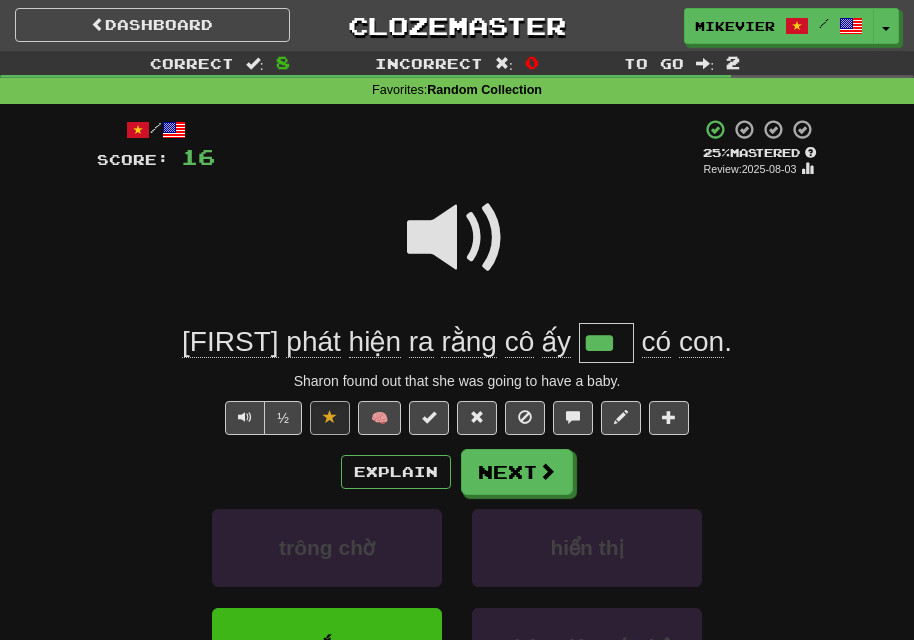 click at bounding box center (457, 238) 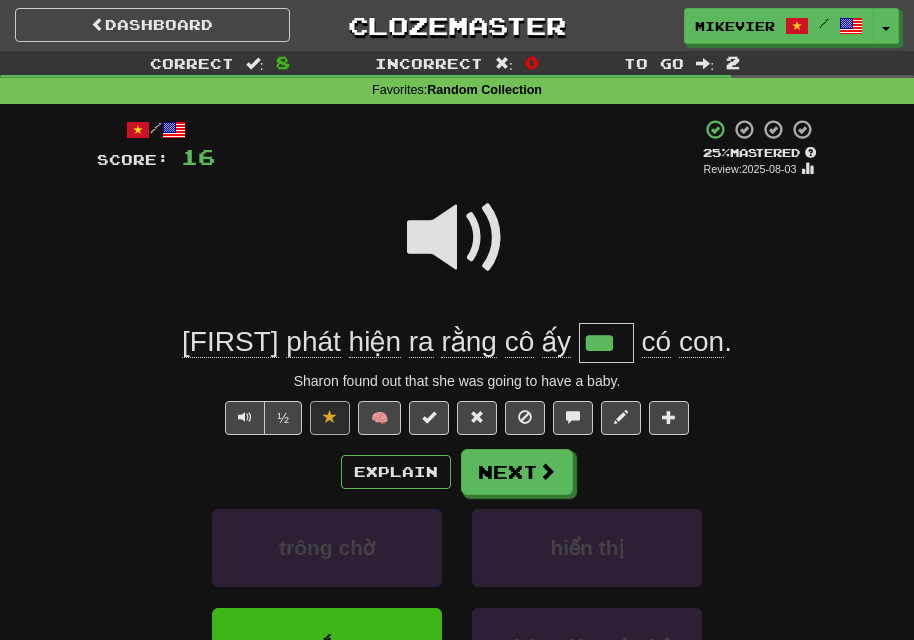 click at bounding box center (457, 238) 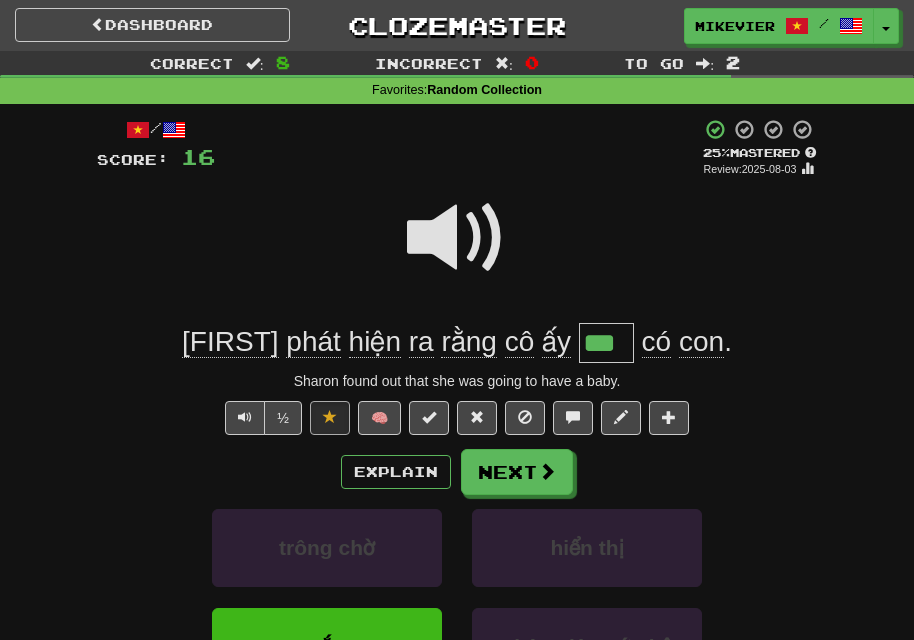click at bounding box center [457, 238] 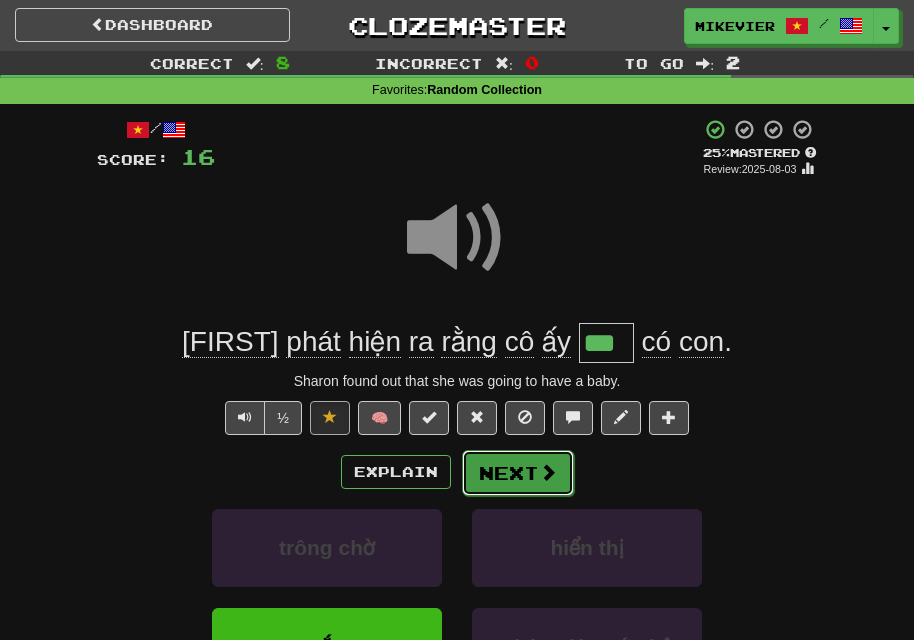 click on "Next" at bounding box center [518, 473] 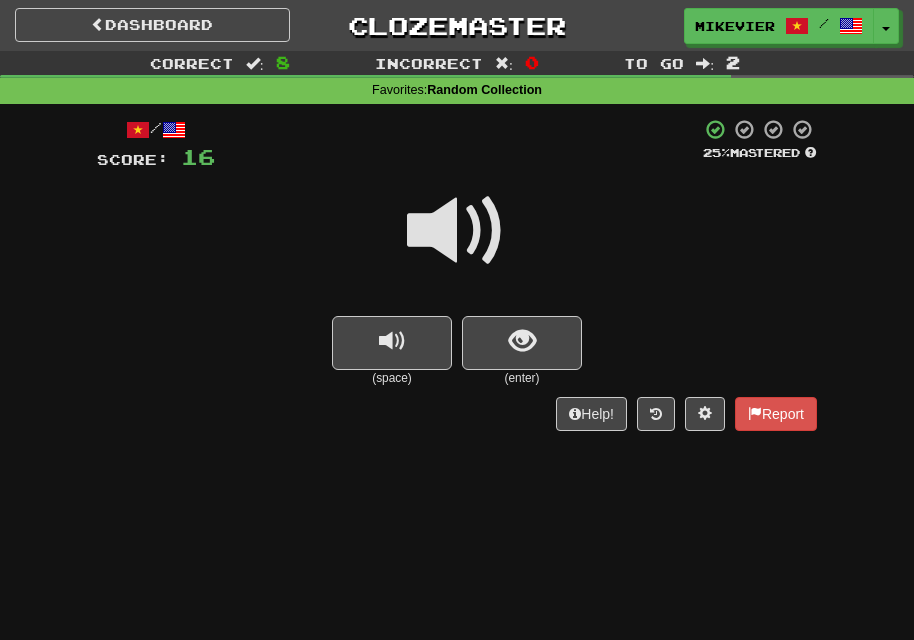 click at bounding box center (457, 231) 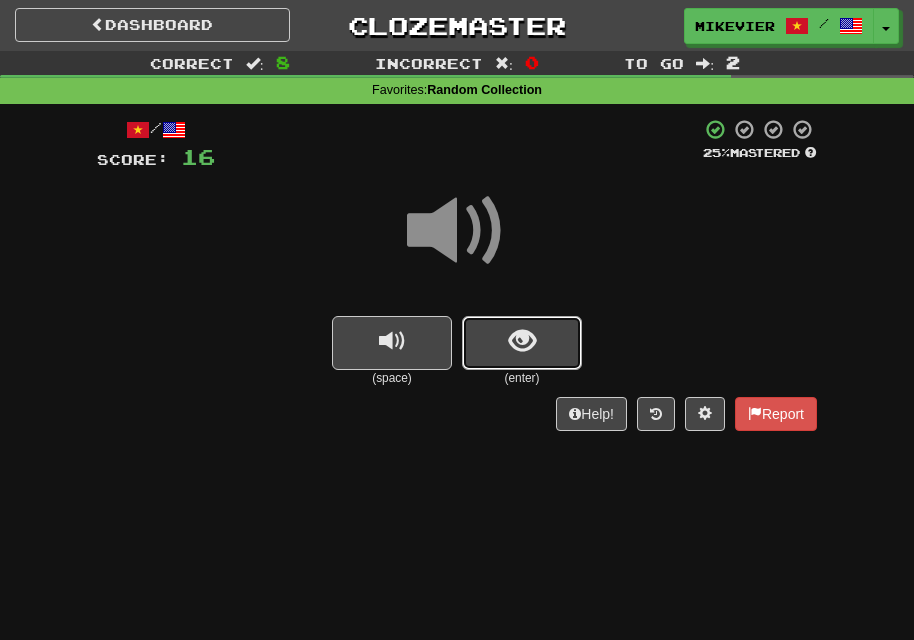click at bounding box center [522, 343] 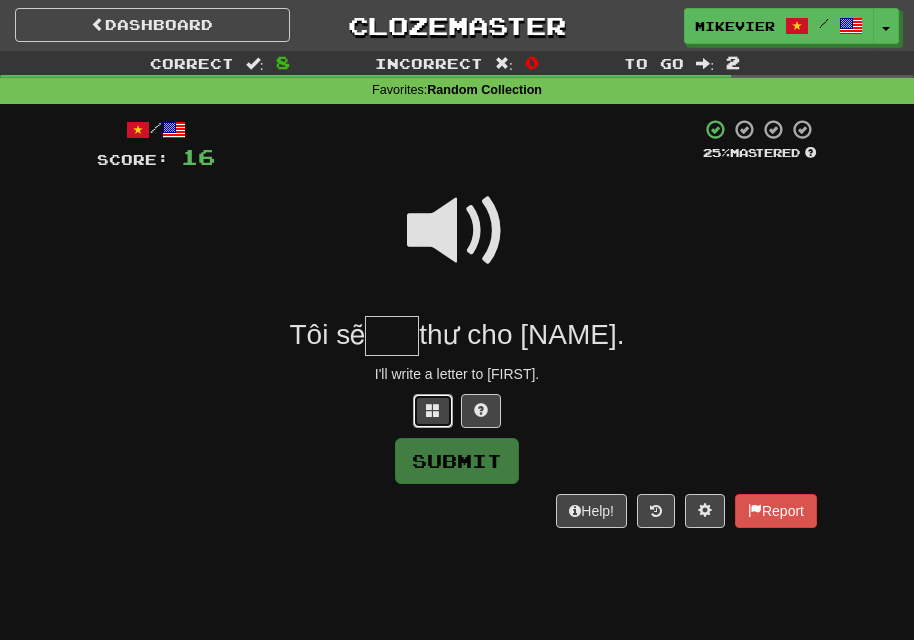 click at bounding box center [433, 410] 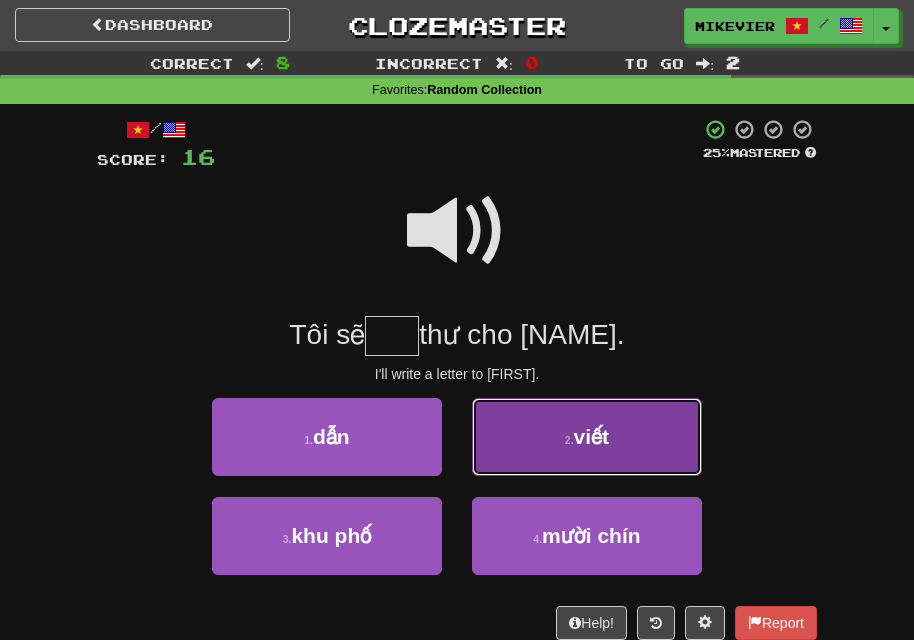 click on "2 .  viết" at bounding box center (587, 437) 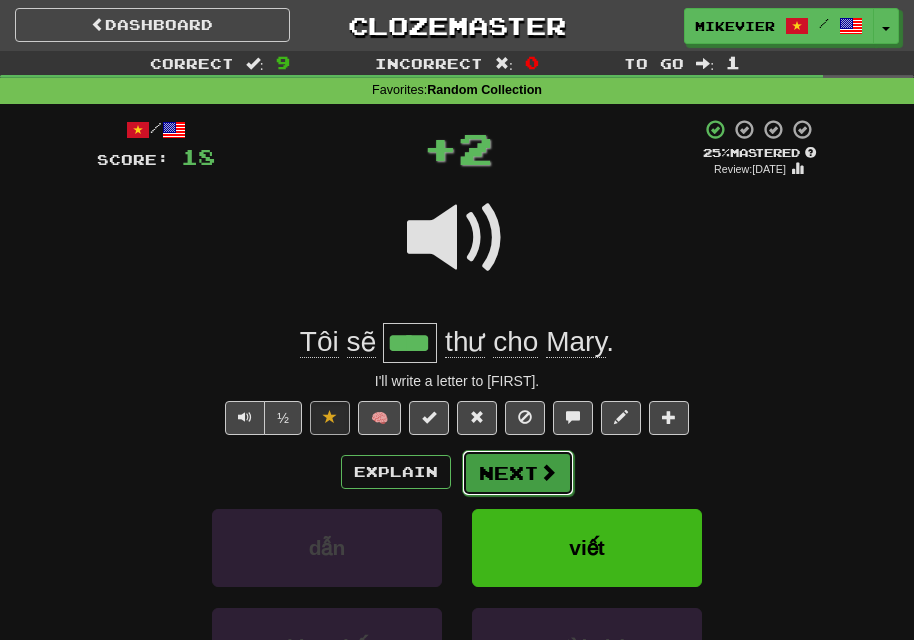 click on "Next" at bounding box center (518, 473) 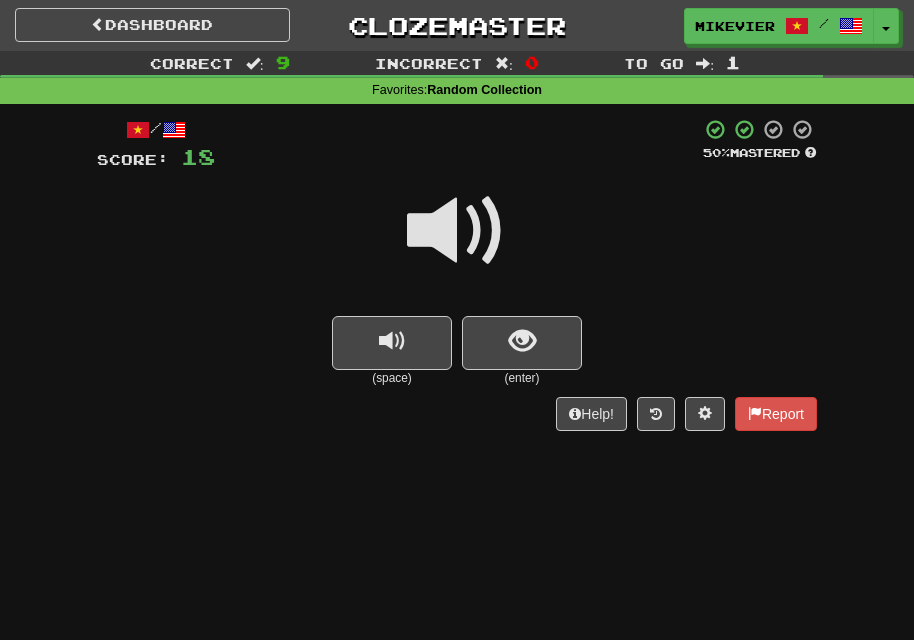 click at bounding box center (457, 231) 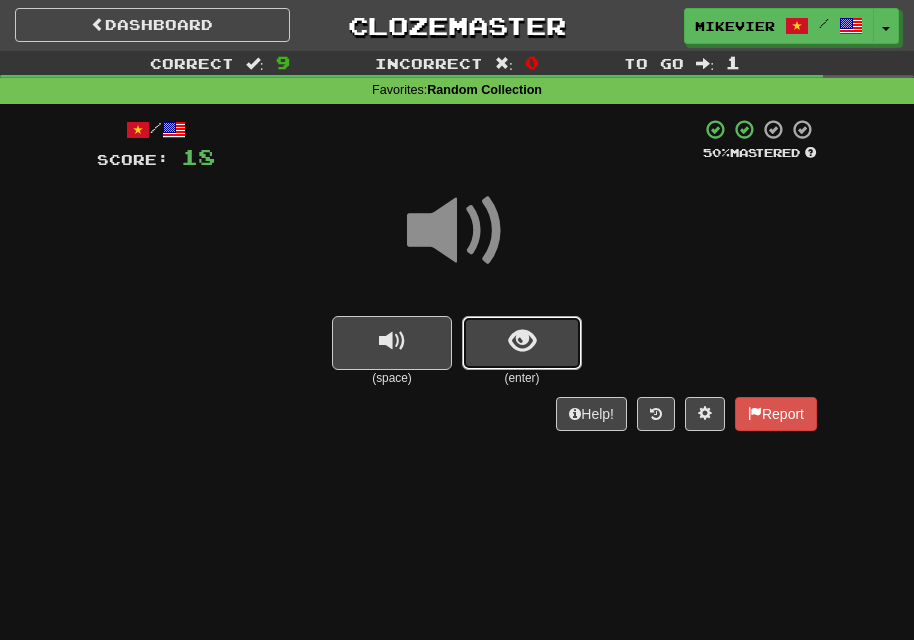 click at bounding box center [522, 343] 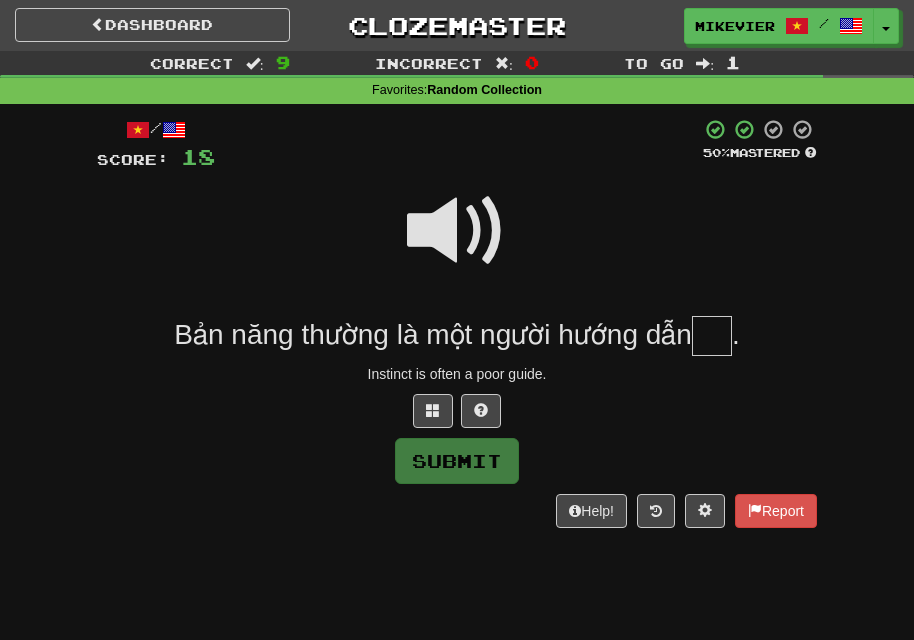 click at bounding box center [457, 231] 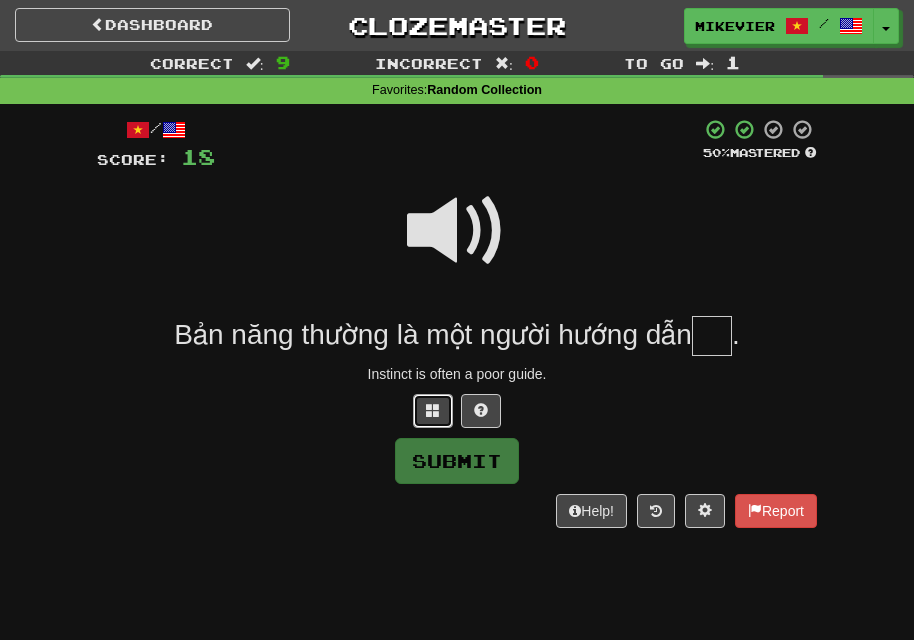 click at bounding box center [433, 410] 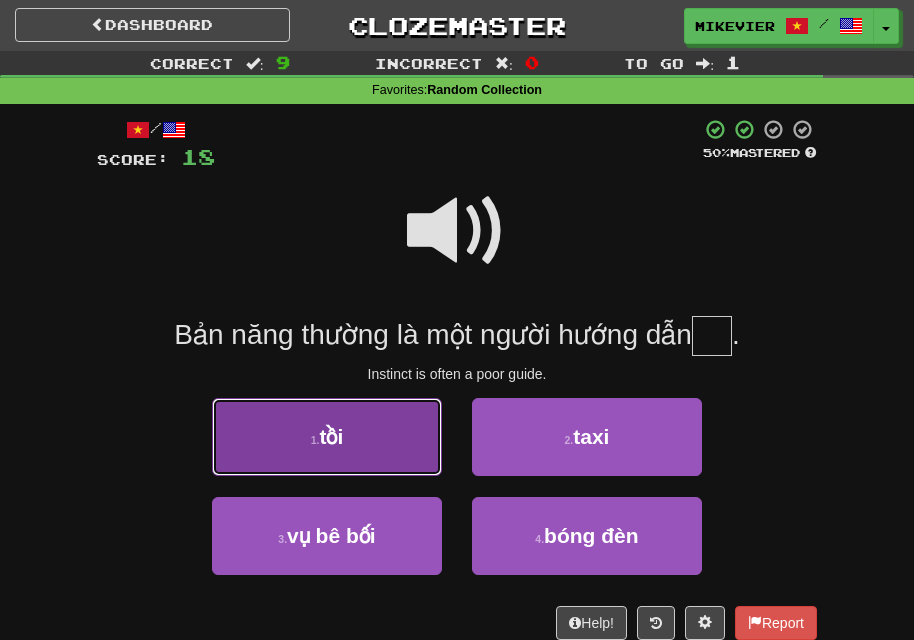 click on "1 .  tồi" at bounding box center (327, 437) 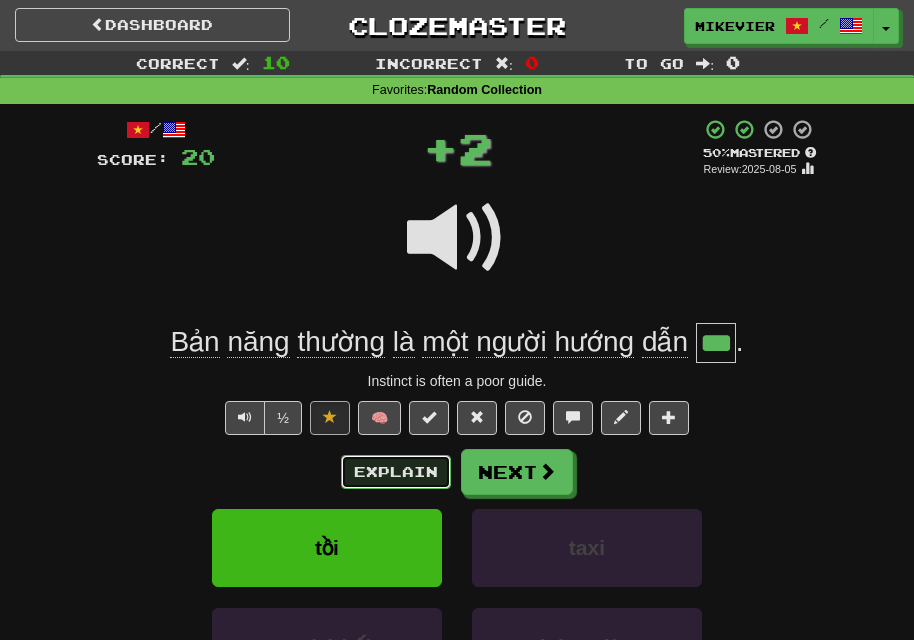 click on "Explain" at bounding box center [396, 472] 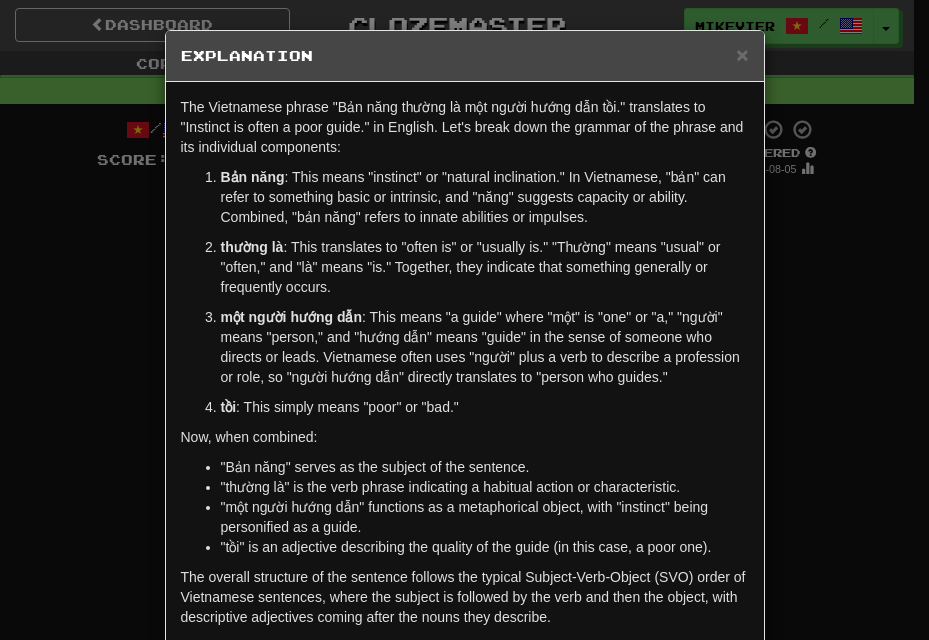 click on "× Explanation The Vietnamese phrase "Bản năng thường là một người hướng dẫn tồi." translates to "Instinct is often a poor guide." in English. Let's break down the grammar of the phrase and its individual components:
Bản năng : This means "instinct" or "natural inclination." In Vietnamese, "bản" can refer to something basic or intrinsic, and "năng" suggests capacity or ability. Combined, "bản năng" refers to innate abilities or impulses.
thường là : This translates to "often is" or "usually is." "Thường" means "usual" or "often," and "là" means "is." Together, they indicate that something generally or frequently occurs.
một người hướng dẫn
tồi : This simply means "poor" or "bad."
Now, when combined:
"Bản năng" serves as the subject of the sentence.
"thường là" is the verb phrase indicating a habitual action or characteristic.
"tồi" is an adjective describing the quality of the guide (in this case, a poor one)." at bounding box center [464, 320] 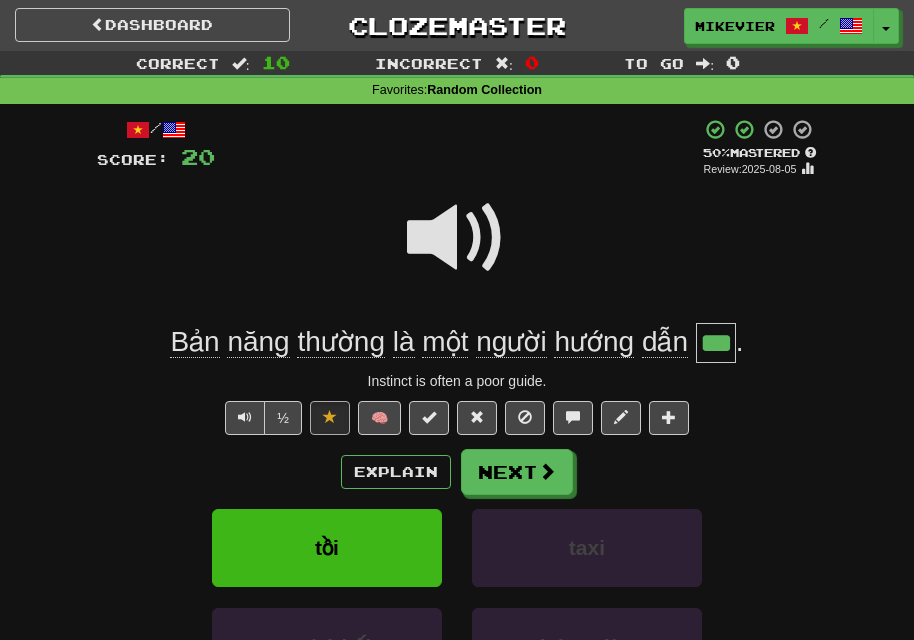 click at bounding box center [457, 238] 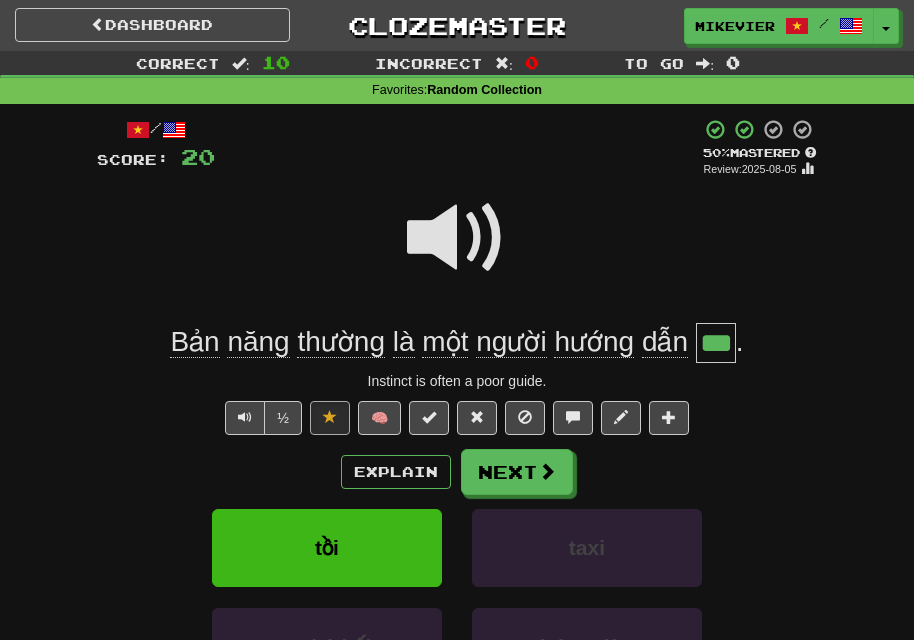 click at bounding box center (457, 238) 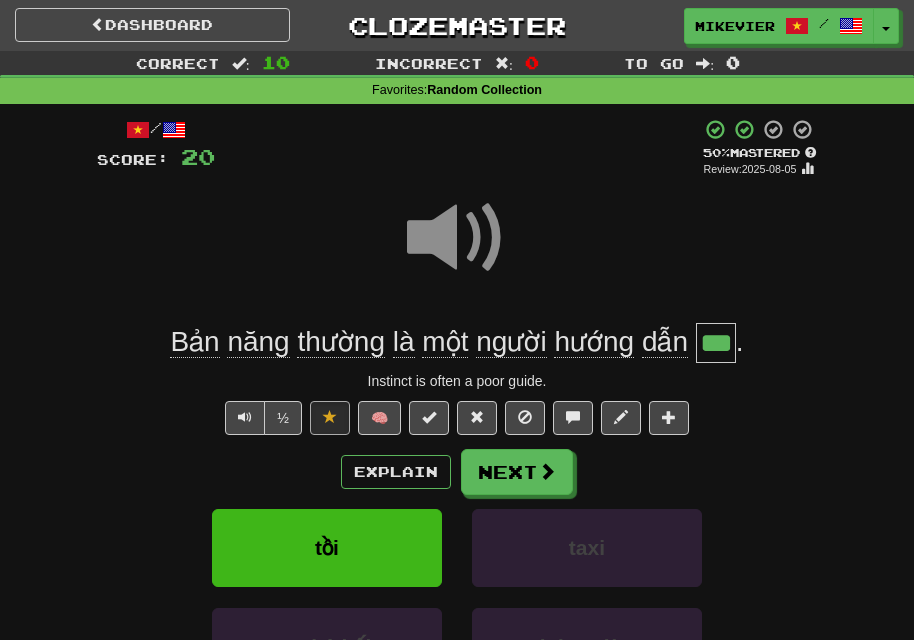 click at bounding box center [457, 238] 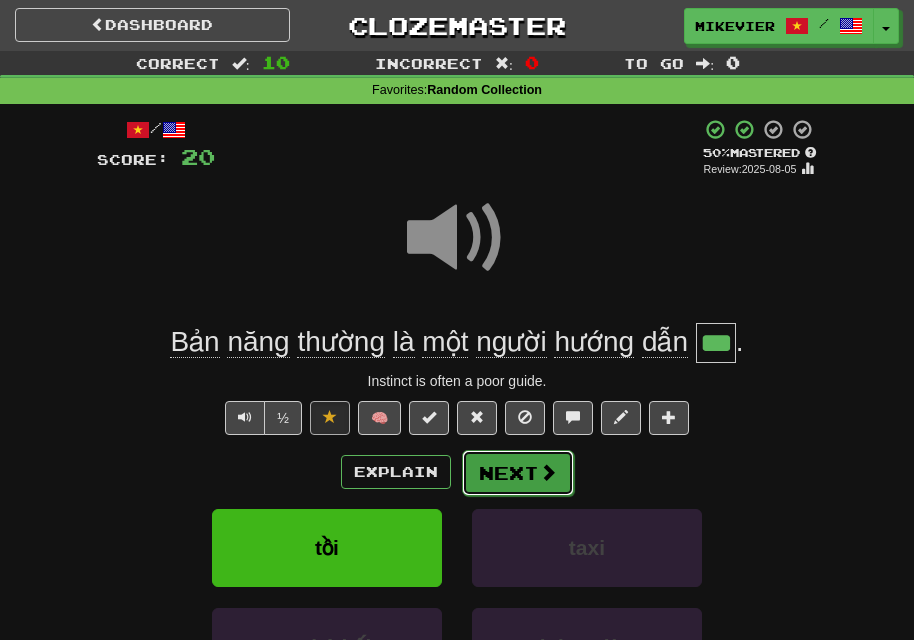 click on "Next" at bounding box center (518, 473) 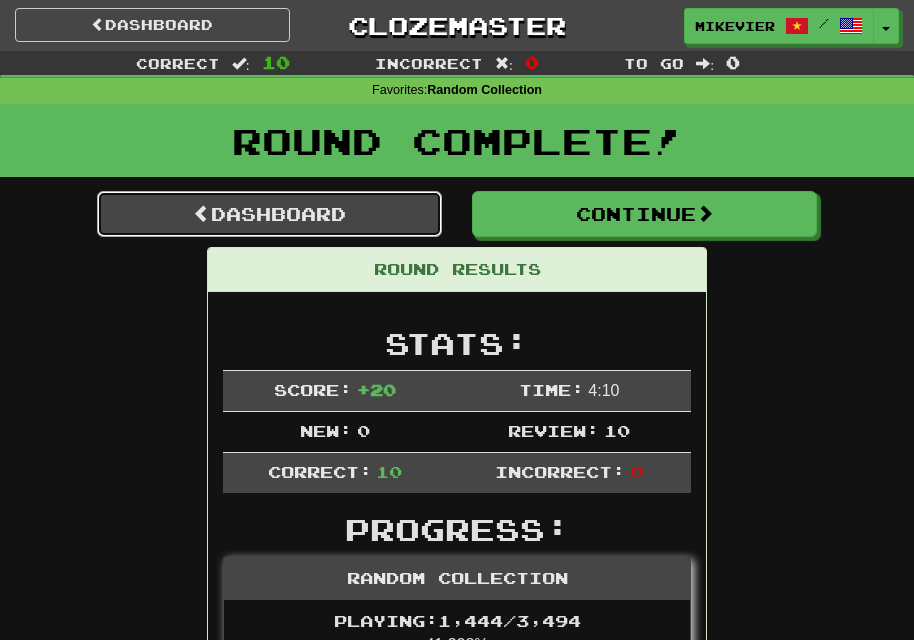 click on "Dashboard" at bounding box center (269, 214) 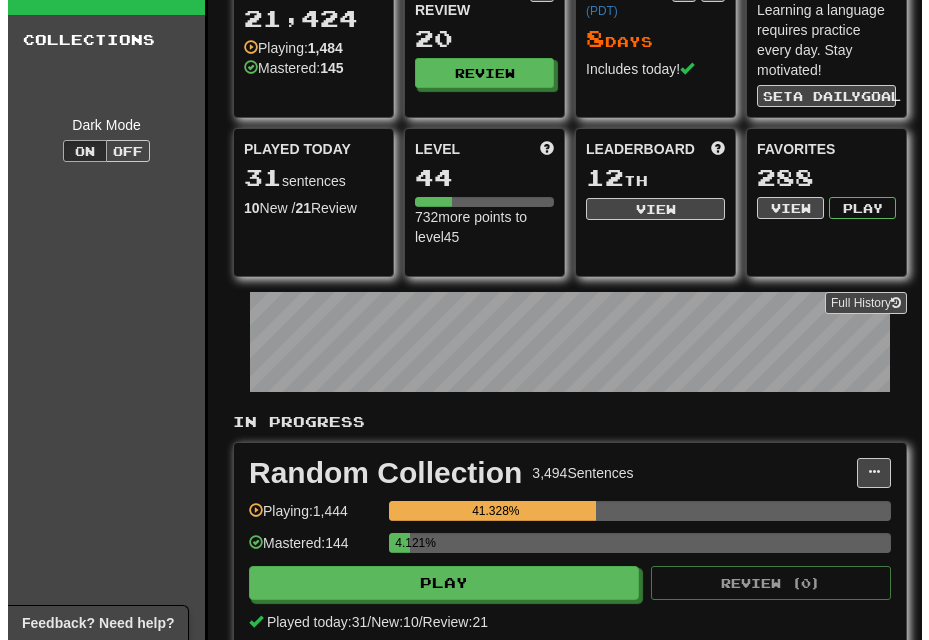 scroll, scrollTop: 0, scrollLeft: 0, axis: both 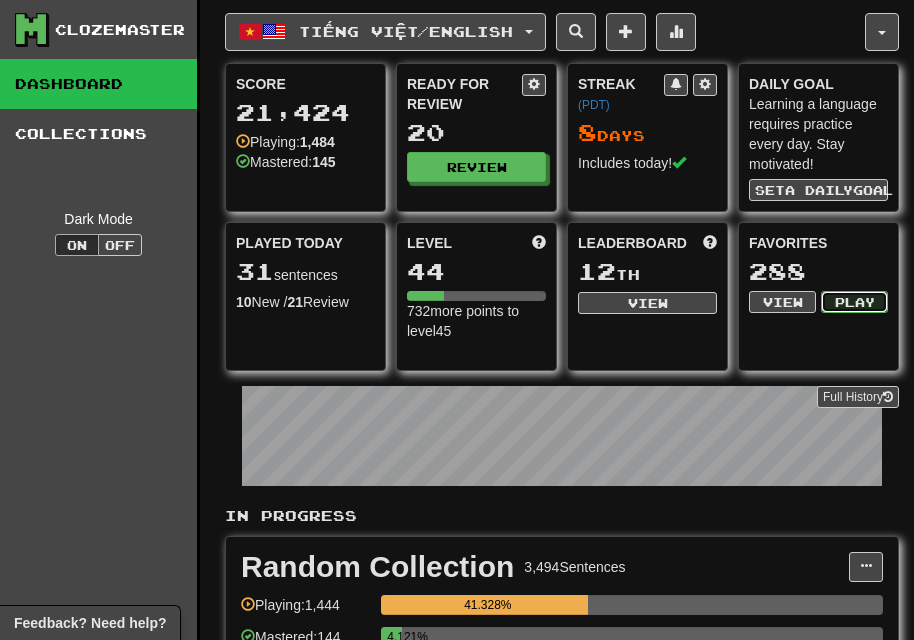 click on "Play" at bounding box center [854, 302] 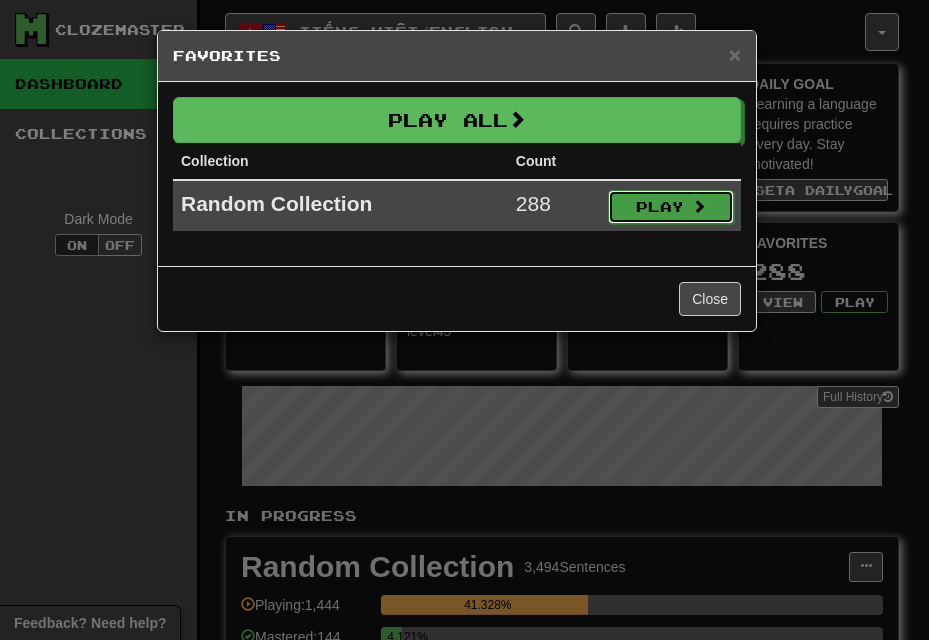 click on "Play" at bounding box center (671, 207) 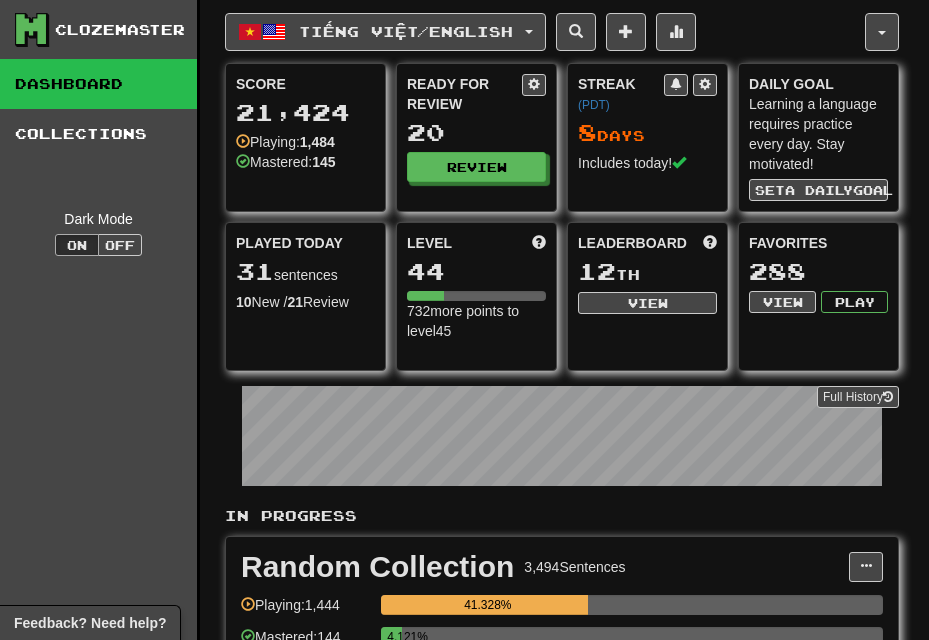 select on "**" 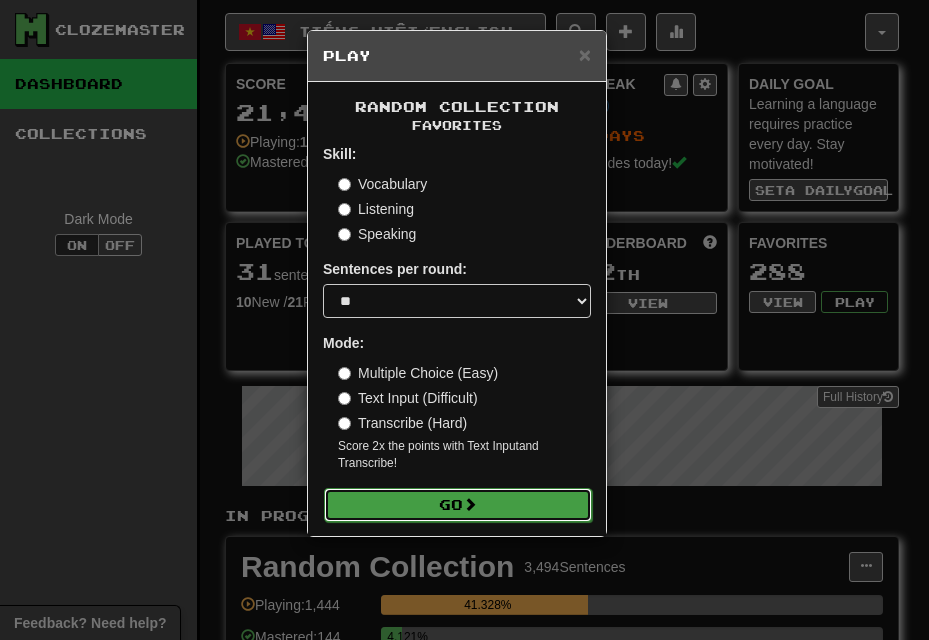 click on "Go" at bounding box center [458, 505] 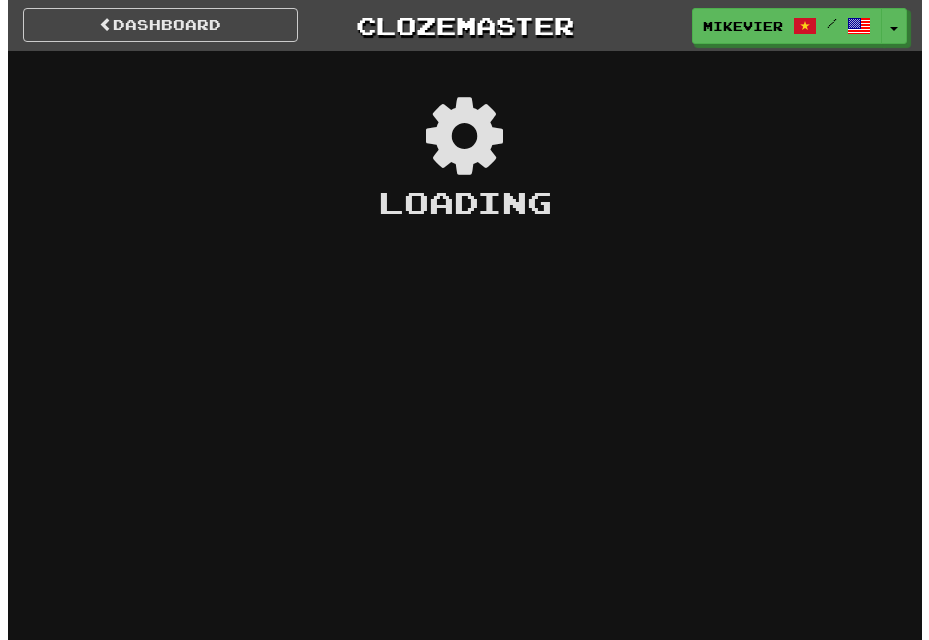 scroll, scrollTop: 0, scrollLeft: 0, axis: both 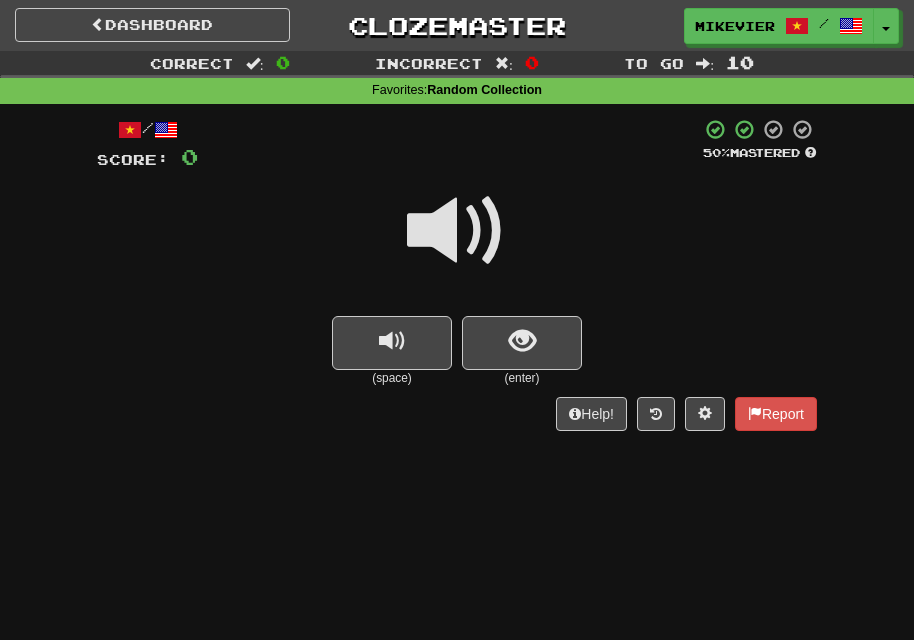 click at bounding box center [457, 231] 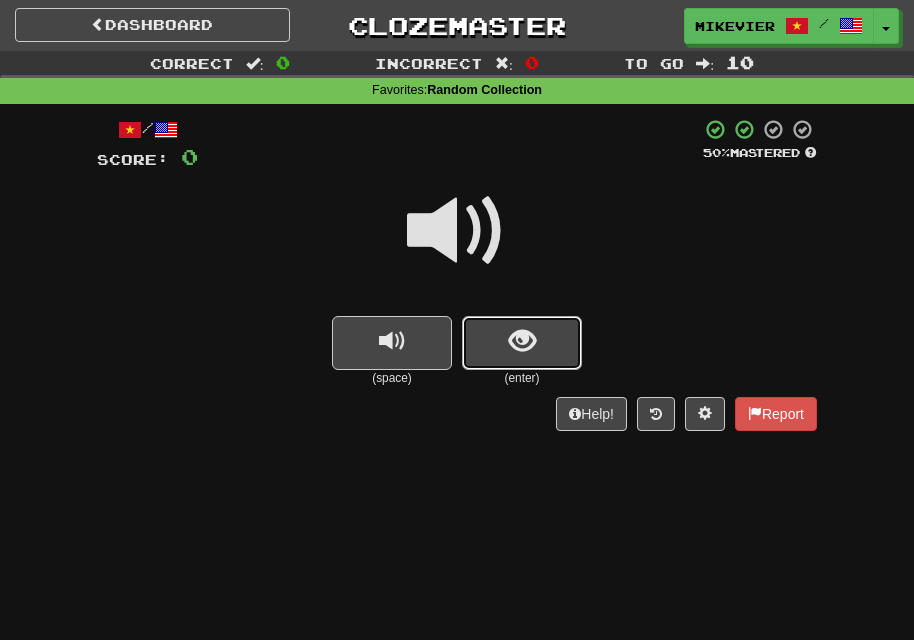 click at bounding box center [522, 343] 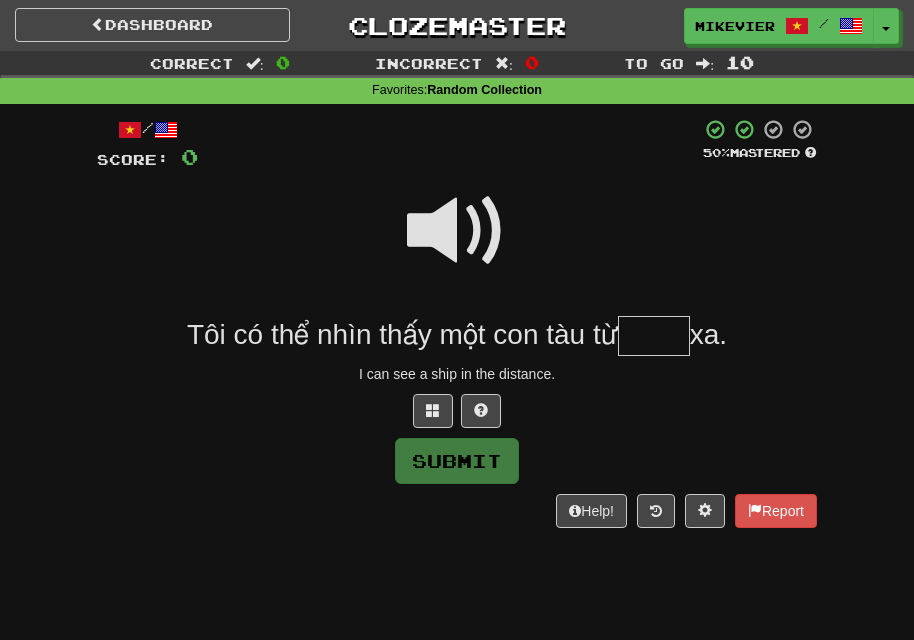 click at bounding box center [457, 231] 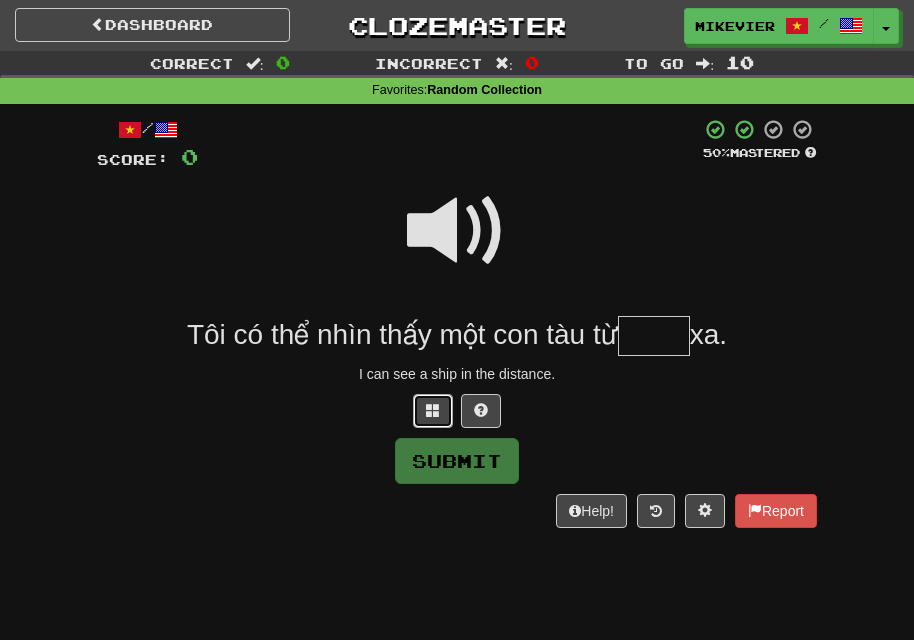 click at bounding box center [433, 410] 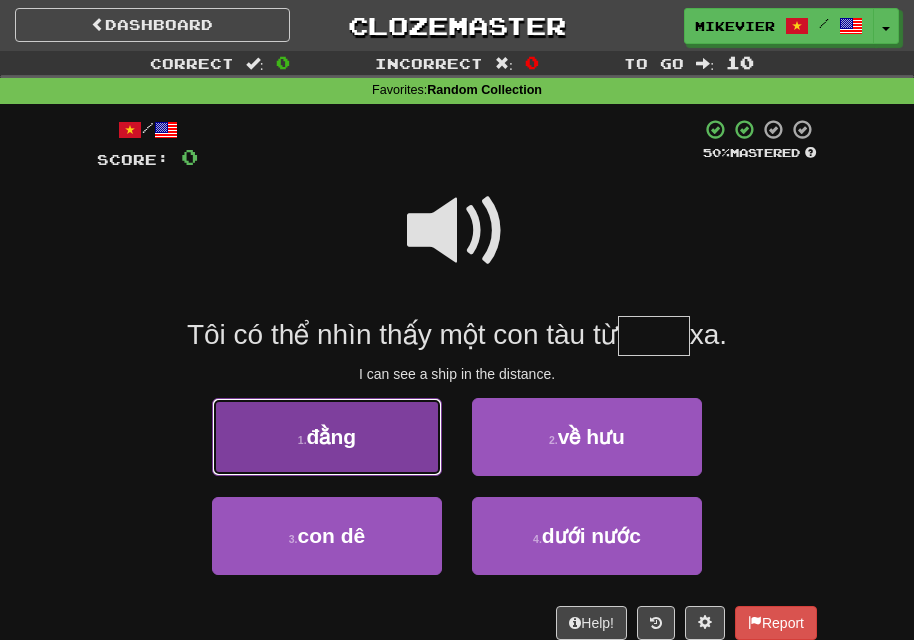 click on "1 .  đằng" at bounding box center [327, 437] 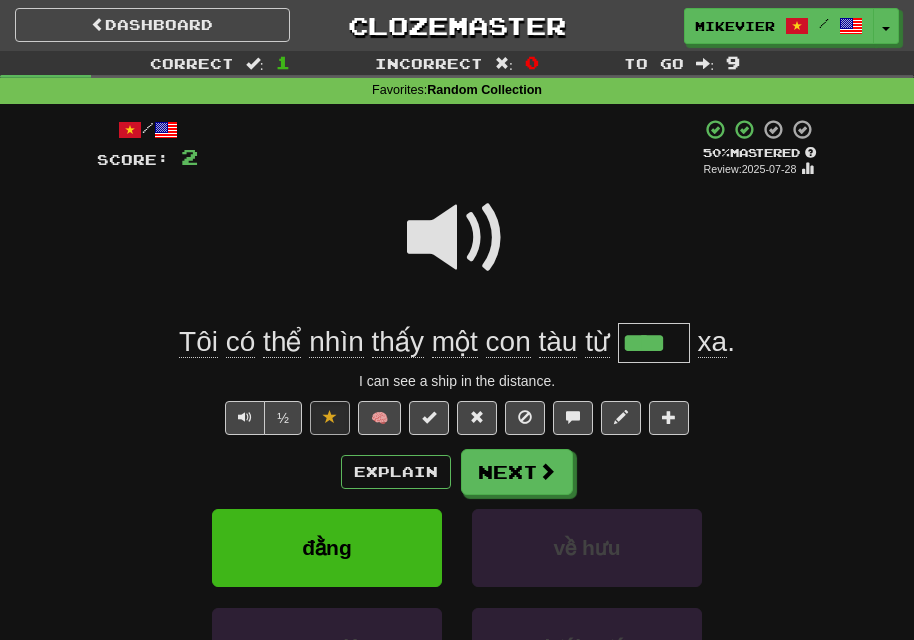 click at bounding box center (457, 238) 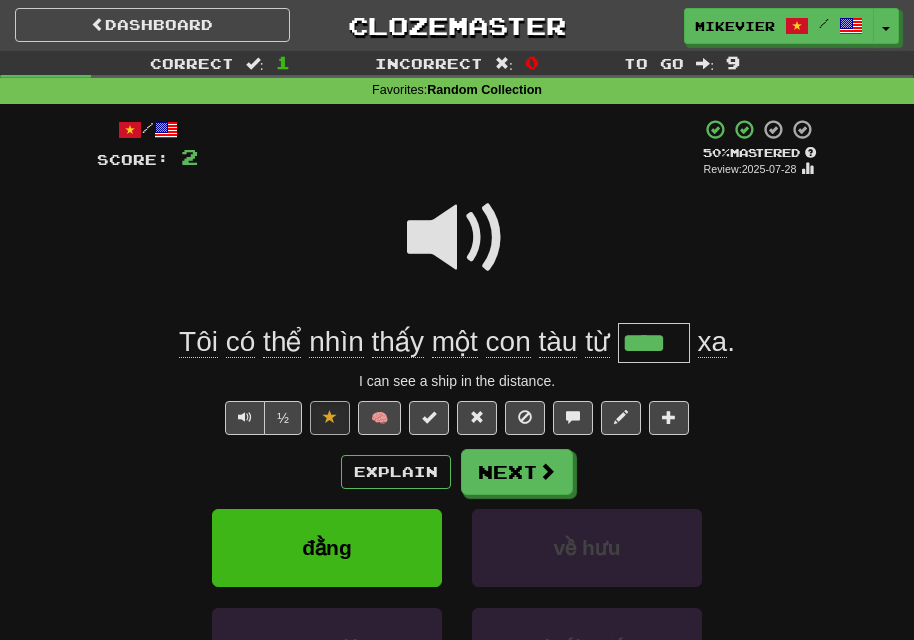 click at bounding box center [457, 238] 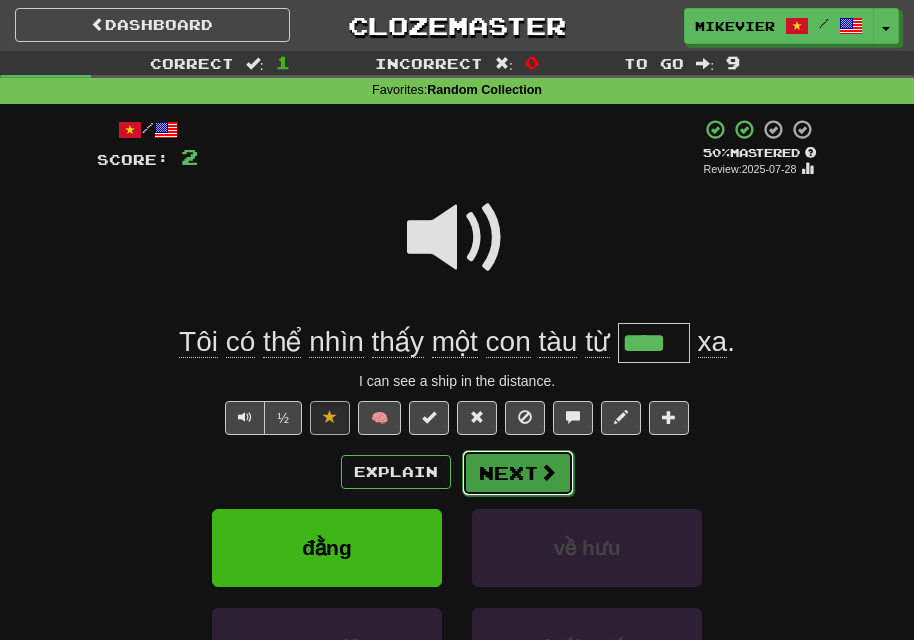 click on "Next" at bounding box center (518, 473) 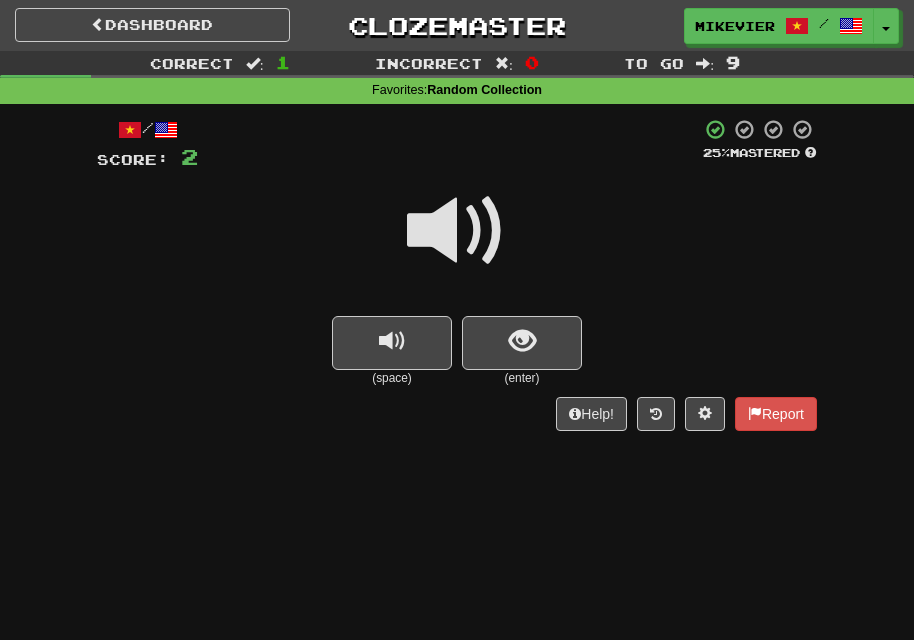 click at bounding box center (457, 231) 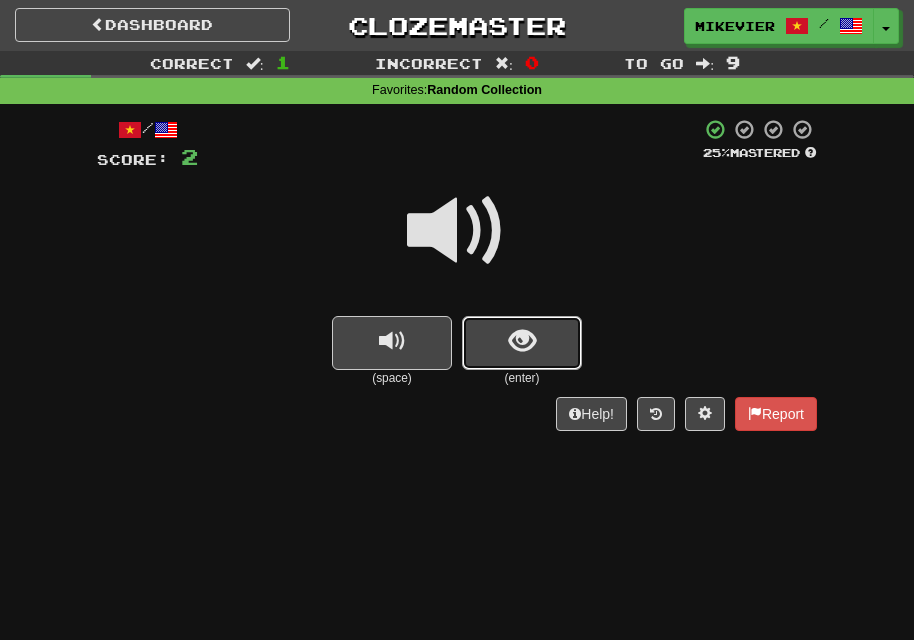 click at bounding box center [522, 343] 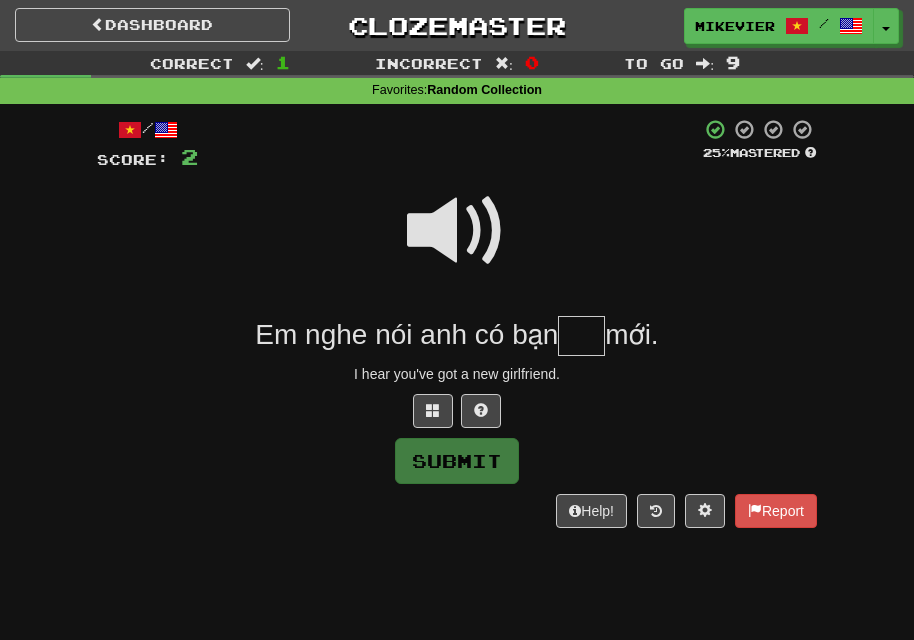 click at bounding box center (457, 231) 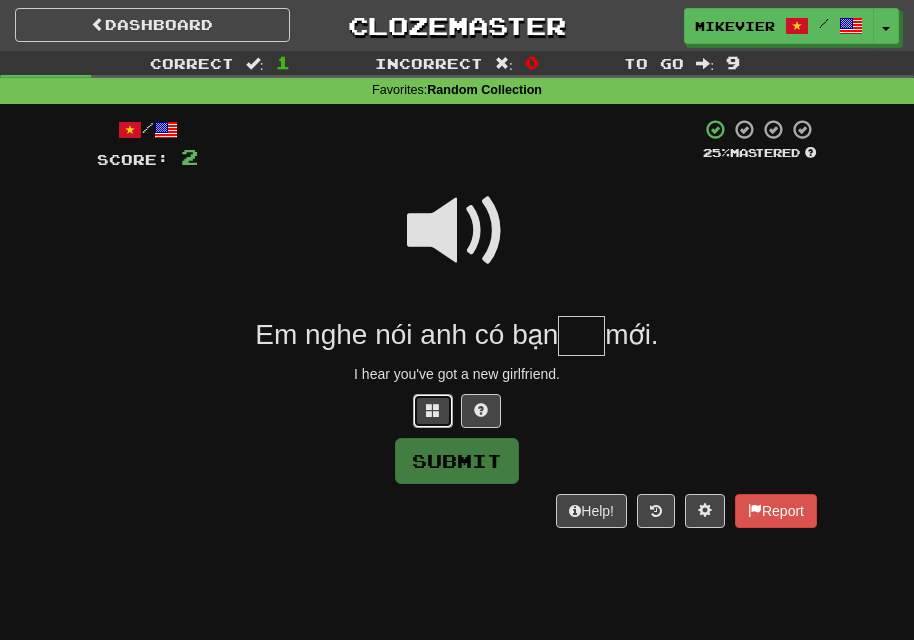 click at bounding box center (433, 411) 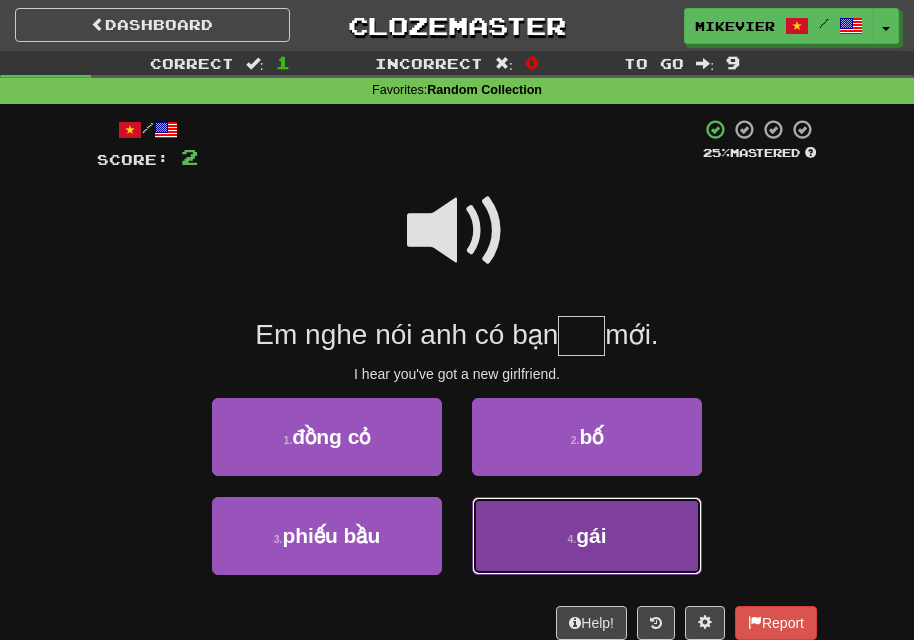 click on "4 .  gái" at bounding box center (587, 536) 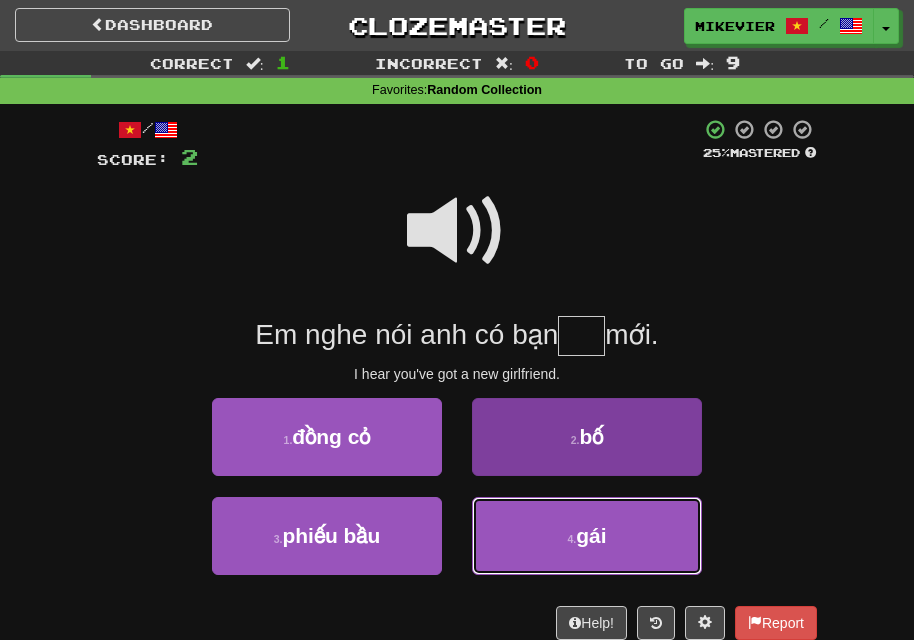 type on "***" 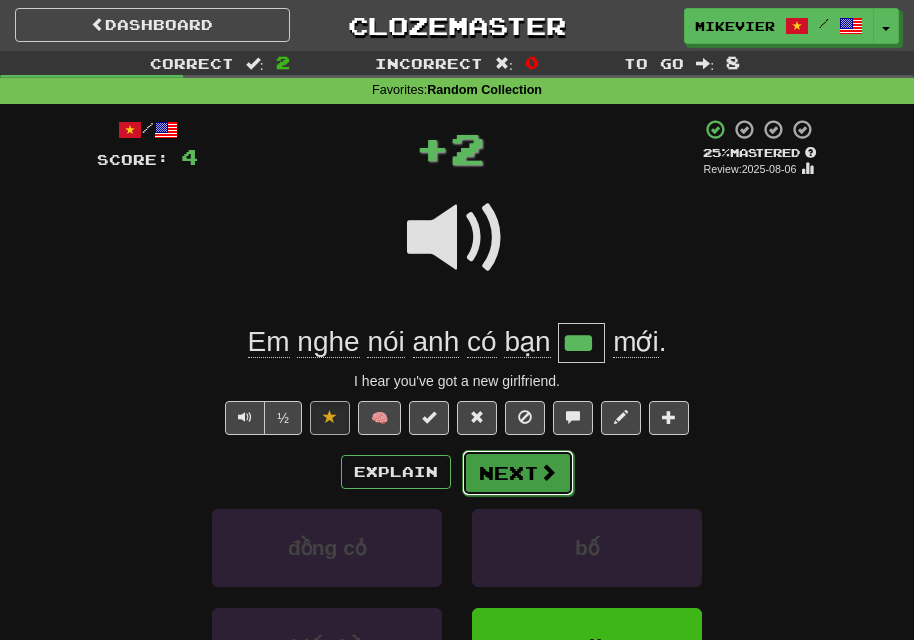 click at bounding box center [548, 472] 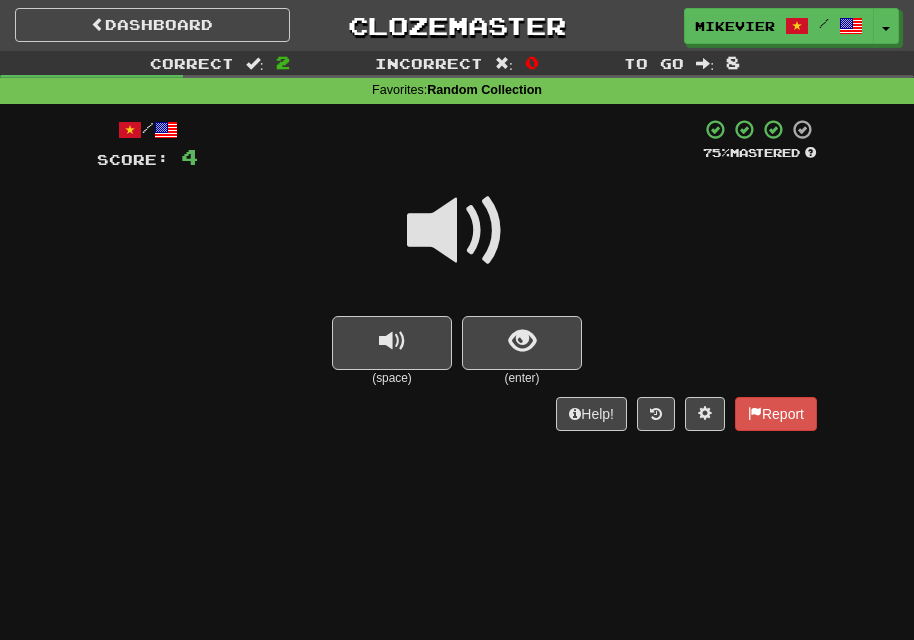 click at bounding box center [457, 231] 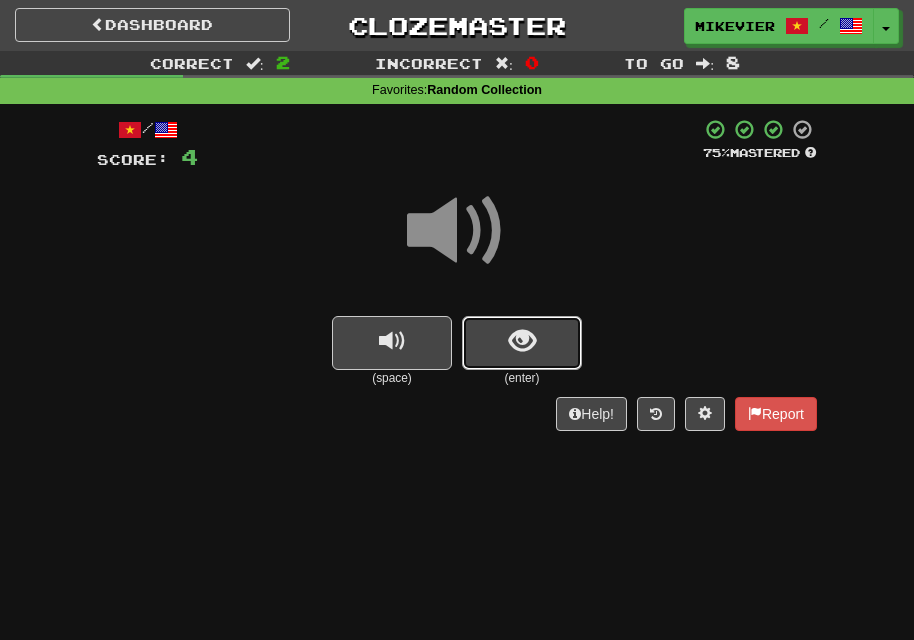 click at bounding box center [522, 343] 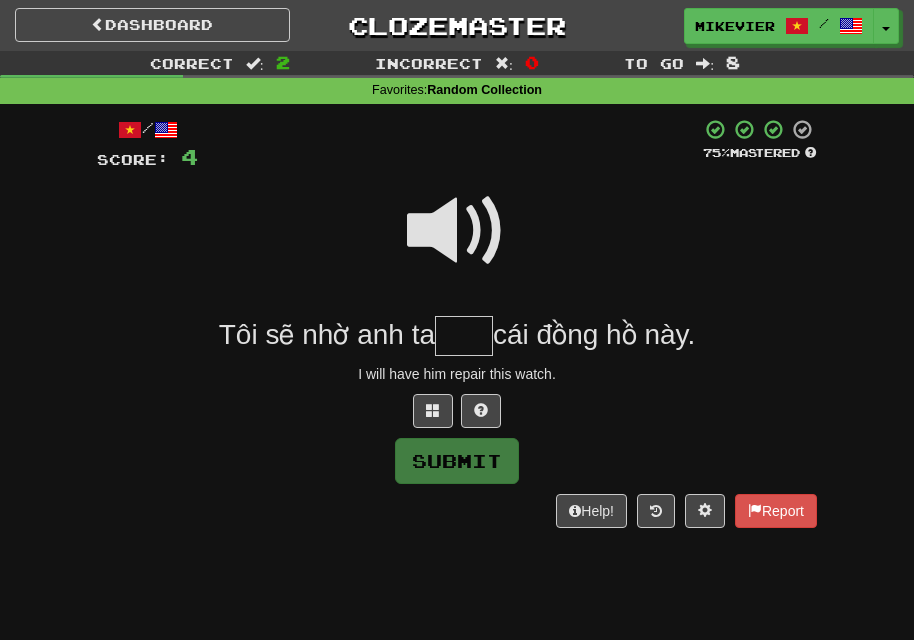click at bounding box center (457, 231) 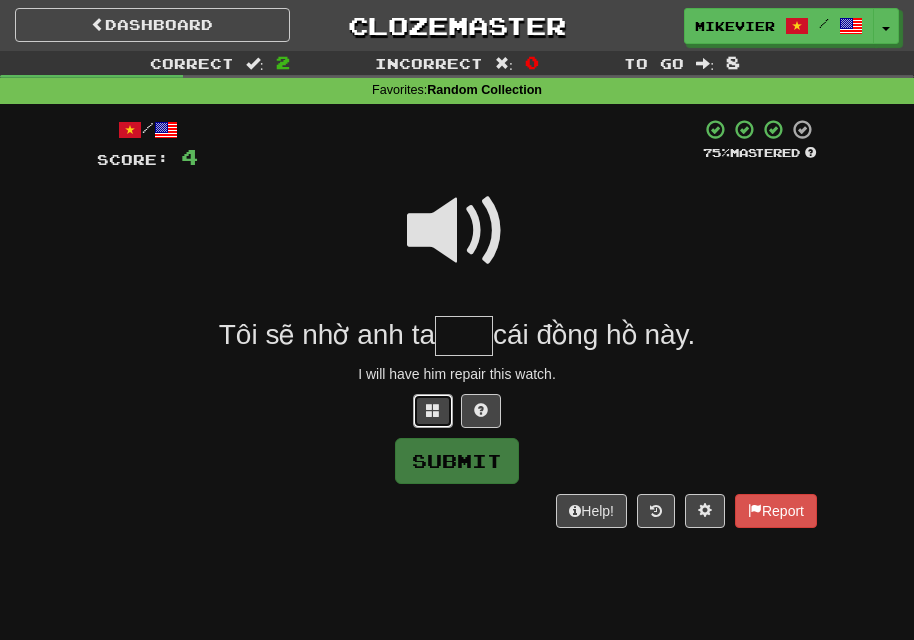 click at bounding box center [433, 410] 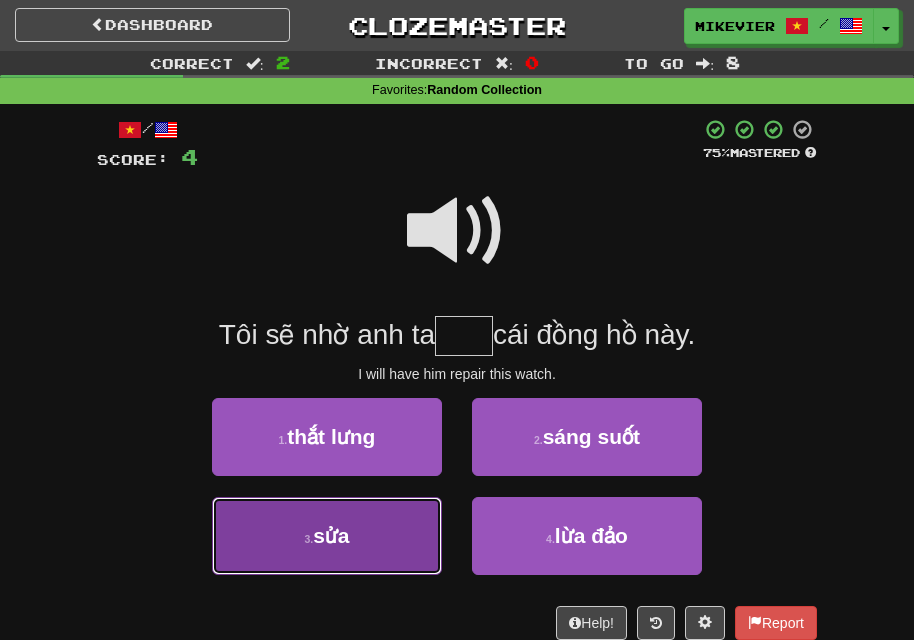 drag, startPoint x: 408, startPoint y: 505, endPoint x: 400, endPoint y: 496, distance: 12.0415945 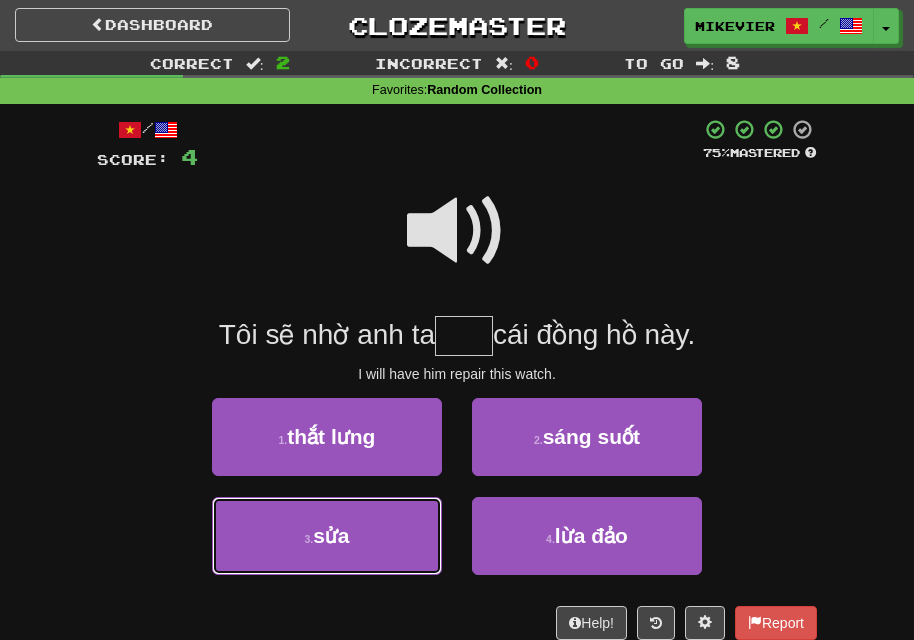 click on "3 .  sửa" at bounding box center [327, 536] 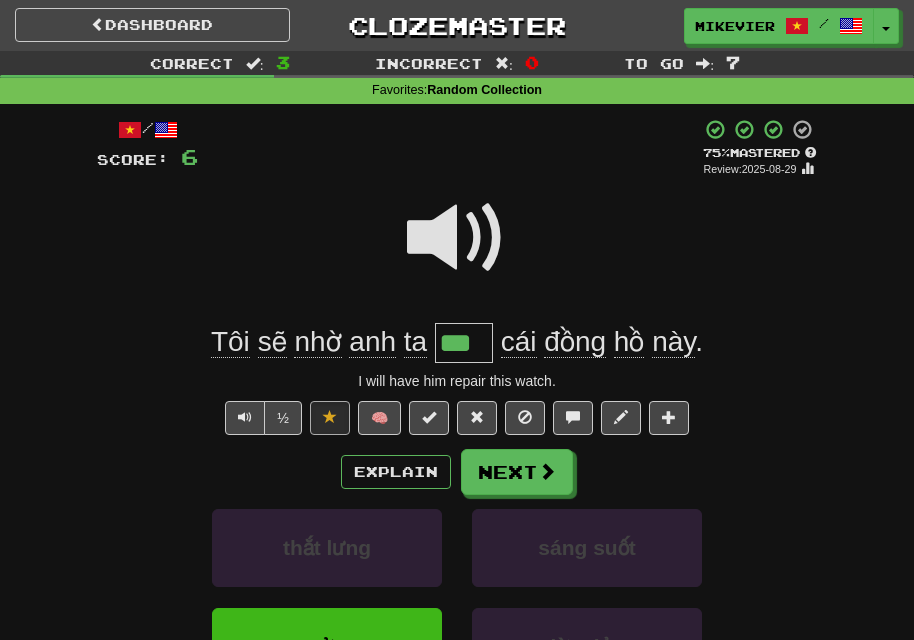 click at bounding box center (457, 238) 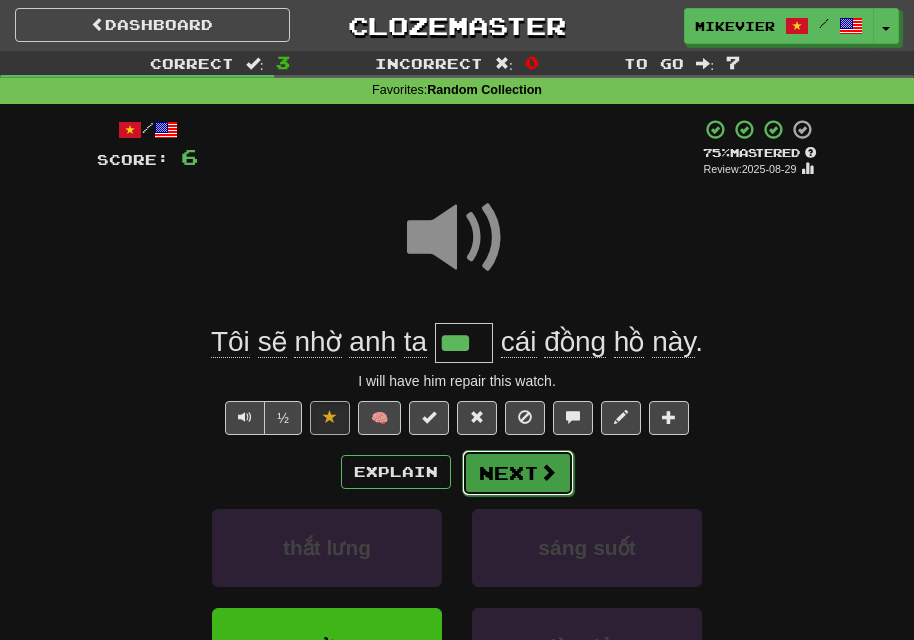 click on "Next" at bounding box center (518, 473) 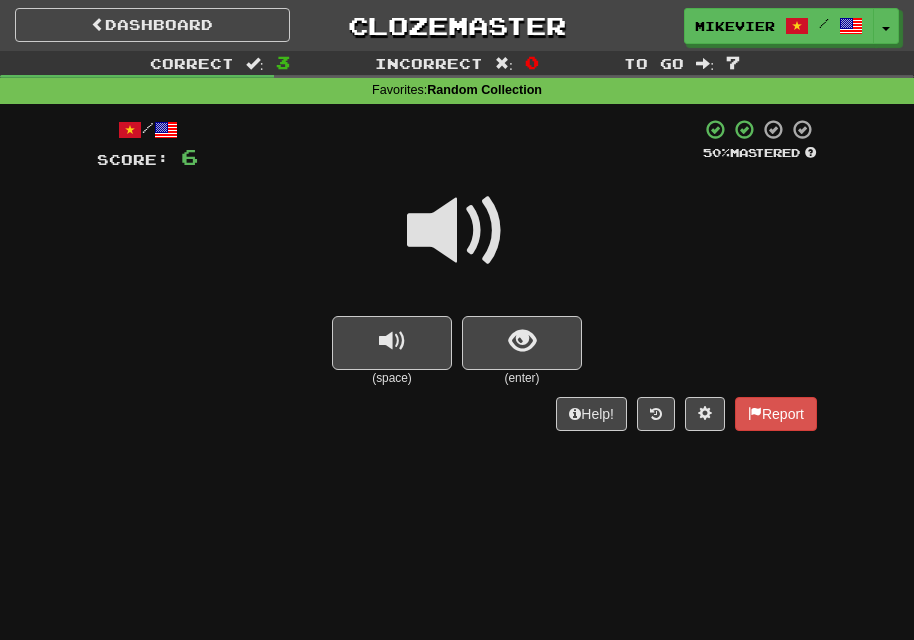 click at bounding box center (457, 231) 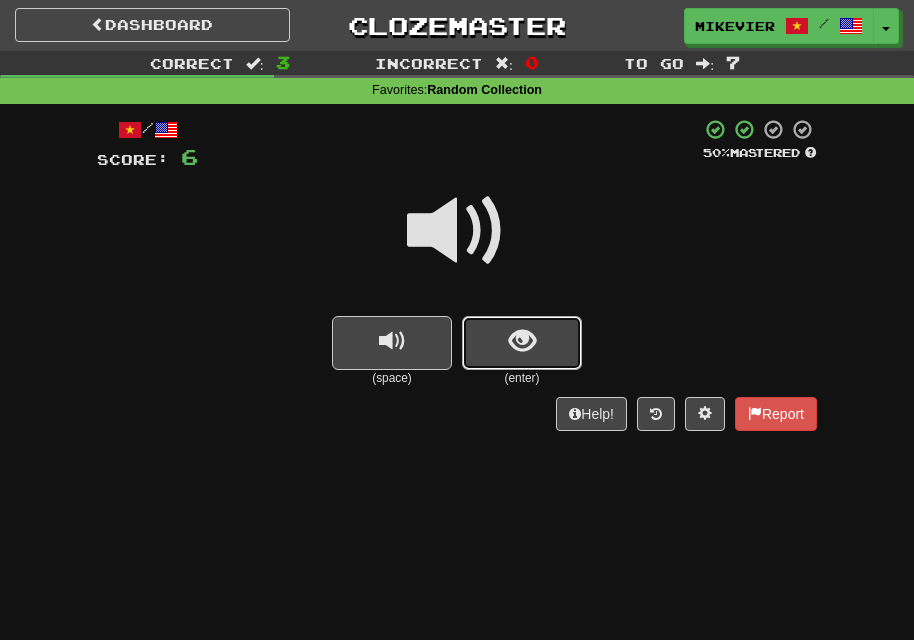 click at bounding box center [522, 343] 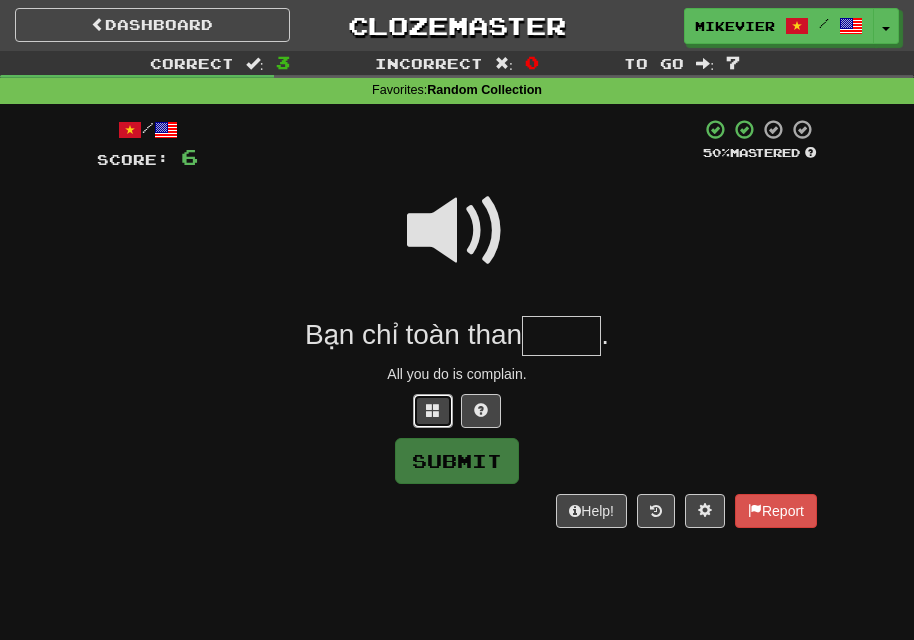 click at bounding box center (433, 410) 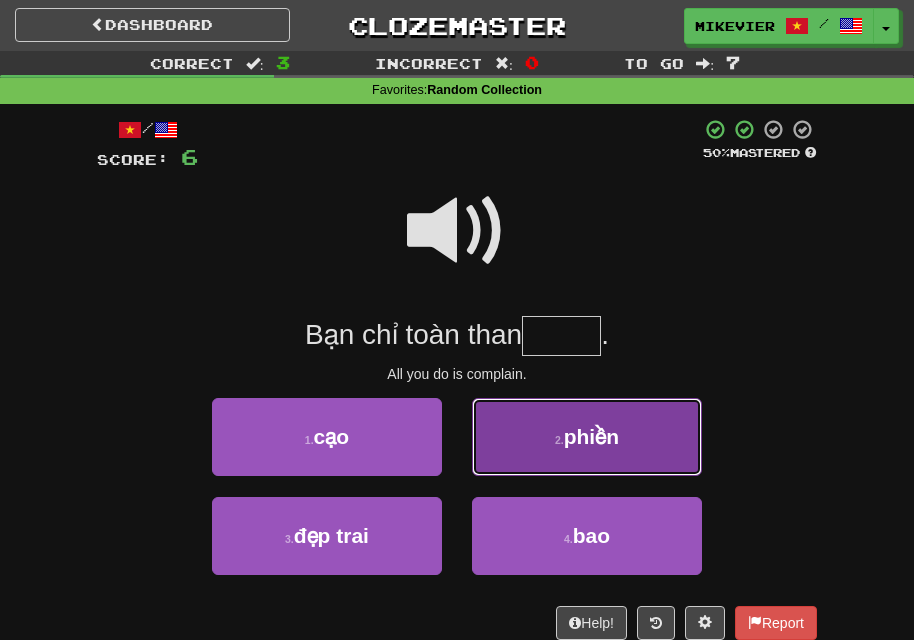 click on "2 .  phiền" at bounding box center (587, 437) 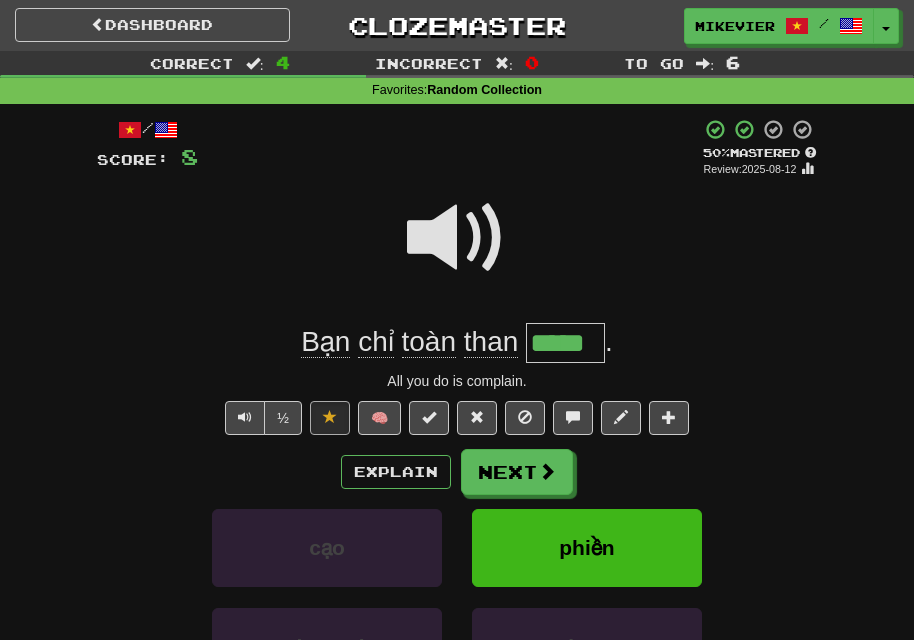 click at bounding box center (457, 238) 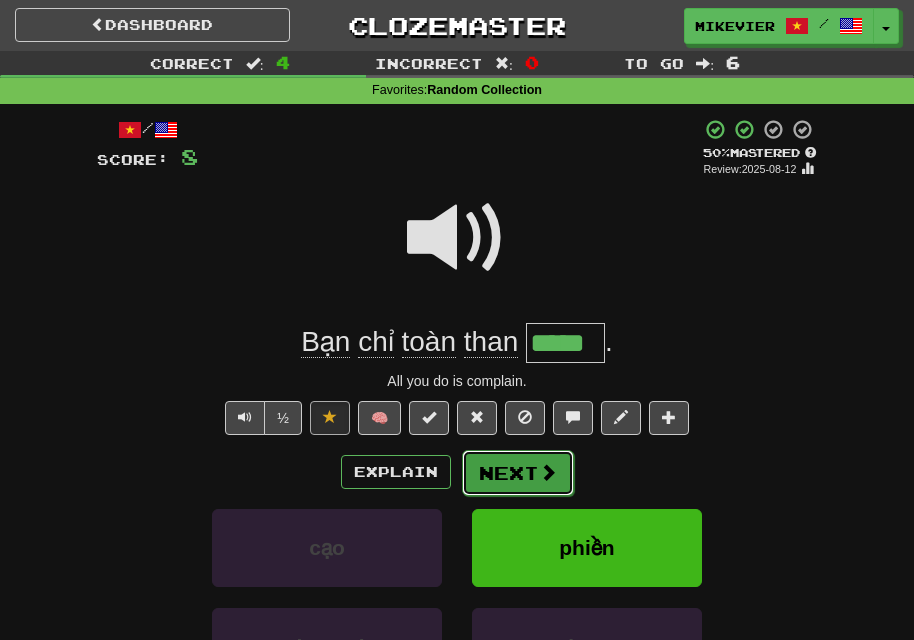 click on "Next" at bounding box center [518, 473] 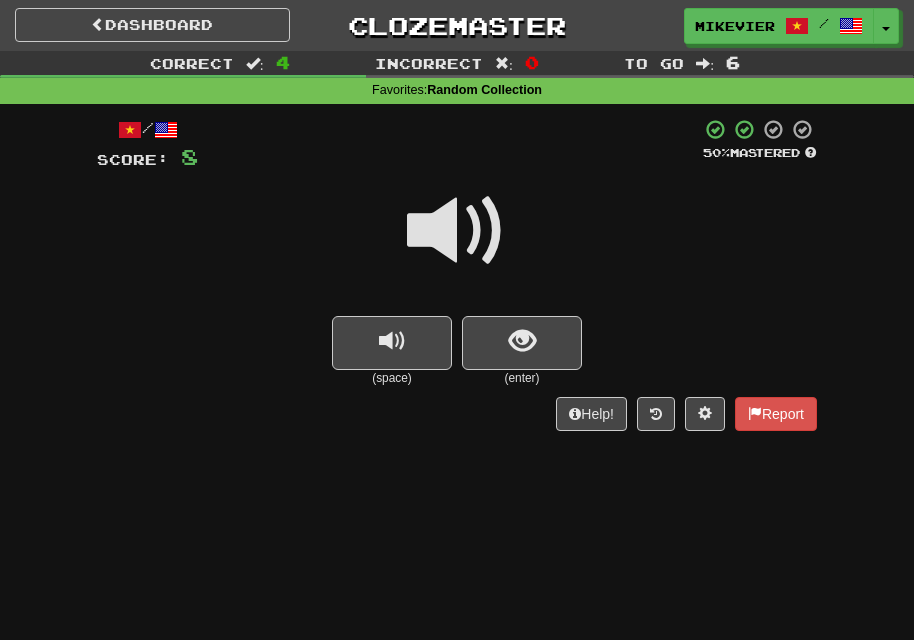 click at bounding box center [457, 231] 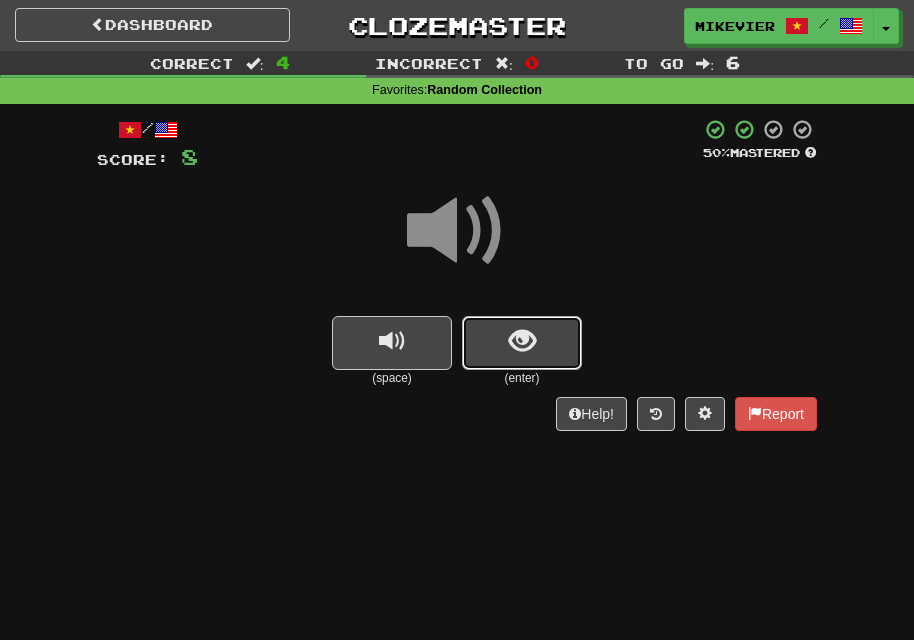 click at bounding box center [522, 343] 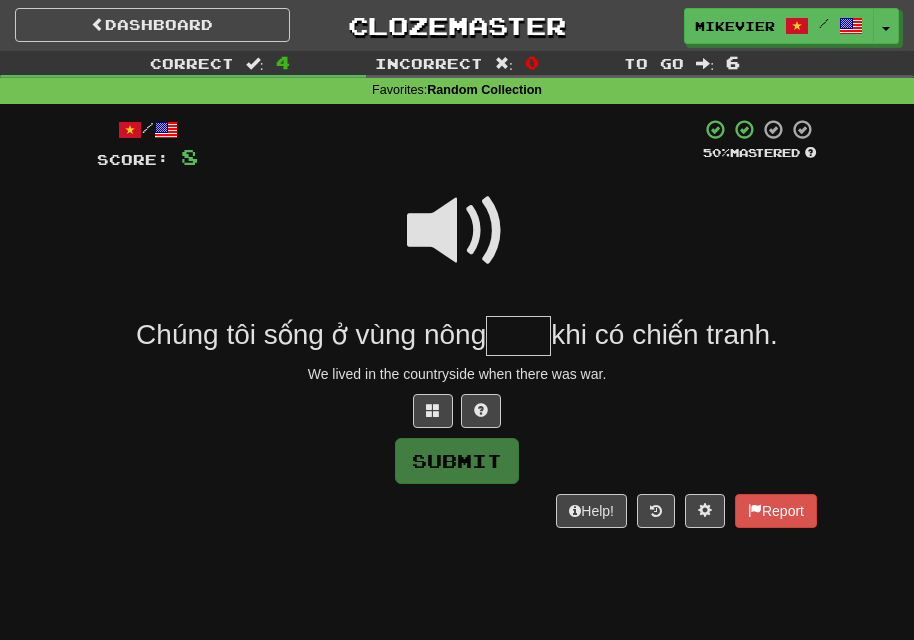 click at bounding box center [457, 231] 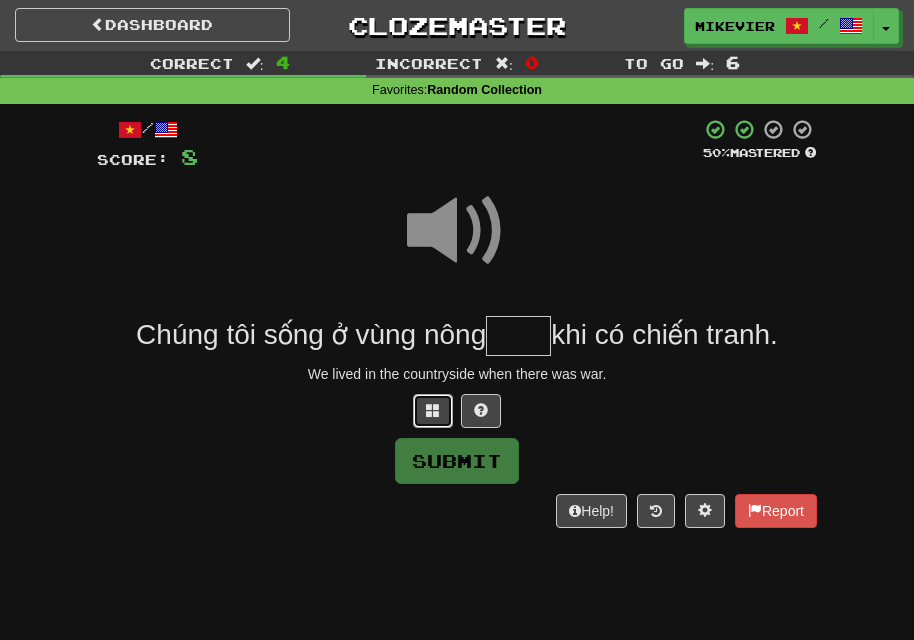 click at bounding box center (433, 410) 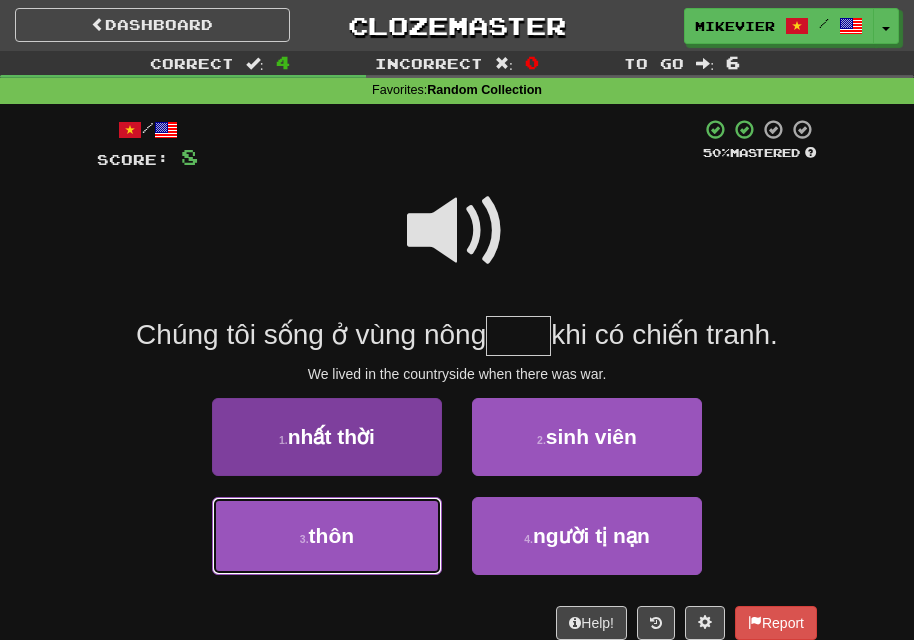 click on "3 .  thôn" at bounding box center [327, 536] 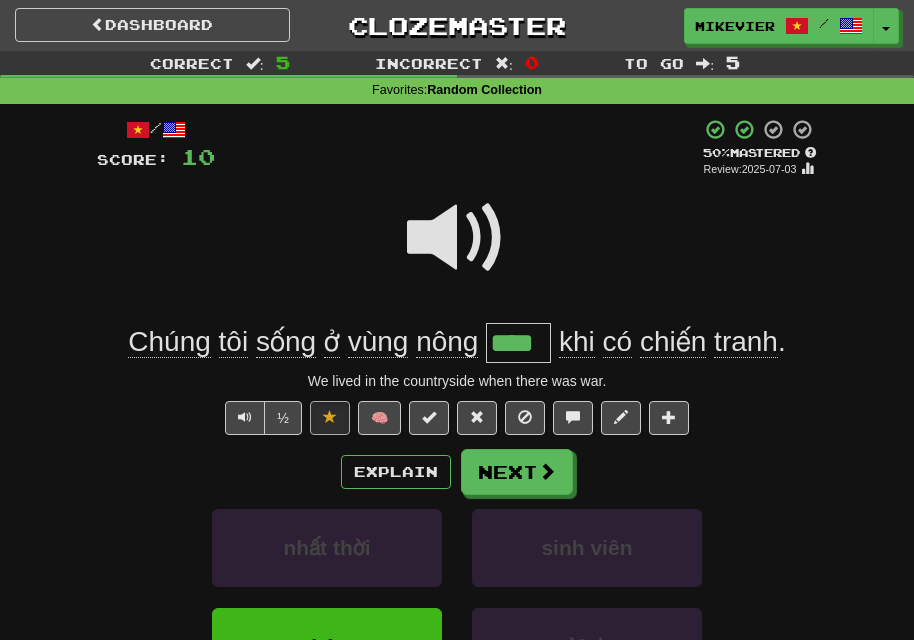 click at bounding box center (457, 238) 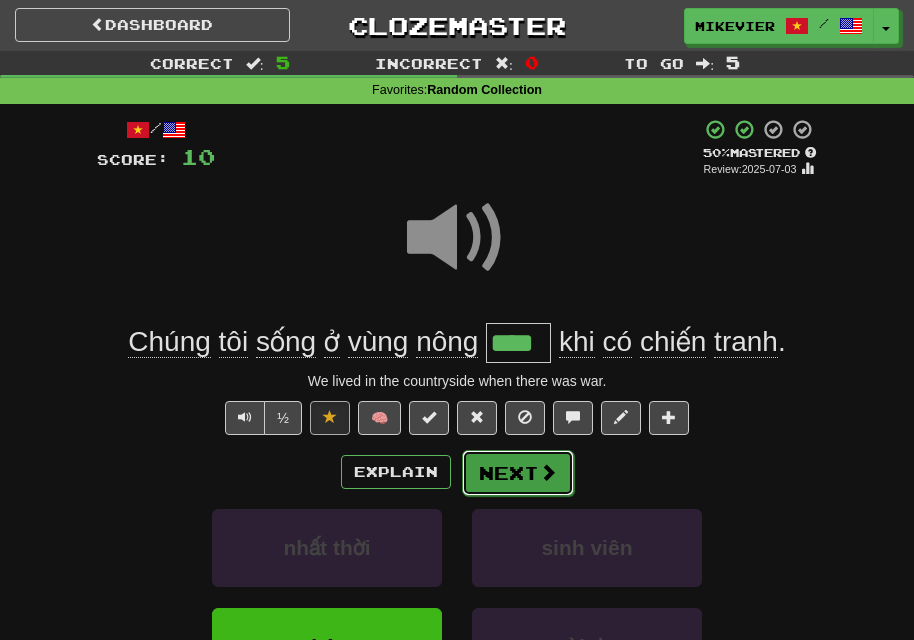 click at bounding box center (548, 472) 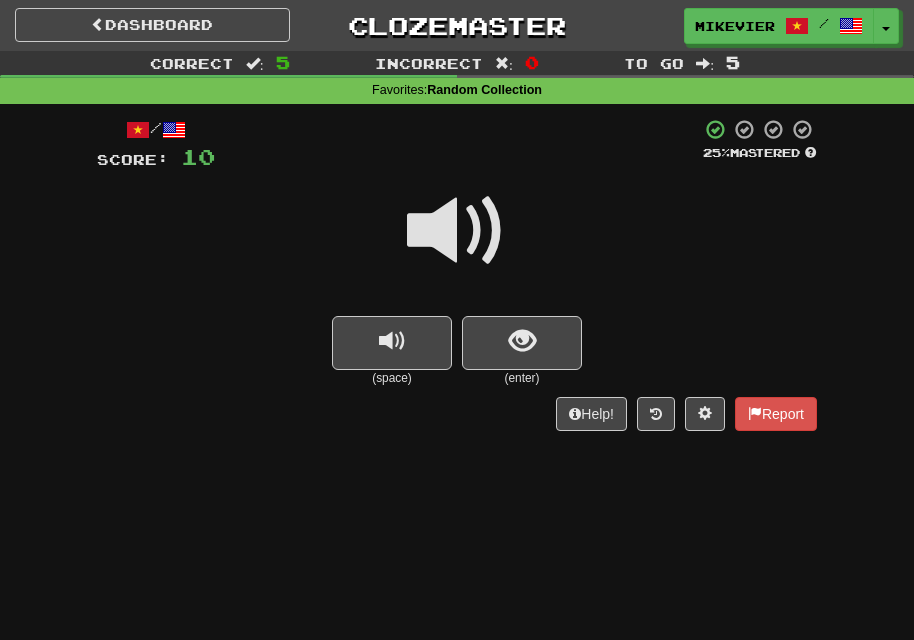click at bounding box center [457, 231] 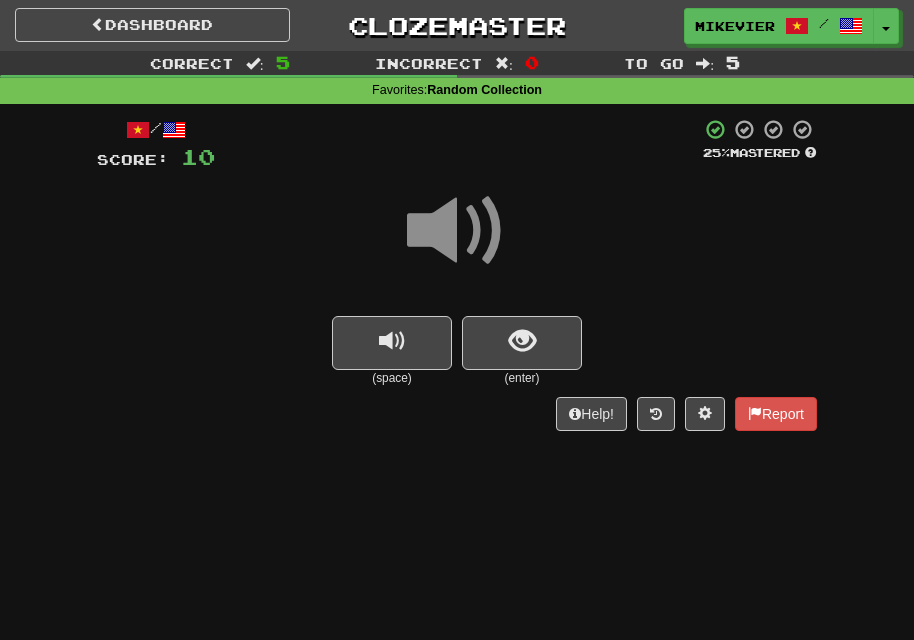 click at bounding box center (457, 231) 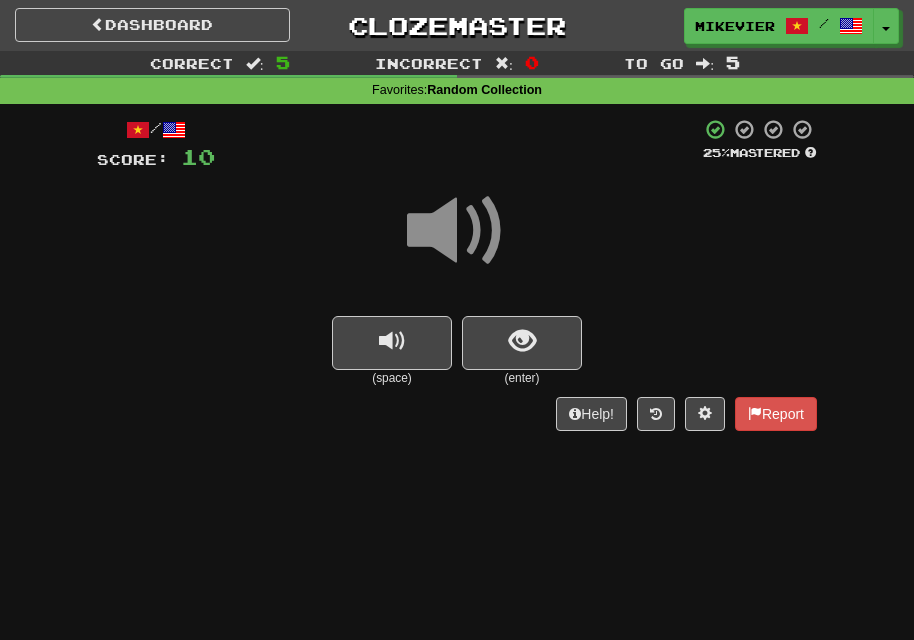 click at bounding box center (457, 231) 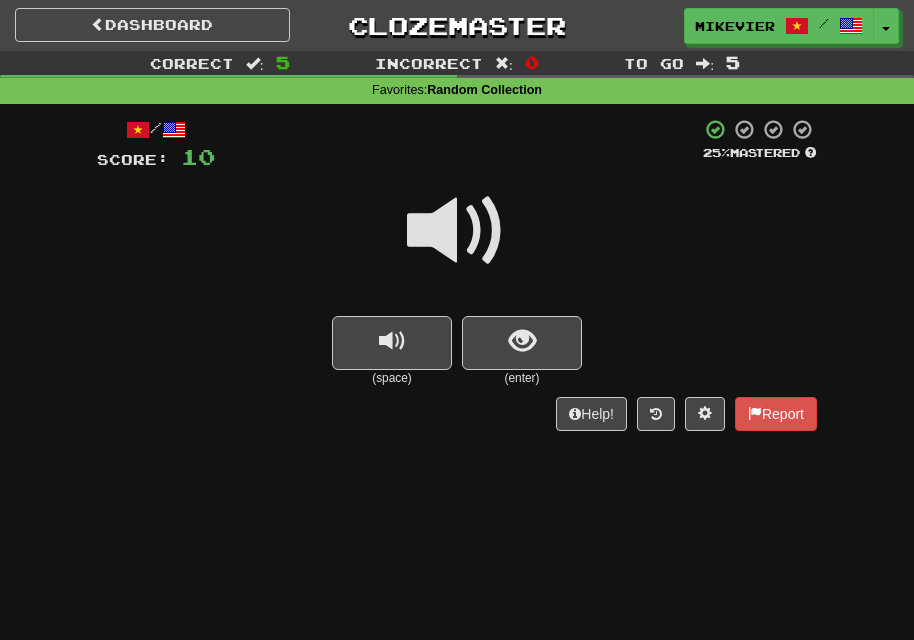 click at bounding box center [457, 231] 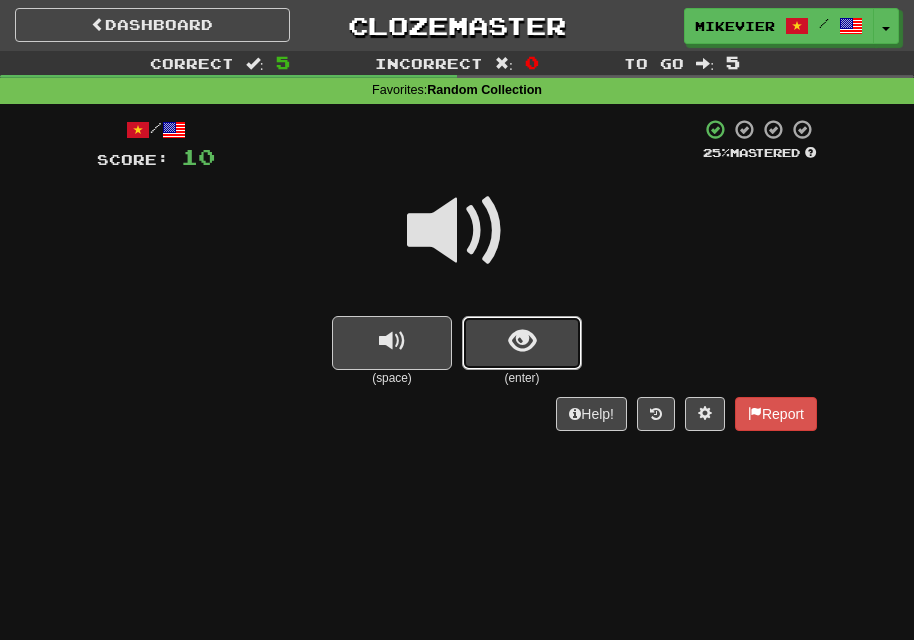 click at bounding box center [522, 343] 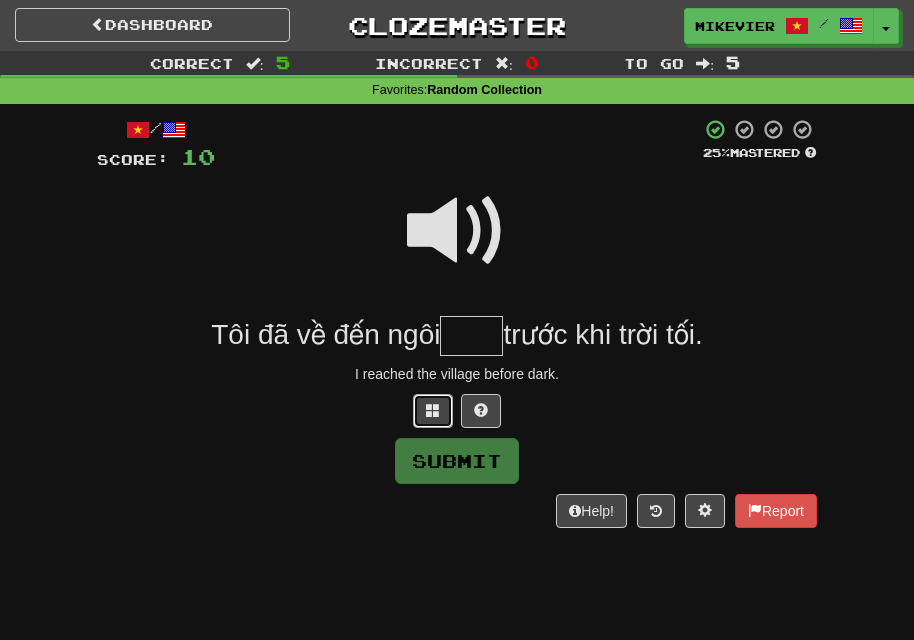 click at bounding box center [433, 410] 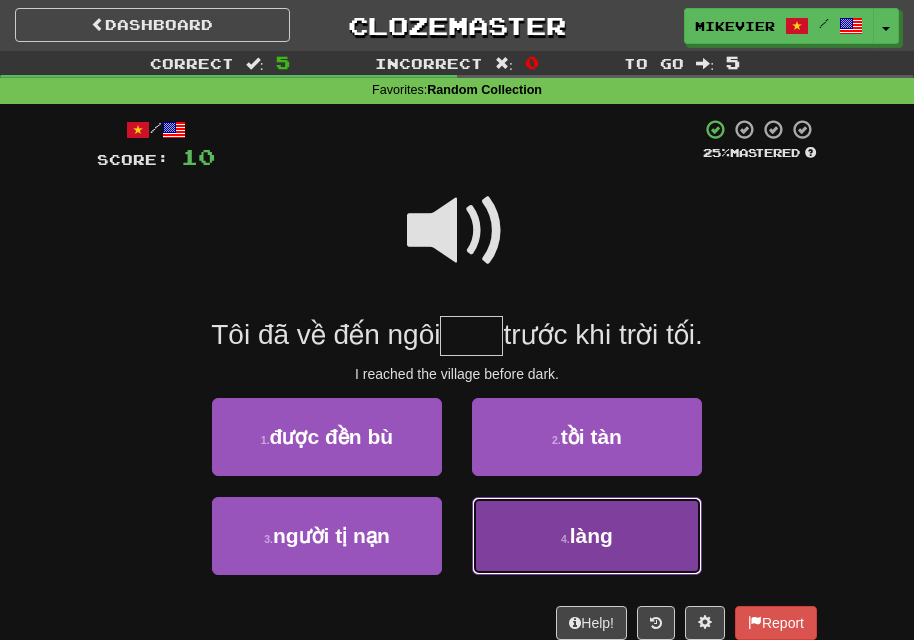 click on "4 .  làng" at bounding box center [587, 536] 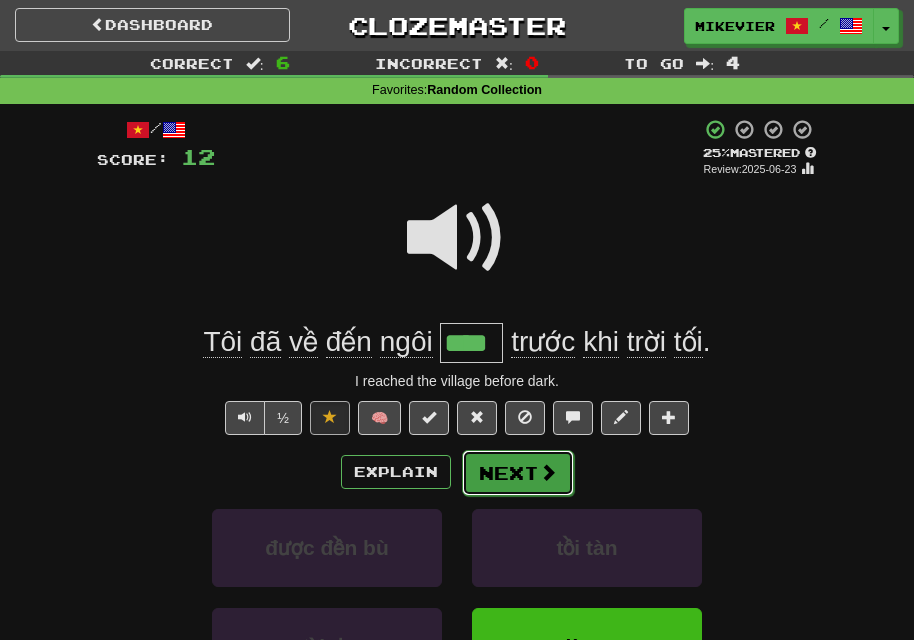 click on "Next" at bounding box center [518, 473] 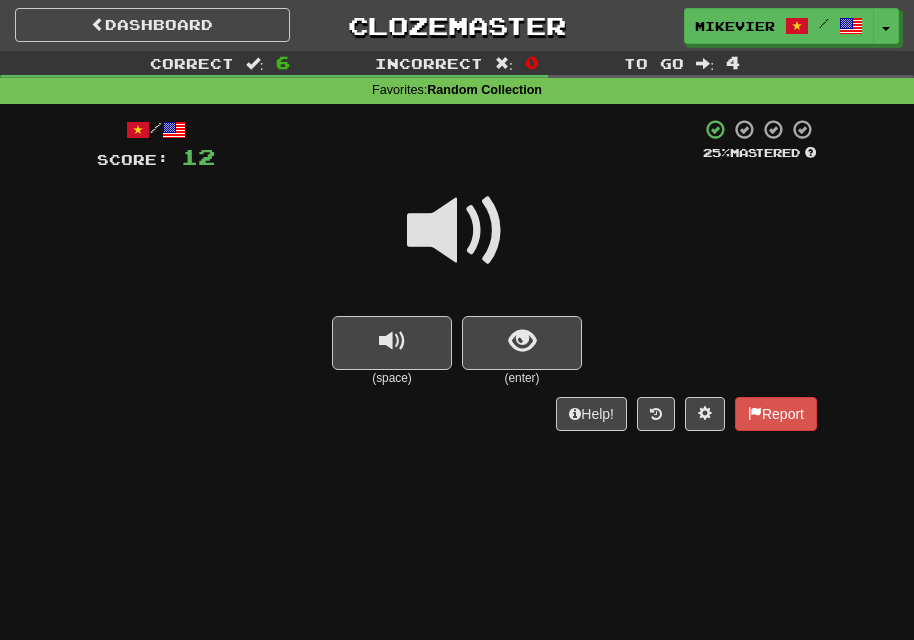 click at bounding box center (457, 231) 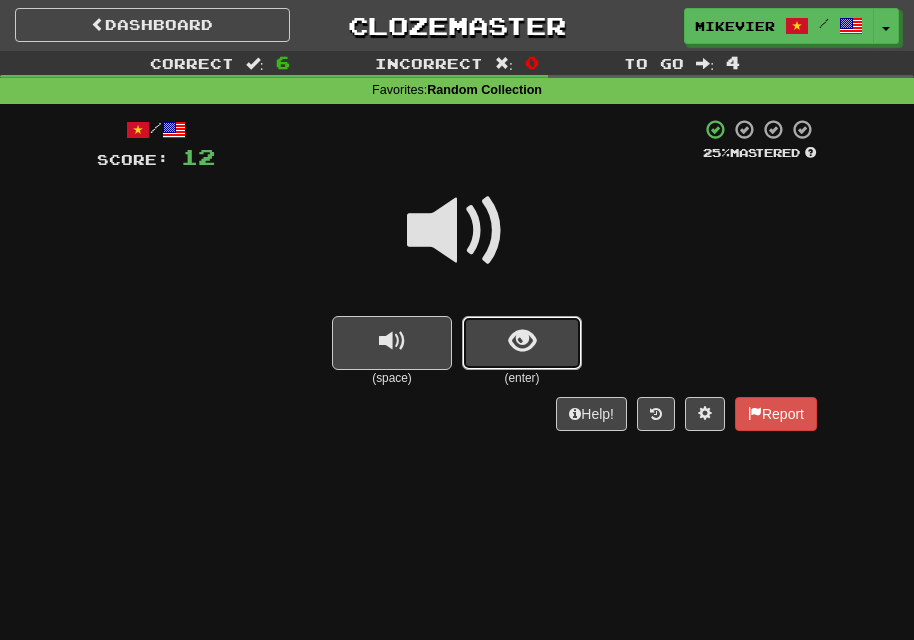 click at bounding box center [522, 341] 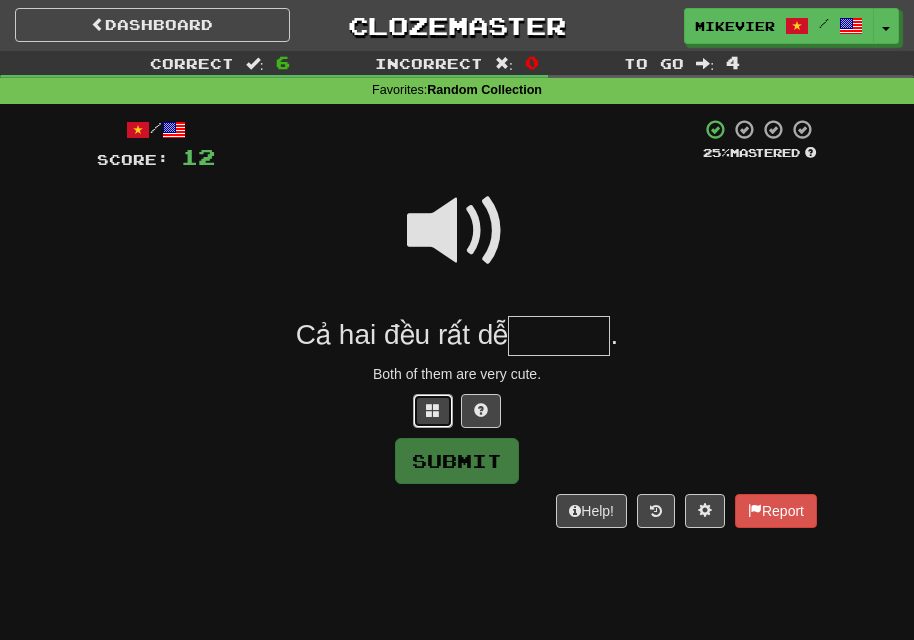 click at bounding box center [433, 411] 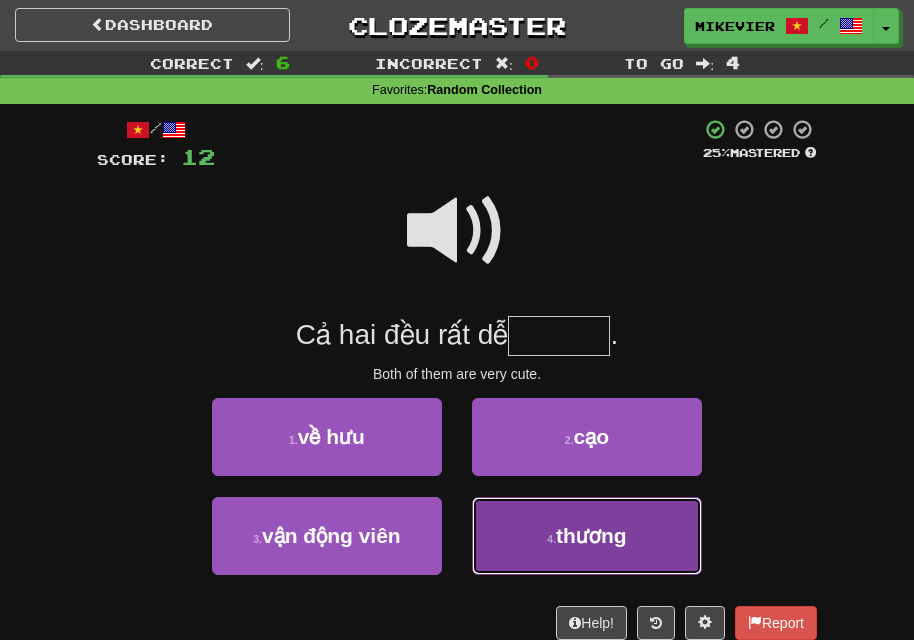 click on "4 .  thương" at bounding box center (587, 536) 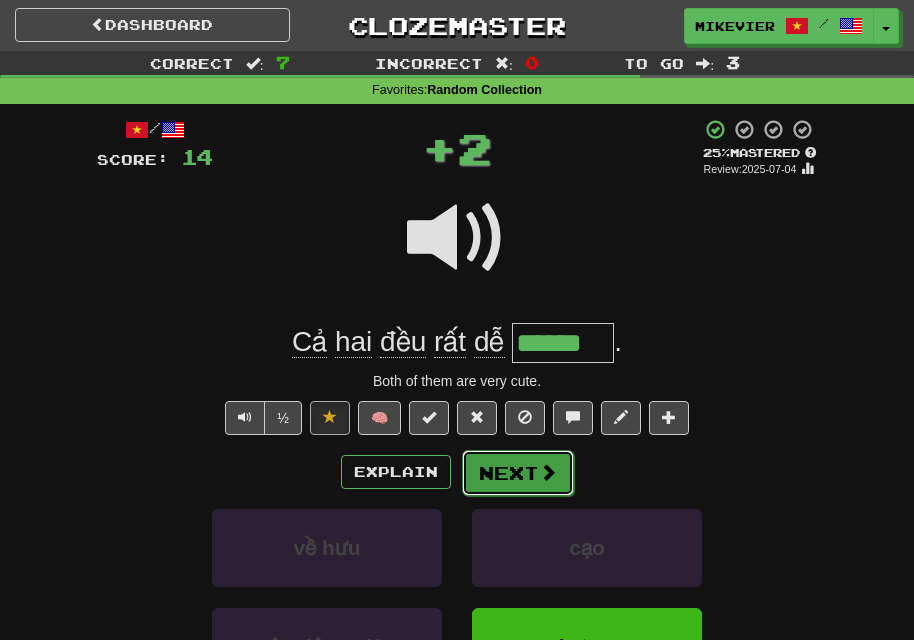 click at bounding box center (548, 472) 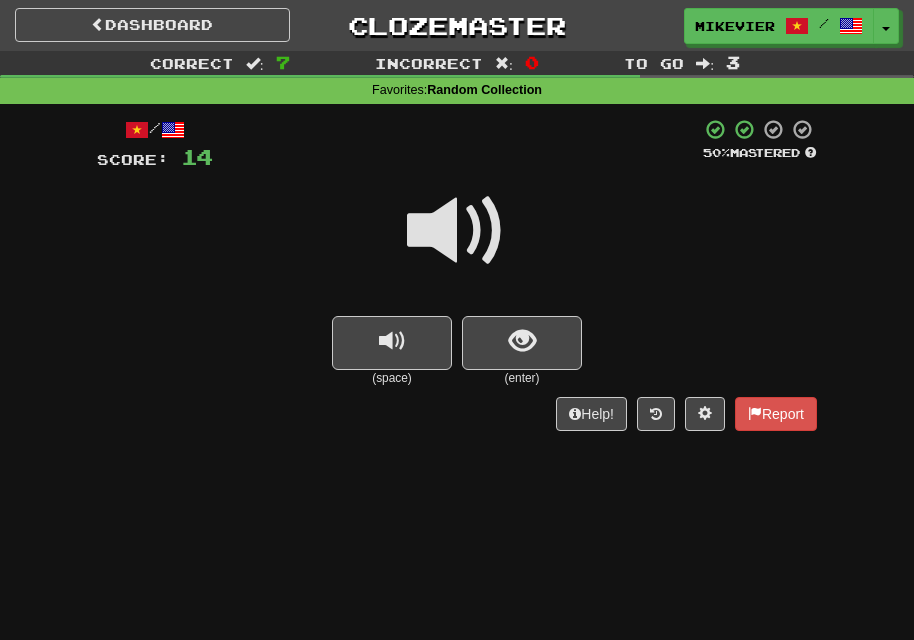 click at bounding box center [457, 231] 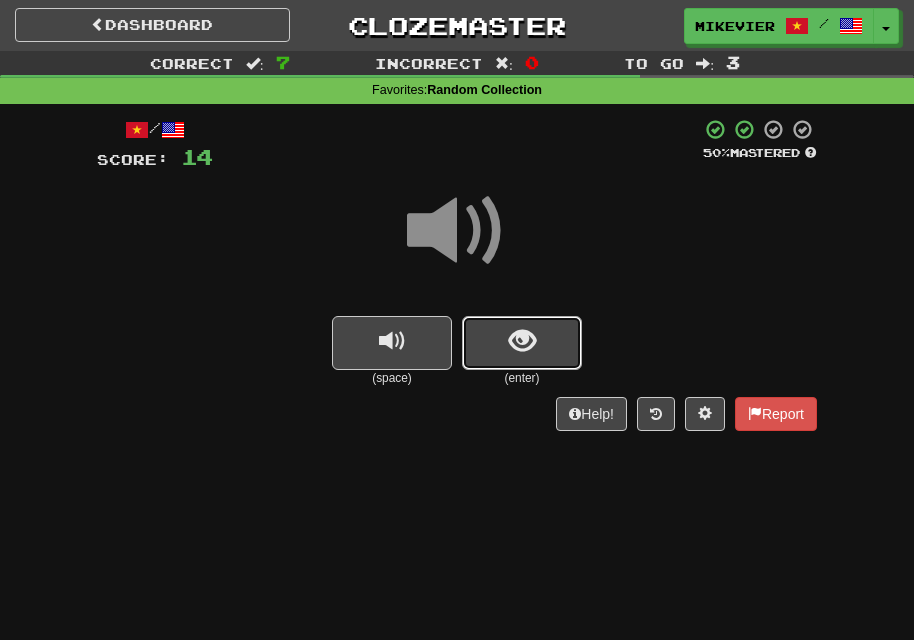 click at bounding box center (522, 343) 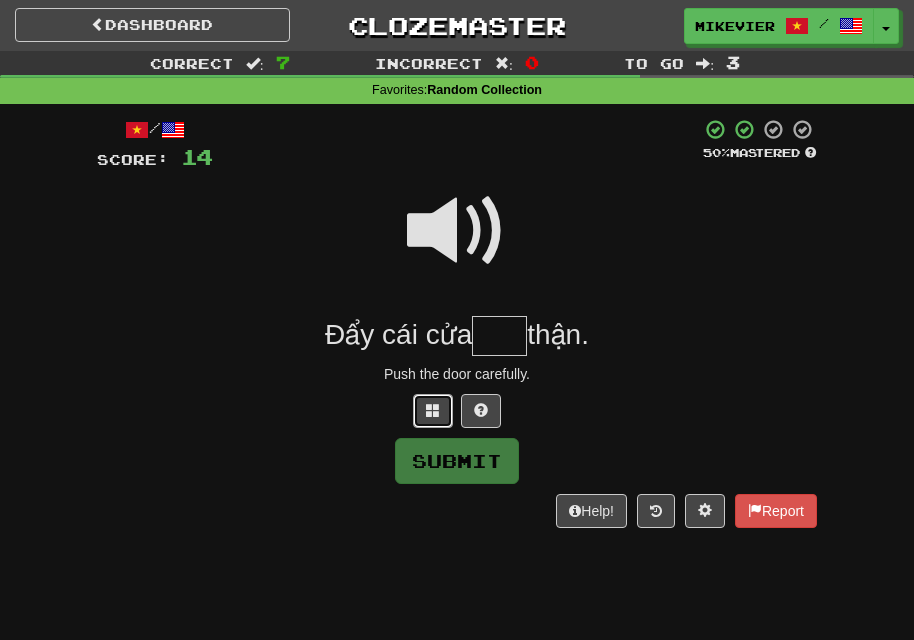 click at bounding box center [433, 410] 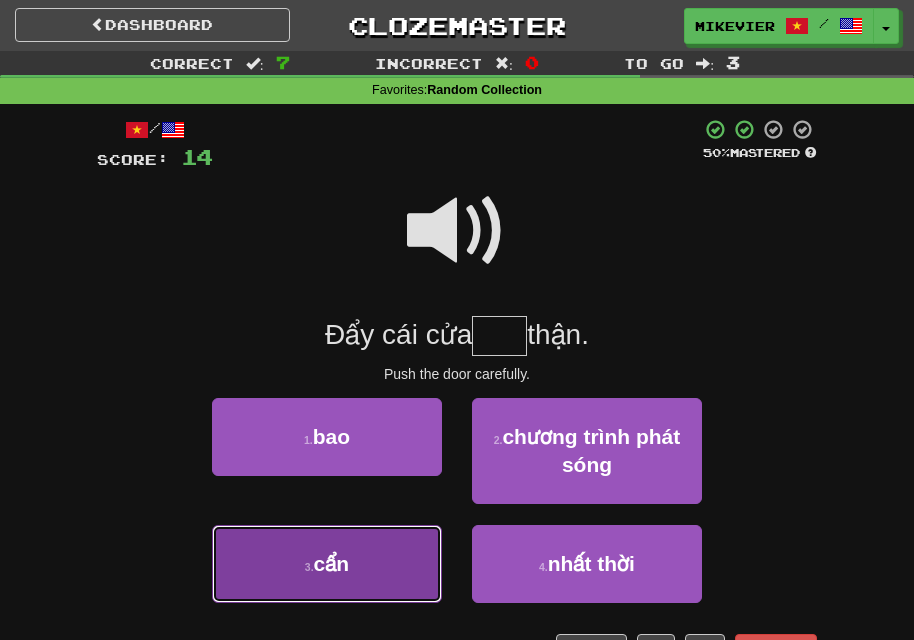 click on "3 .  cẩn" at bounding box center (327, 564) 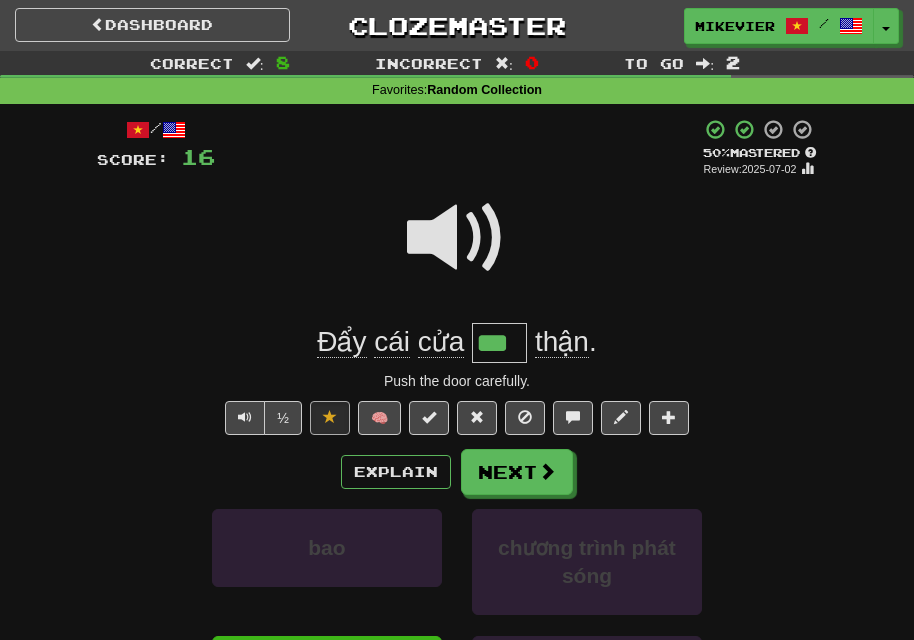 click at bounding box center [457, 238] 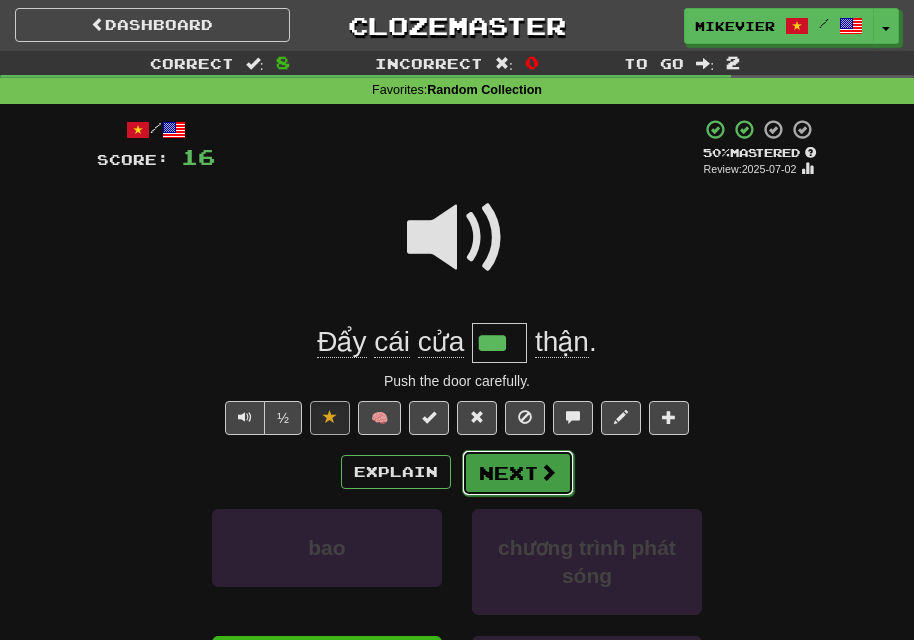 click on "Next" at bounding box center (518, 473) 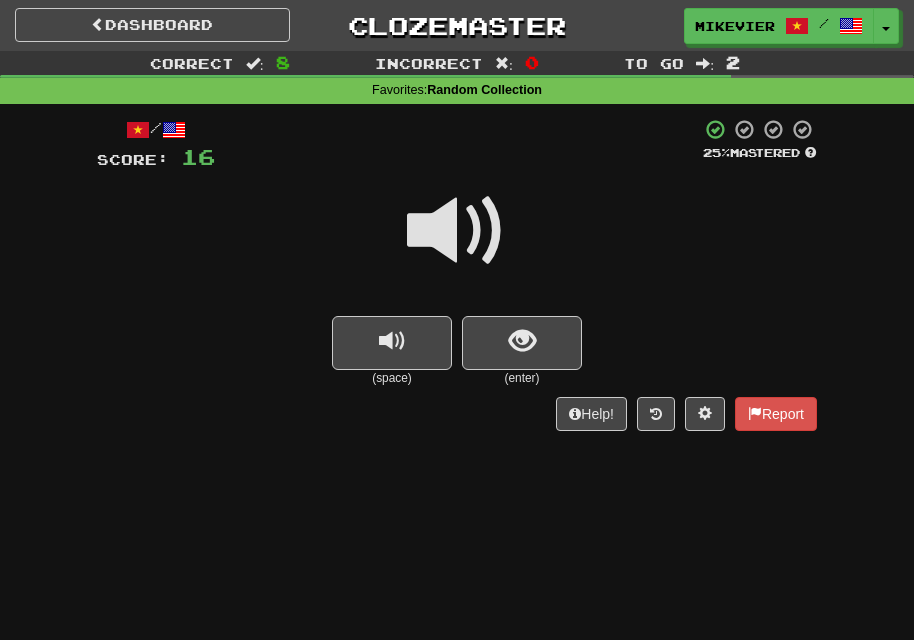 click at bounding box center (457, 231) 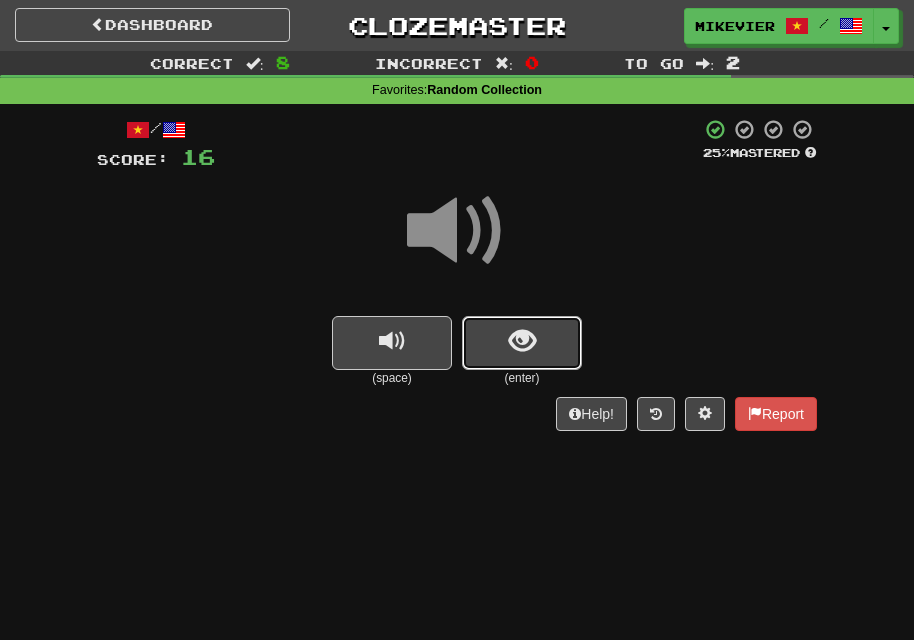 click at bounding box center (522, 343) 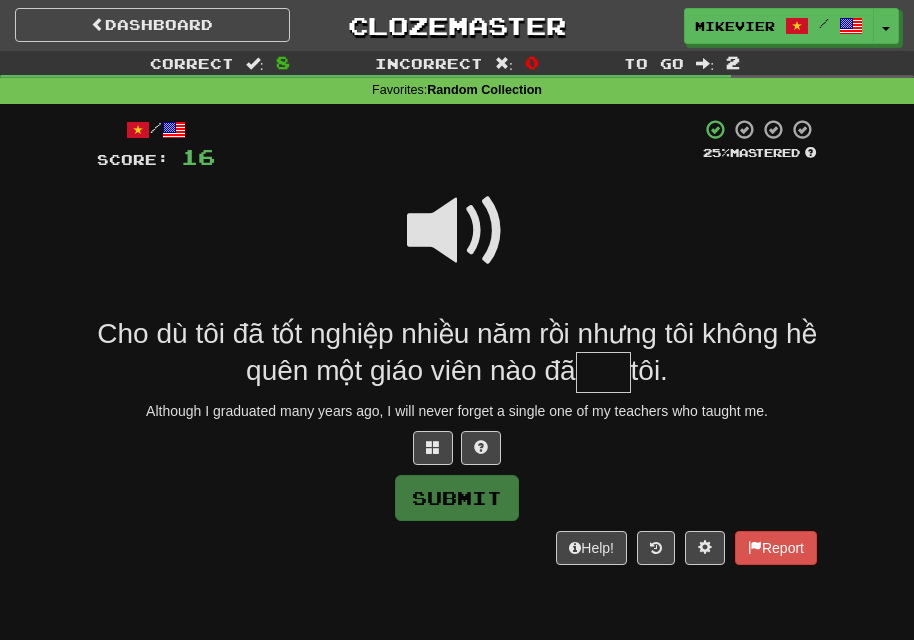 click at bounding box center [457, 244] 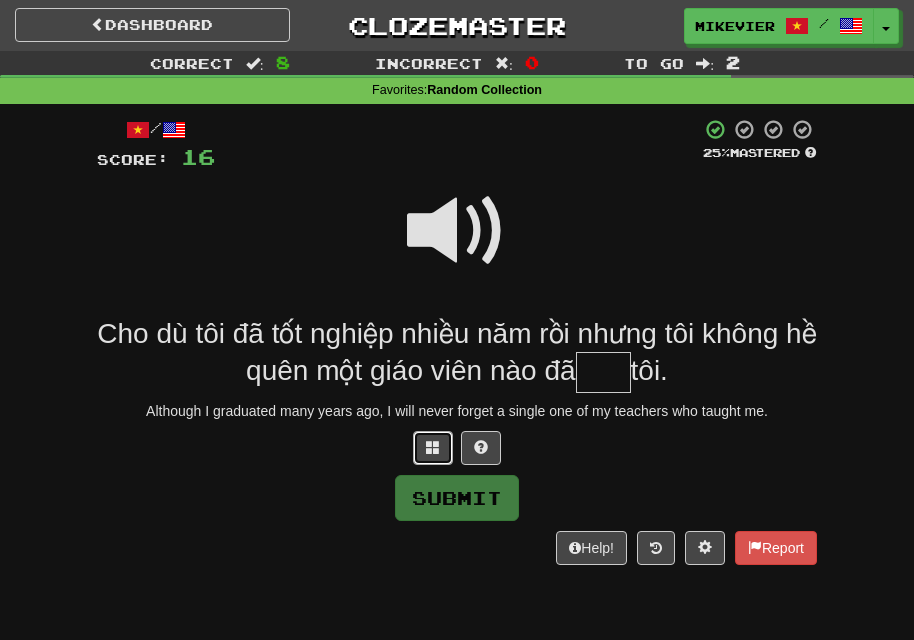 click at bounding box center [433, 447] 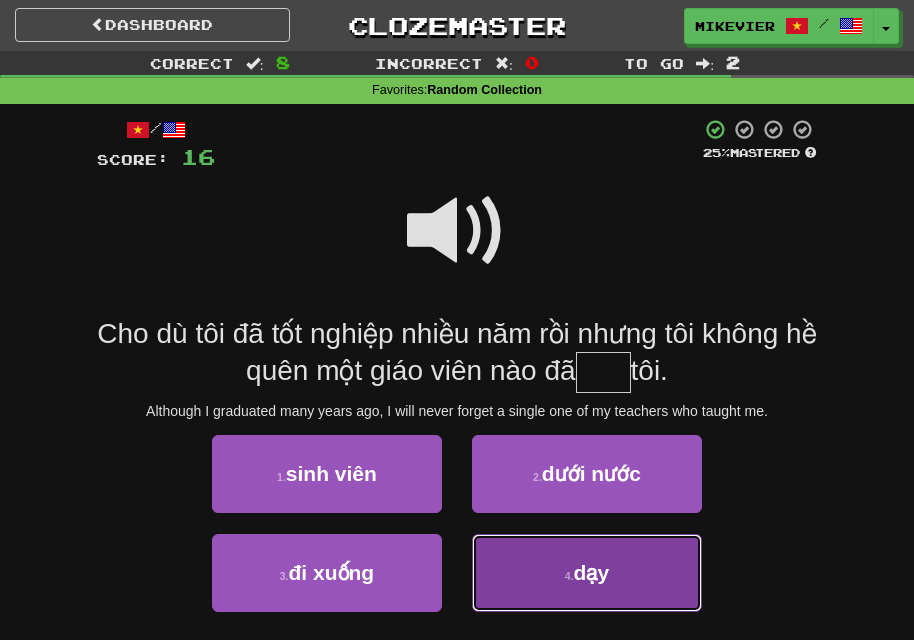 click on "4 .  dạy" at bounding box center [587, 573] 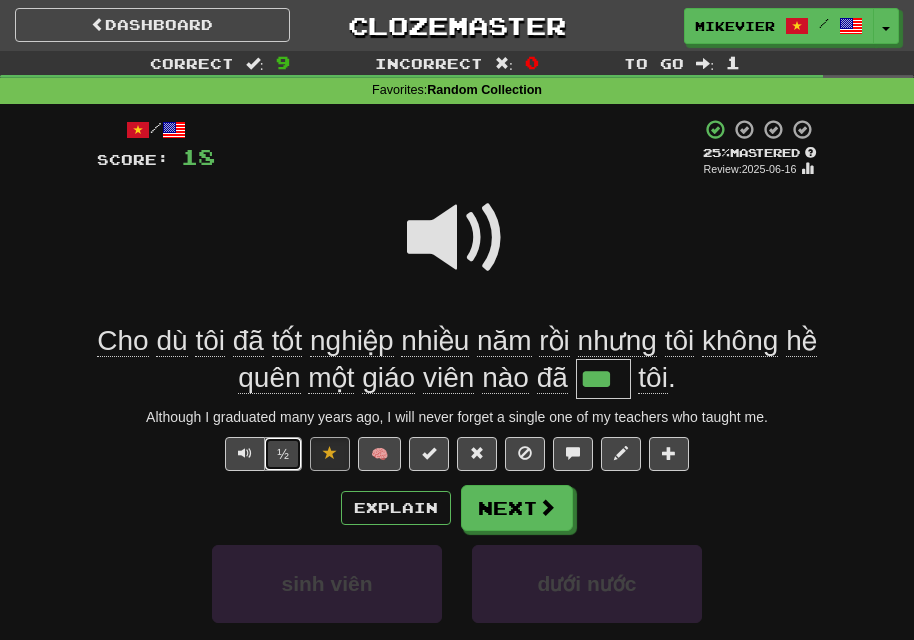 click on "½" at bounding box center (283, 454) 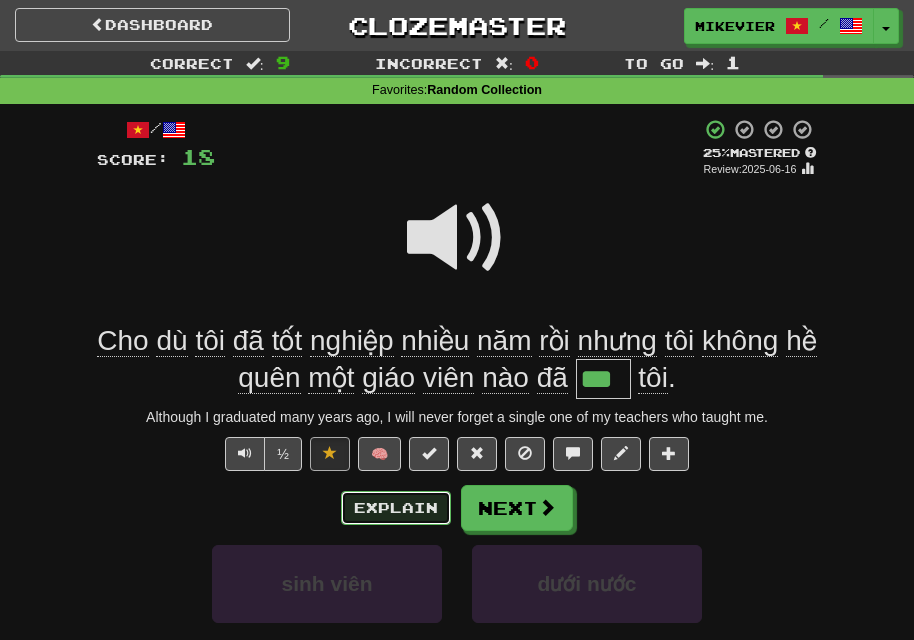 click on "Explain" at bounding box center (396, 508) 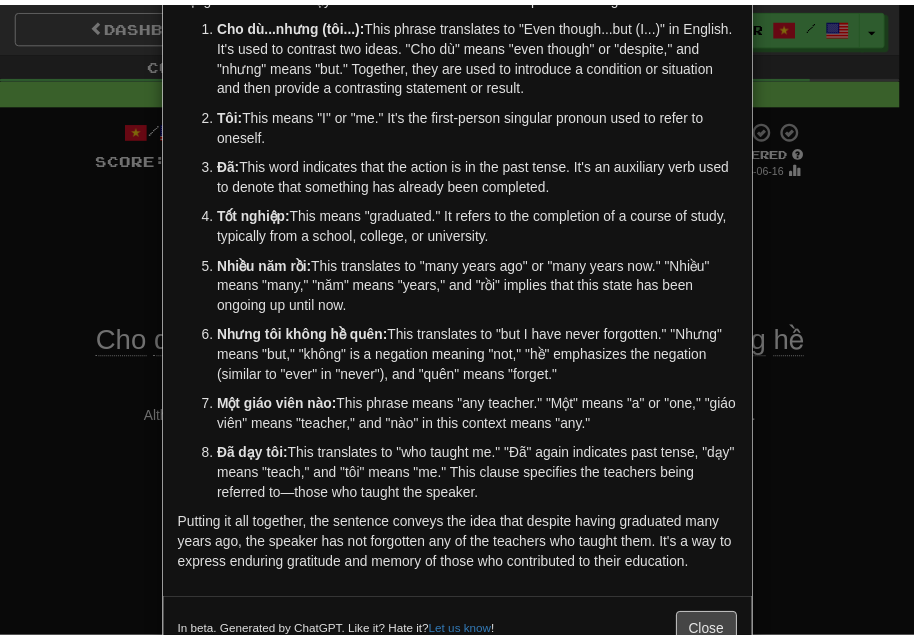 scroll, scrollTop: 100, scrollLeft: 0, axis: vertical 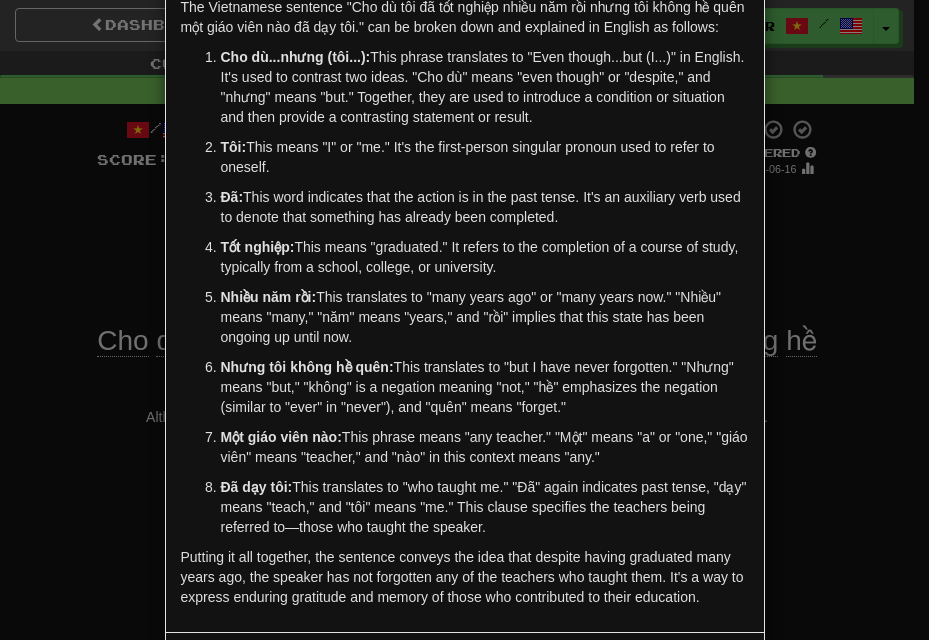 click on "× Explanation The Vietnamese sentence "Cho dù tôi đã tốt nghiệp nhiều năm rồi nhưng tôi không hề quên một giáo viên nào đã dạy tôi." can be broken down and explained in English as follows:
Cho dù...nhưng (tôi...):  This phrase translates to "Even though...but (I...)" in English. It's used to contrast two ideas. "Cho dù" means "even though" or "despite," and "nhưng" means "but." Together, they are used to introduce a condition or situation and then provide a contrasting statement or result.
Tôi:  This means "I" or "me." It's the first-person singular pronoun used to refer to oneself.
Đã:  This word indicates that the action is in the past tense. It's an auxiliary verb used to denote that something has already been completed.
Tốt nghiệp:  This means "graduated." It refers to the completion of a course of study, typically from a school, college, or university.
Nhiều năm rồi:
Nhưng tôi không hề quên:
! Close" at bounding box center [464, 320] 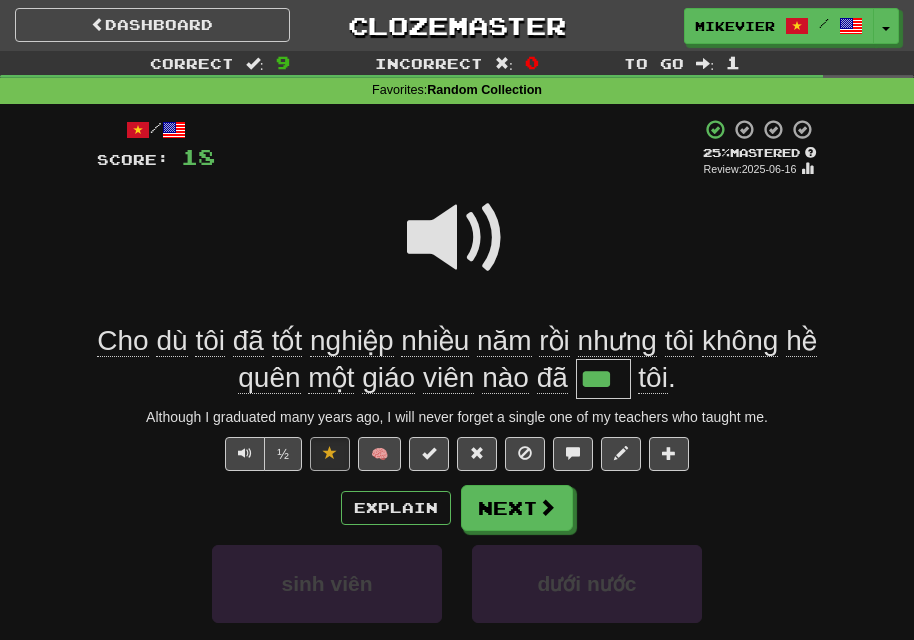click at bounding box center (457, 238) 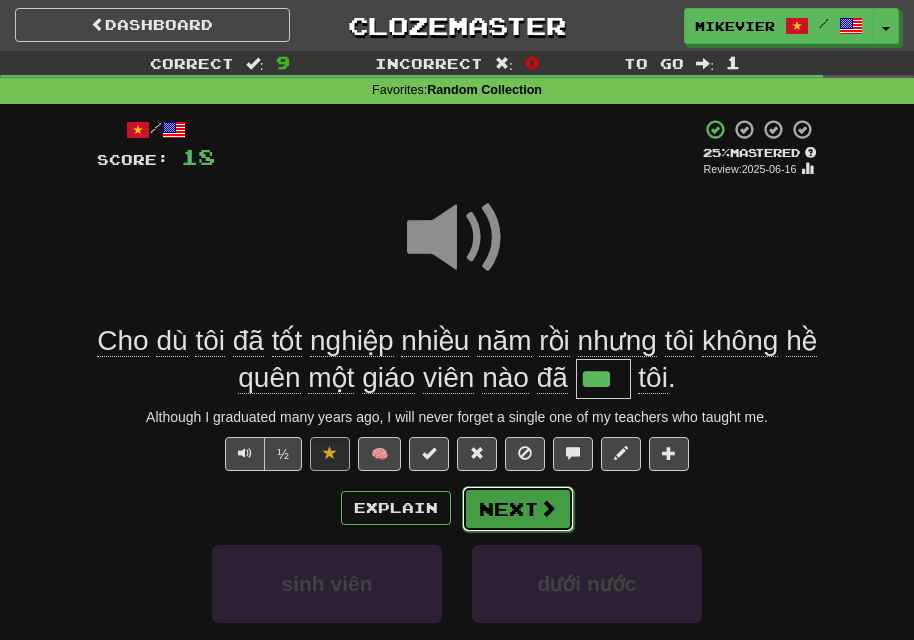click at bounding box center (548, 508) 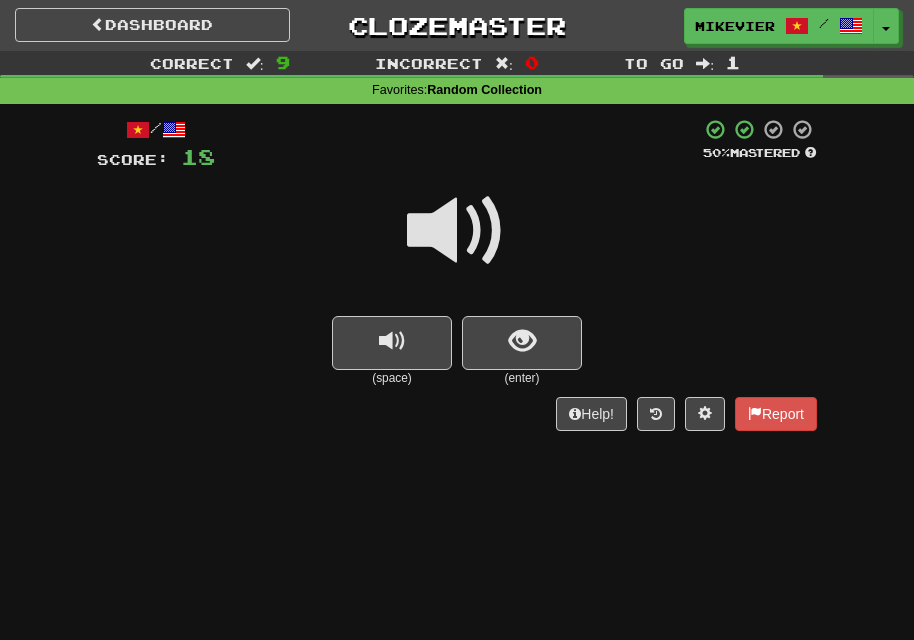 click at bounding box center [457, 231] 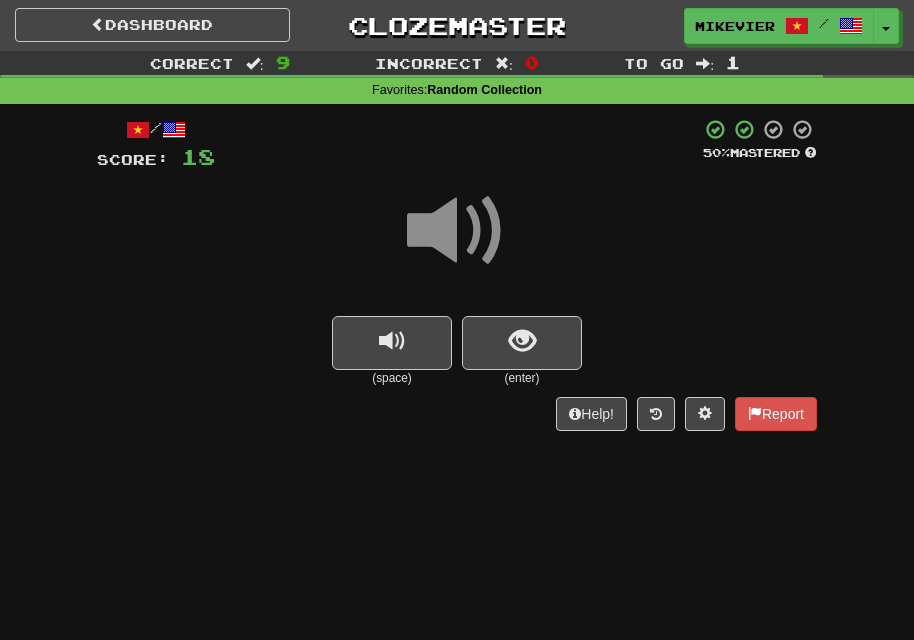 click at bounding box center [457, 231] 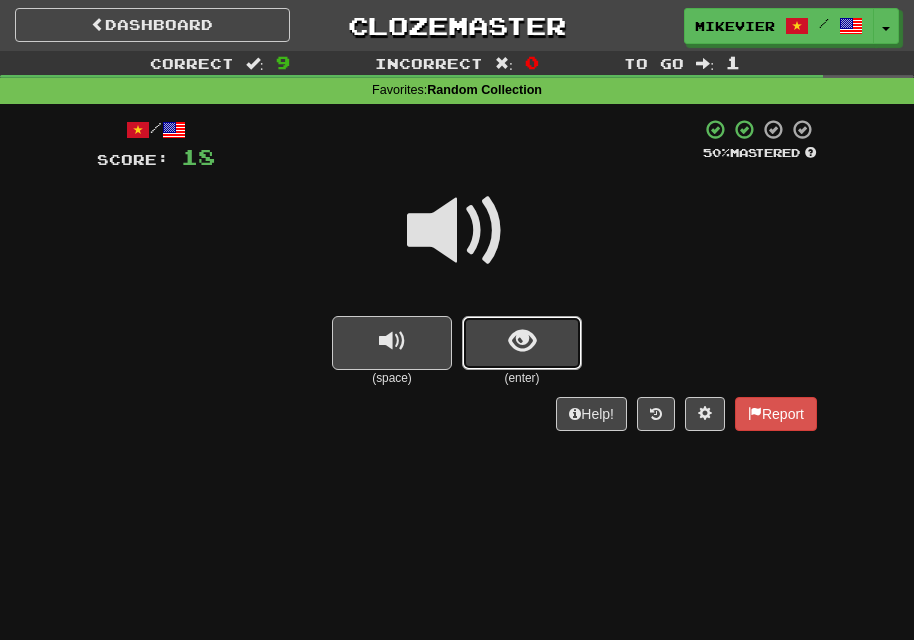 click at bounding box center [522, 343] 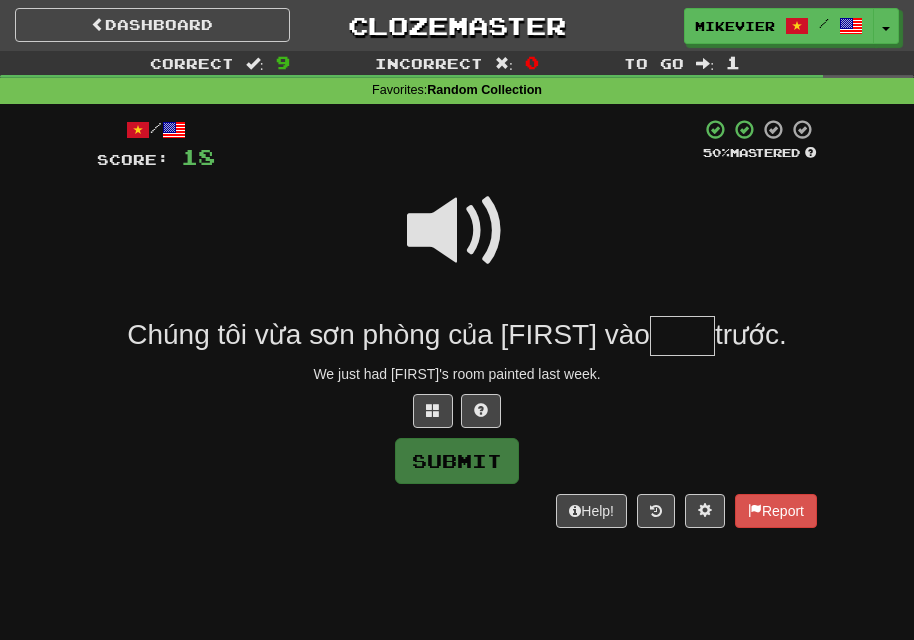 click at bounding box center [457, 231] 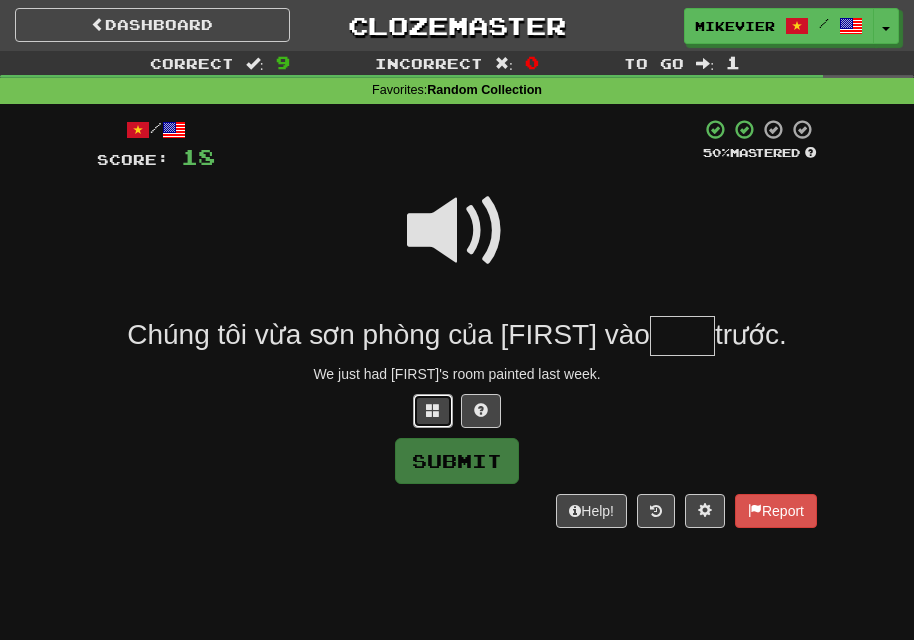 click at bounding box center [433, 410] 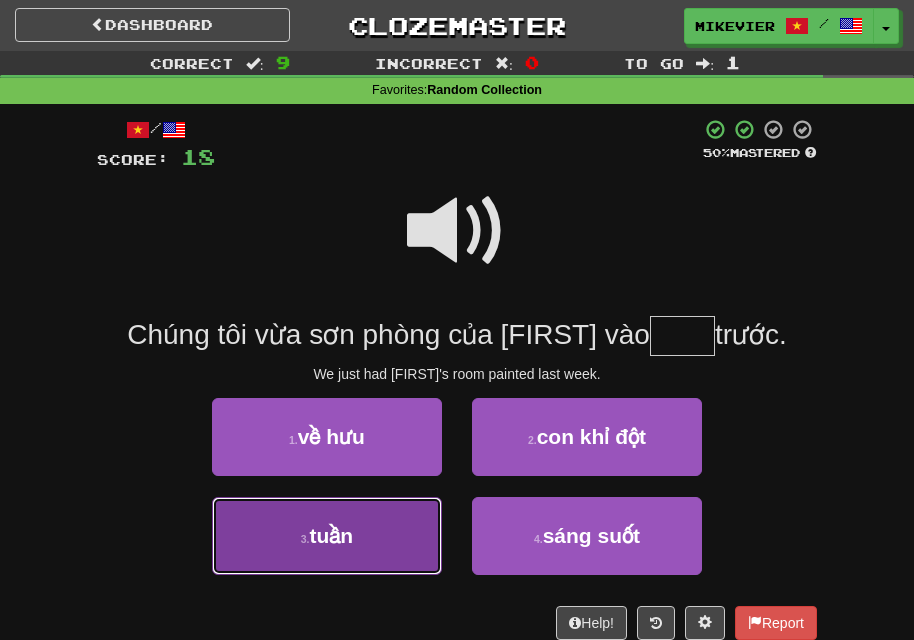 click on "3 .  tuần" at bounding box center (327, 536) 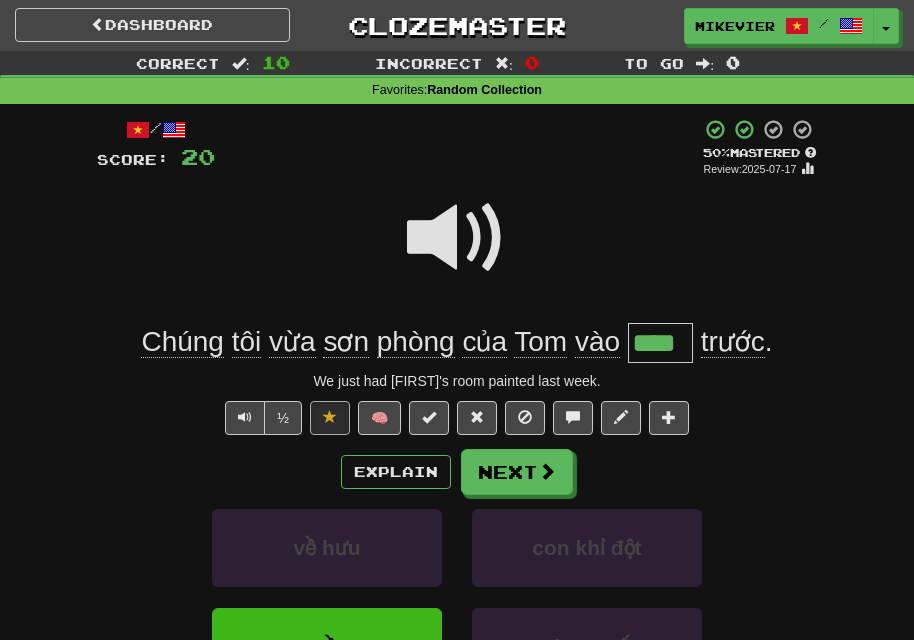 click at bounding box center [457, 238] 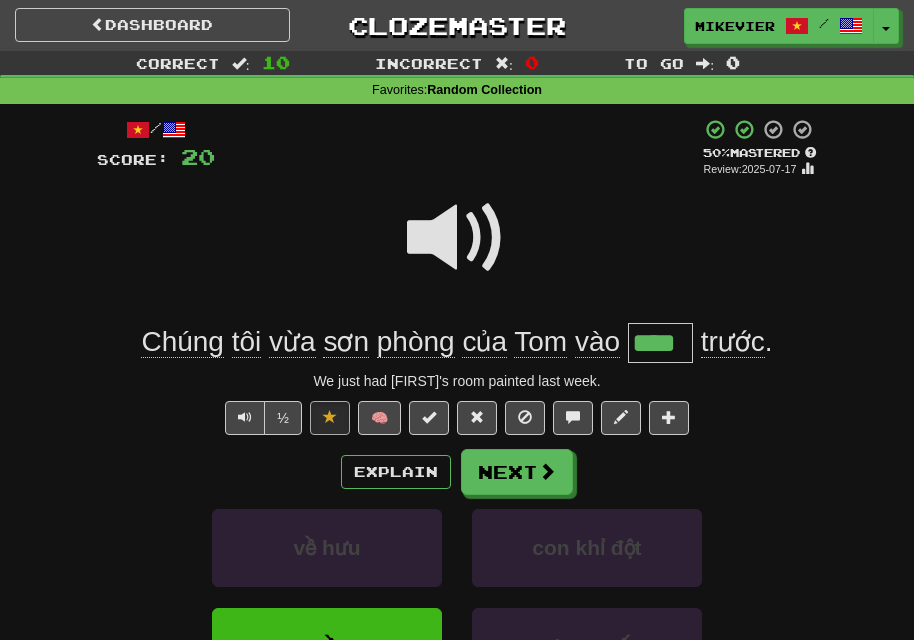 click at bounding box center [457, 238] 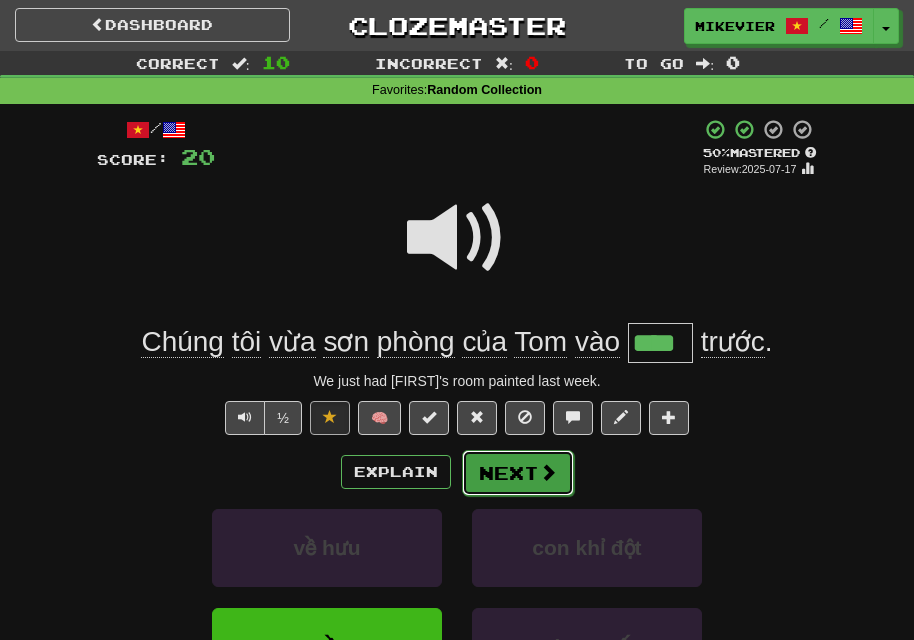 click at bounding box center (548, 472) 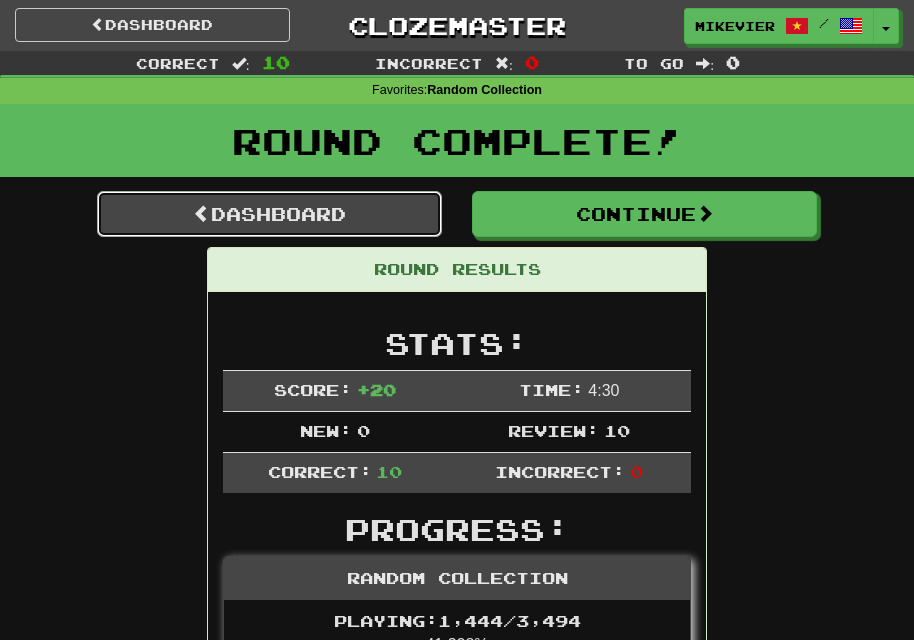 click on "Dashboard" at bounding box center (269, 214) 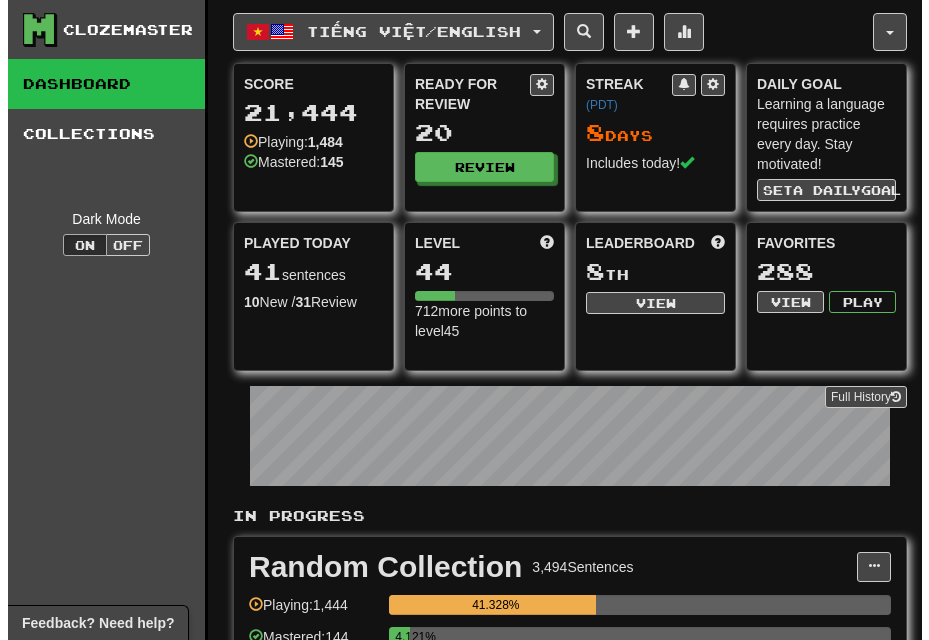 scroll, scrollTop: 0, scrollLeft: 0, axis: both 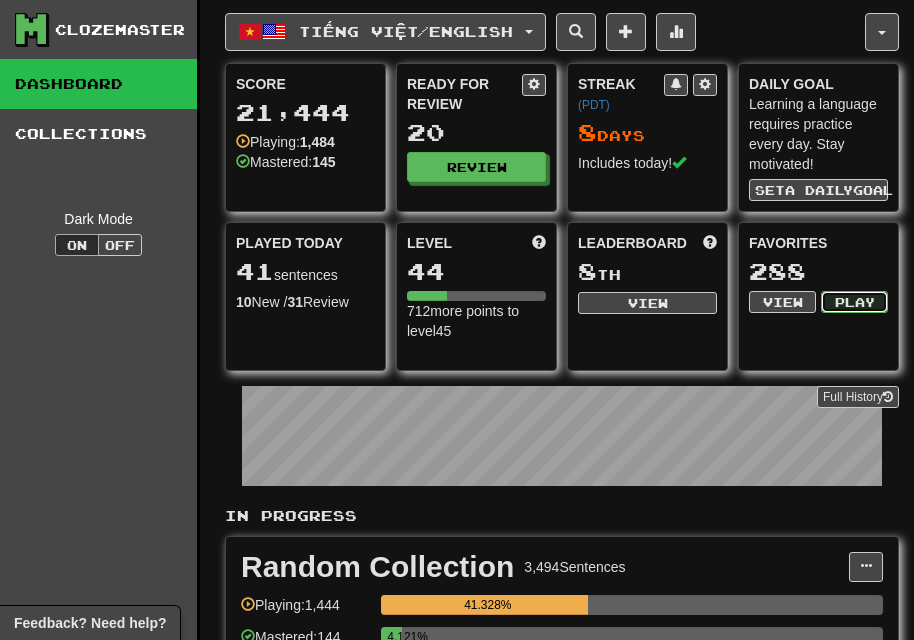 click on "Play" at bounding box center [854, 302] 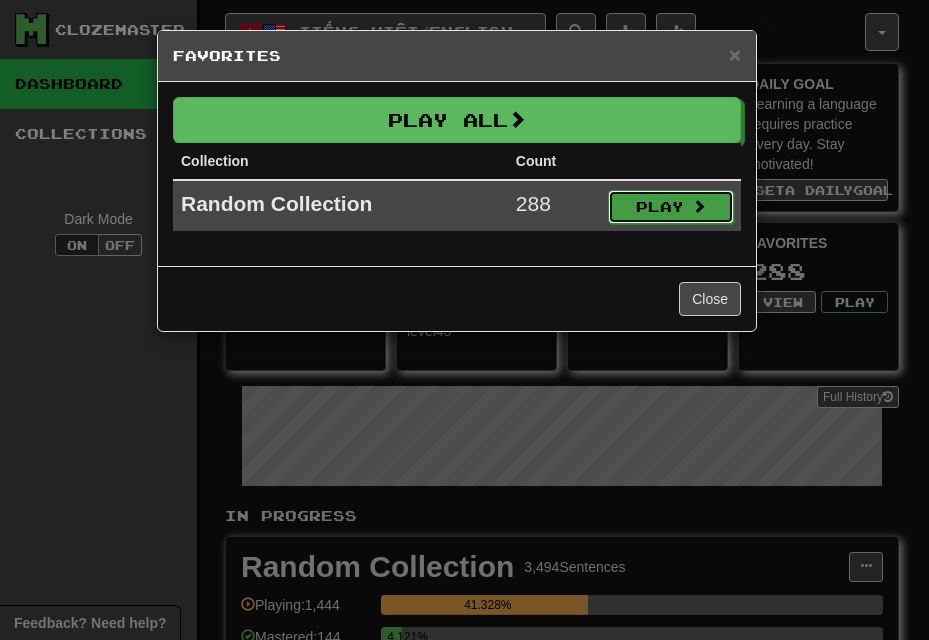click on "Play" at bounding box center [671, 207] 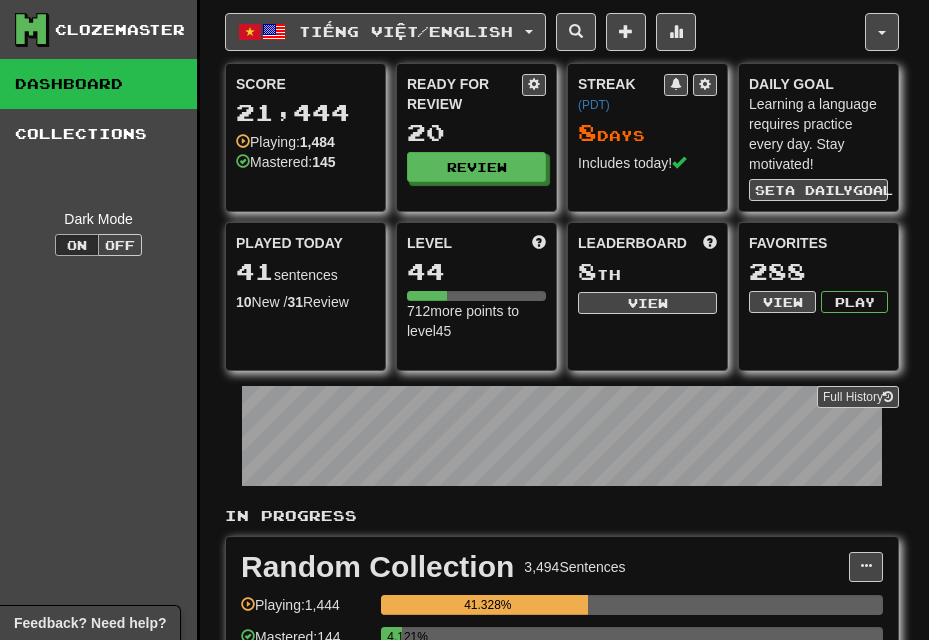 select on "**" 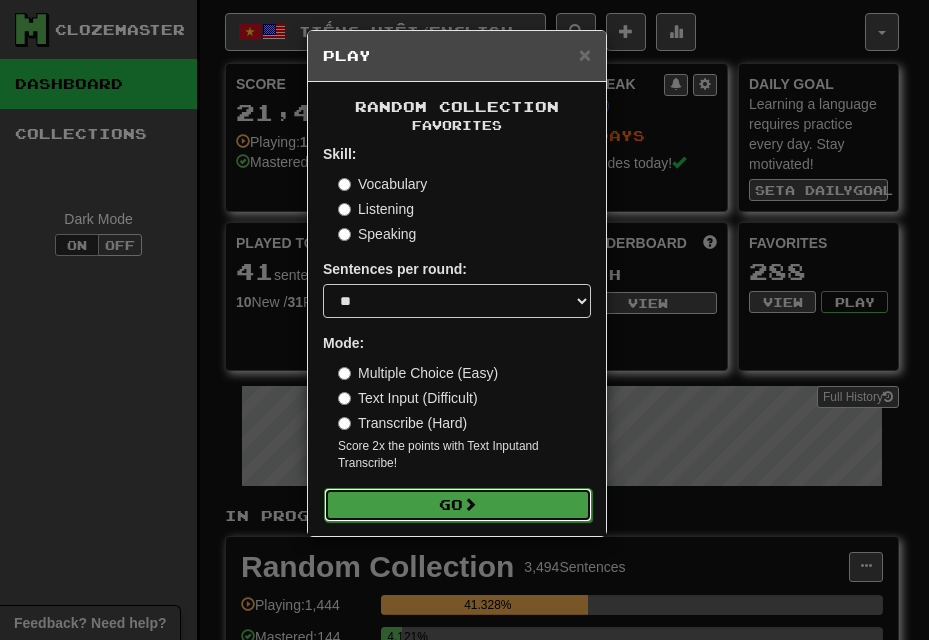 click on "Go" at bounding box center (458, 505) 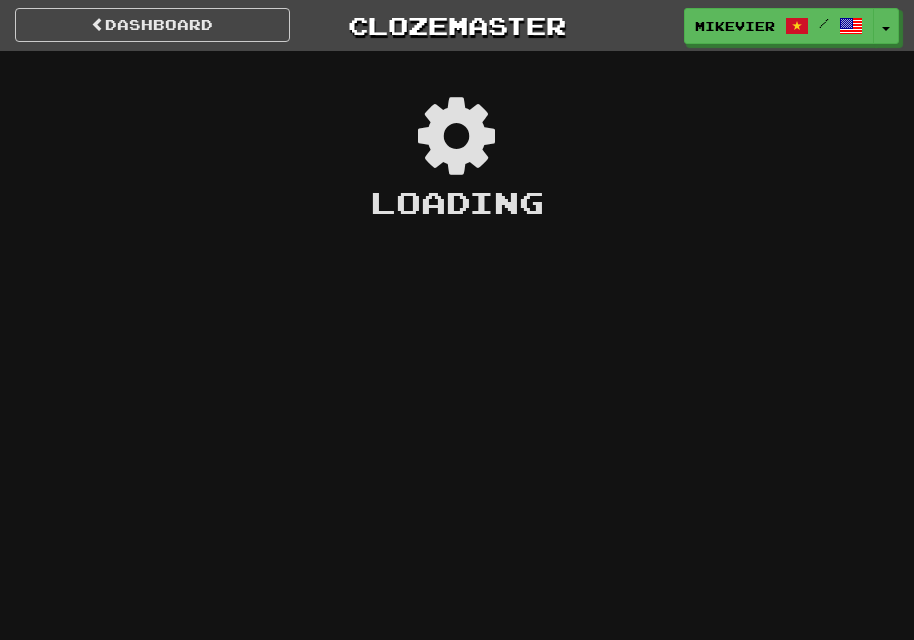 scroll, scrollTop: 0, scrollLeft: 0, axis: both 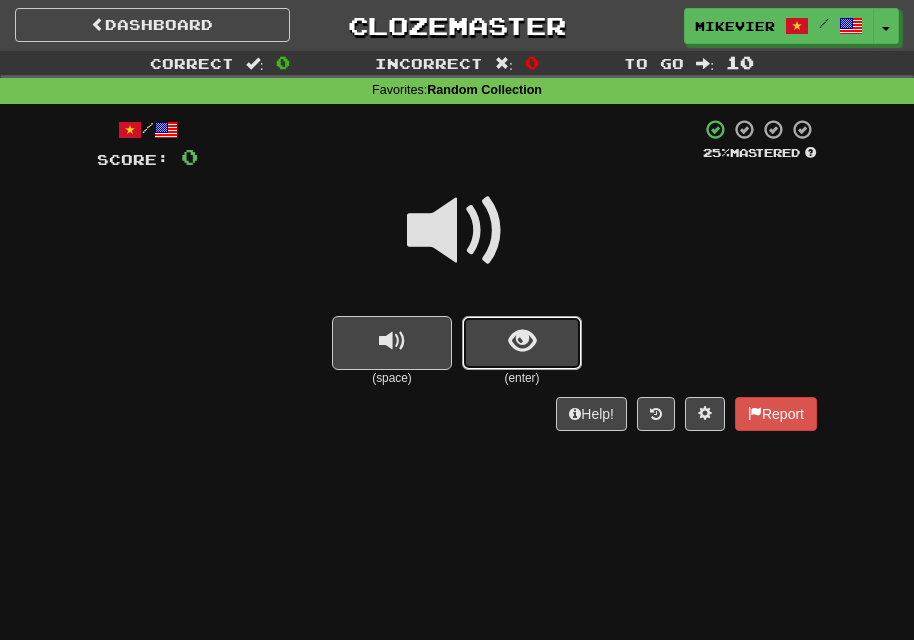 click at bounding box center (522, 341) 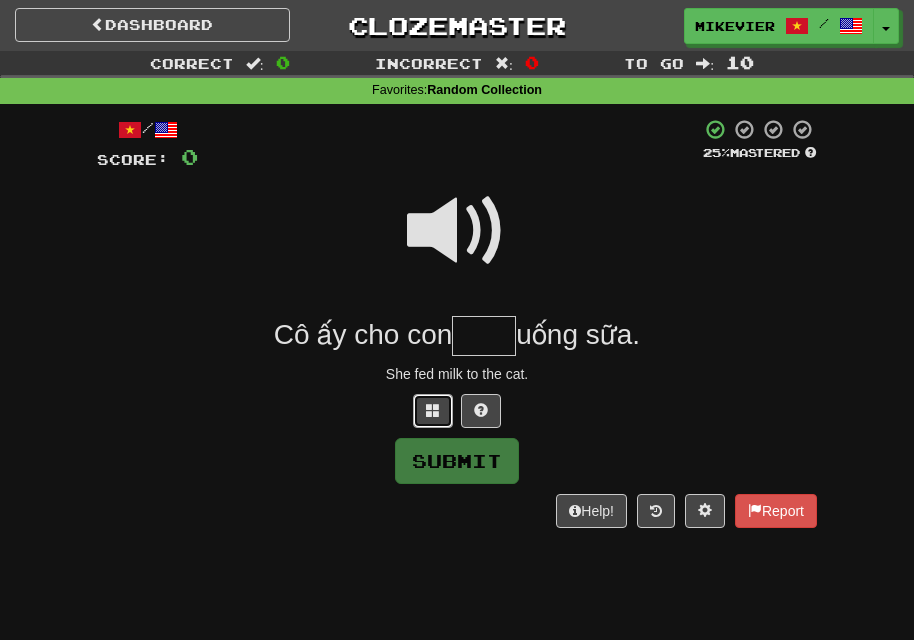 click at bounding box center (433, 411) 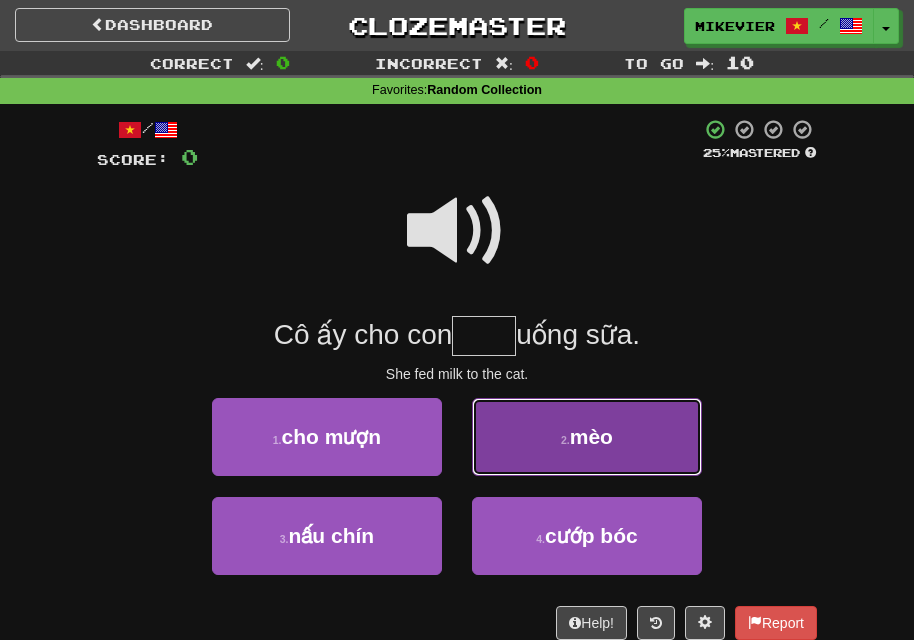 click on "2 .  mèo" at bounding box center [587, 437] 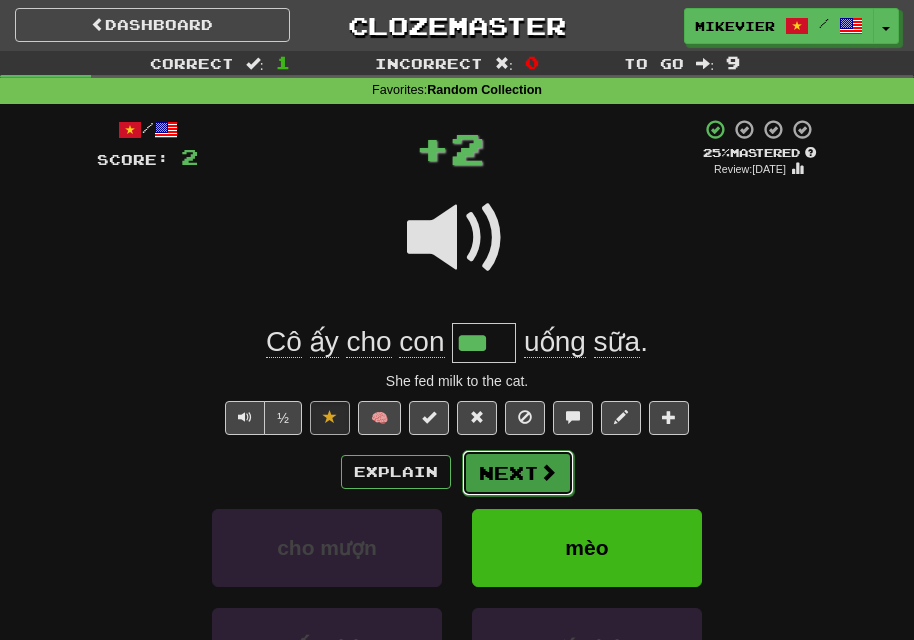 click on "Next" at bounding box center [518, 473] 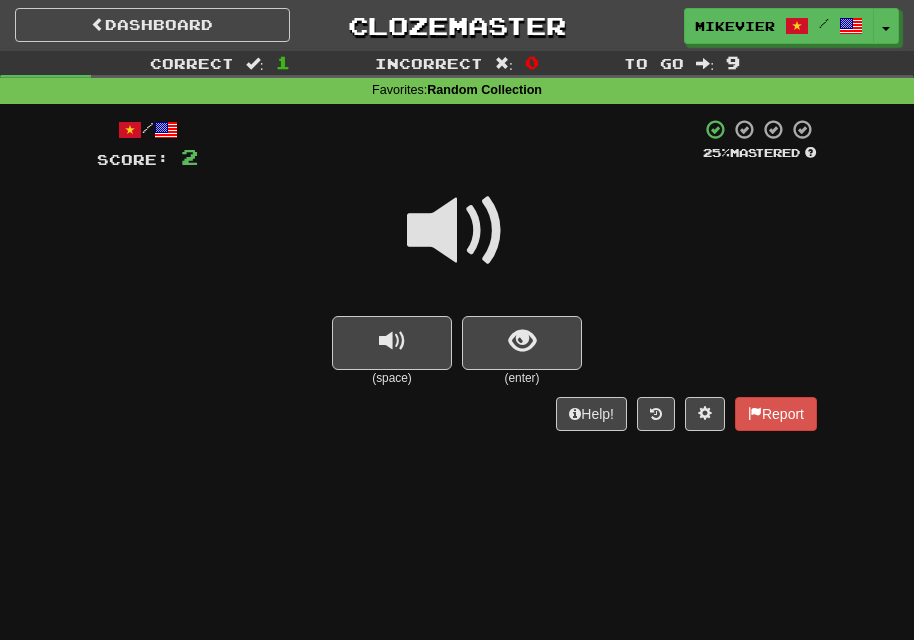 click at bounding box center (457, 231) 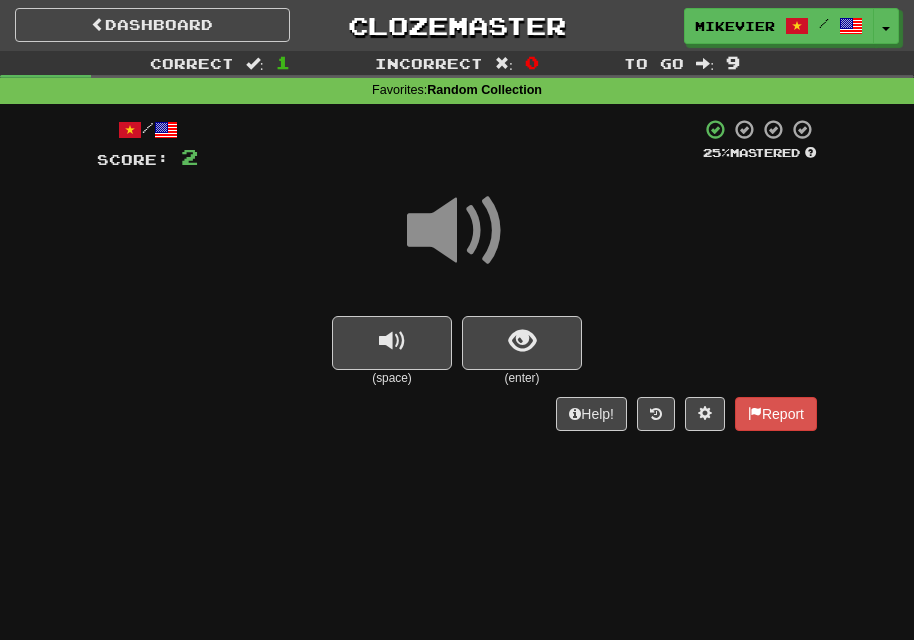 click at bounding box center [457, 231] 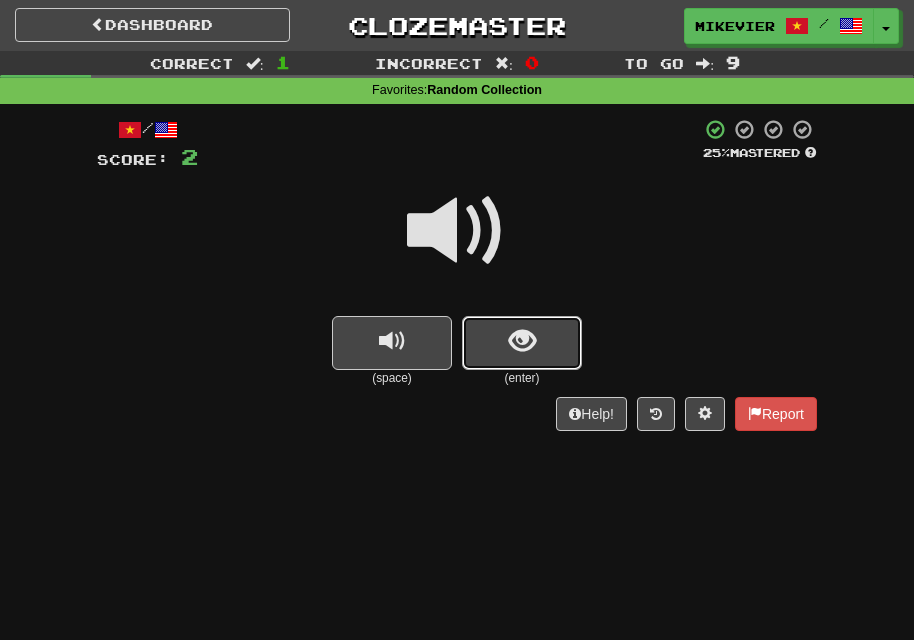 click at bounding box center (522, 341) 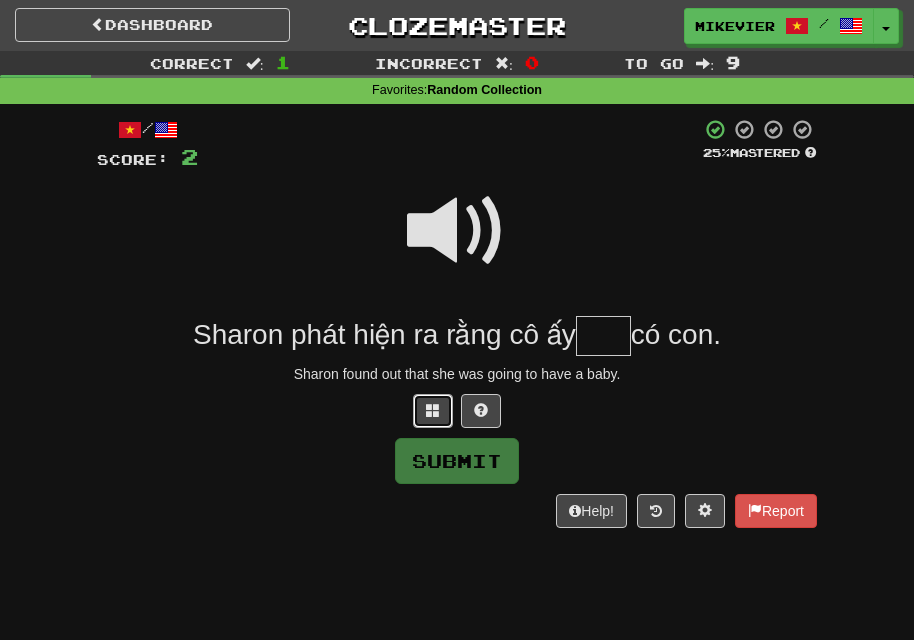 click at bounding box center [433, 410] 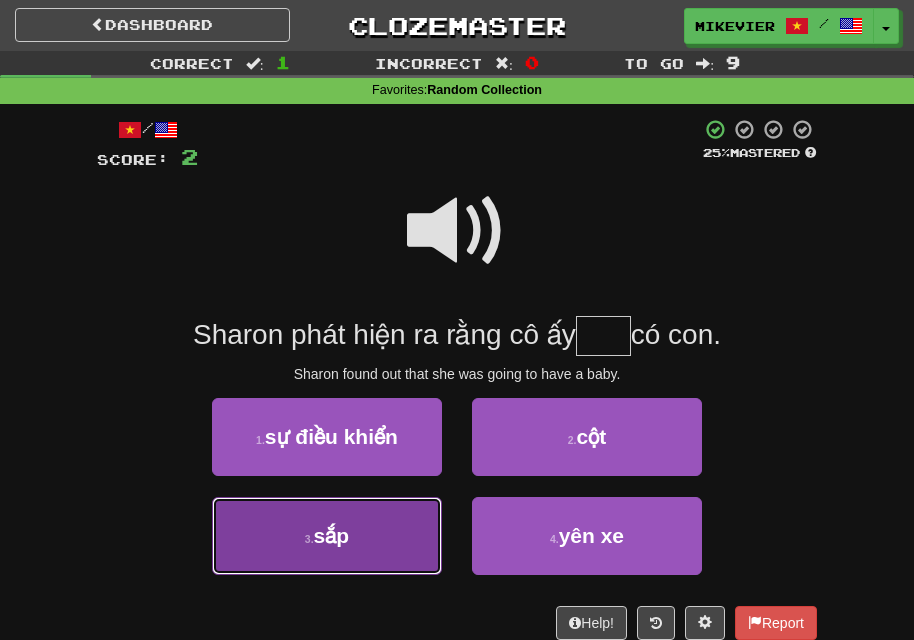 click on "3 .  sắp" at bounding box center [327, 536] 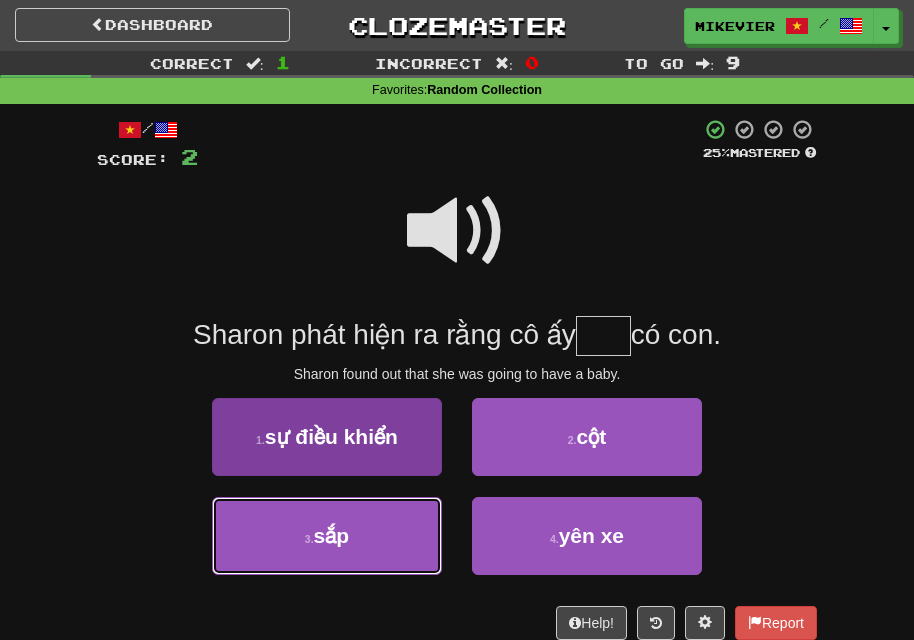 type on "***" 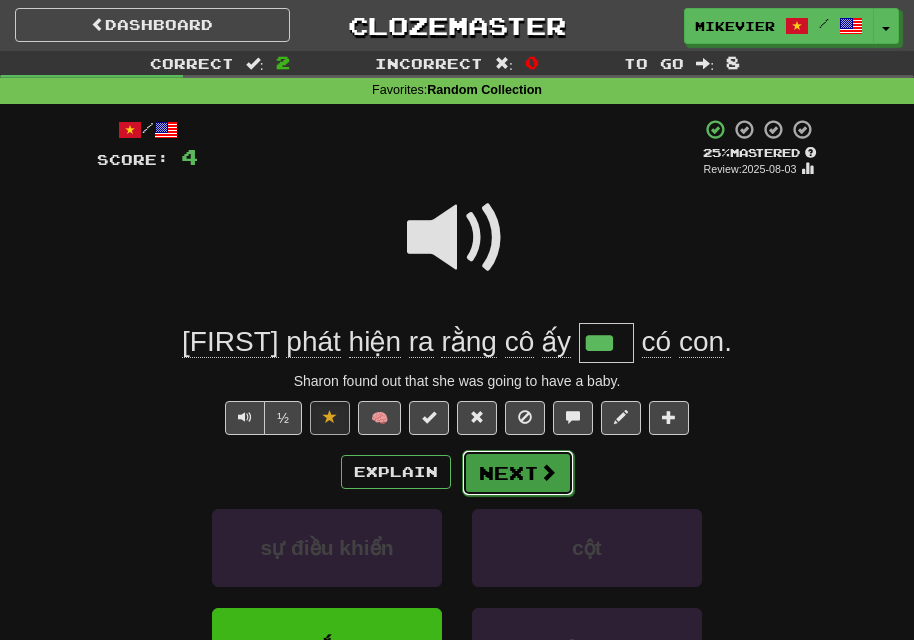 click on "Next" at bounding box center [518, 473] 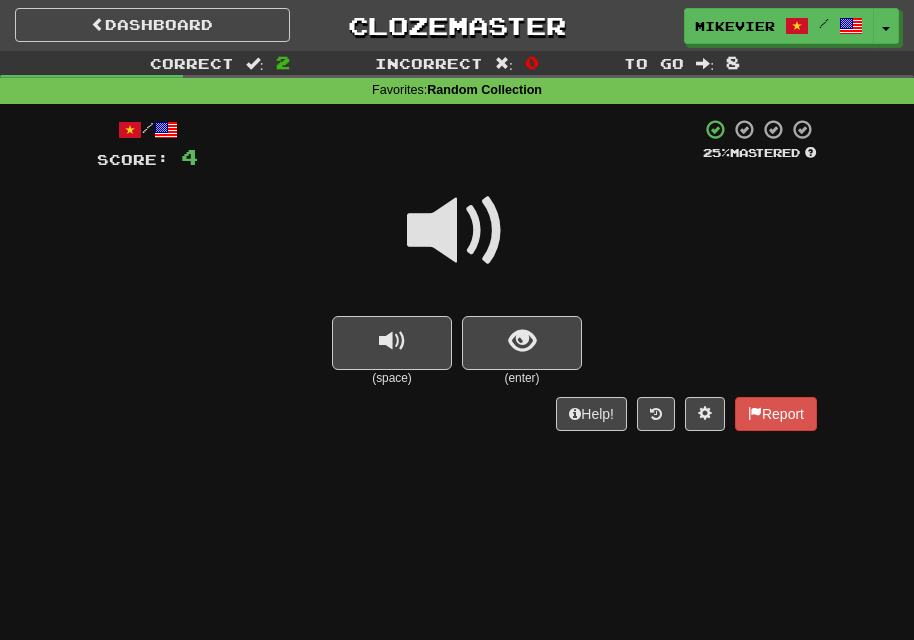 click at bounding box center [457, 231] 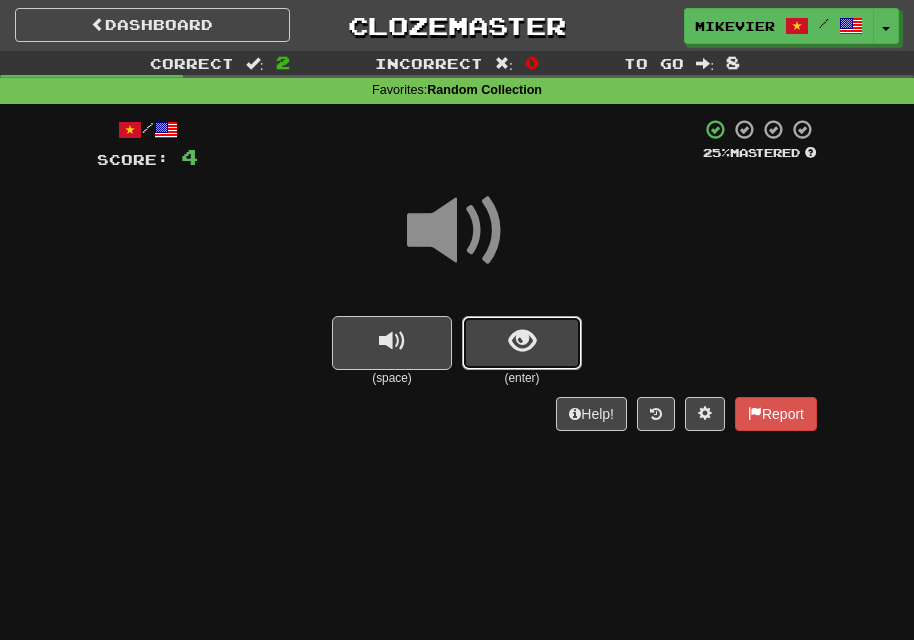 click at bounding box center [522, 343] 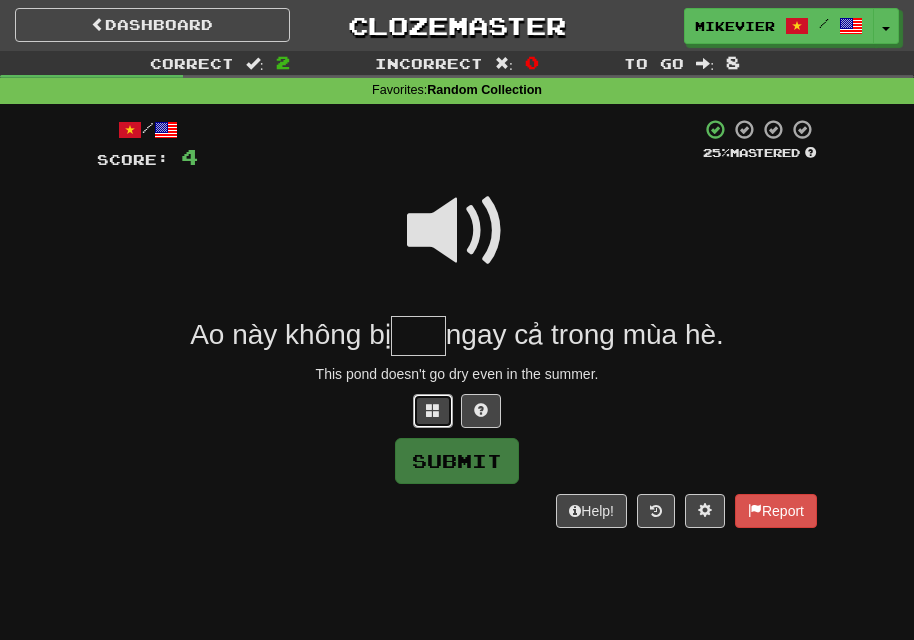 click at bounding box center [433, 410] 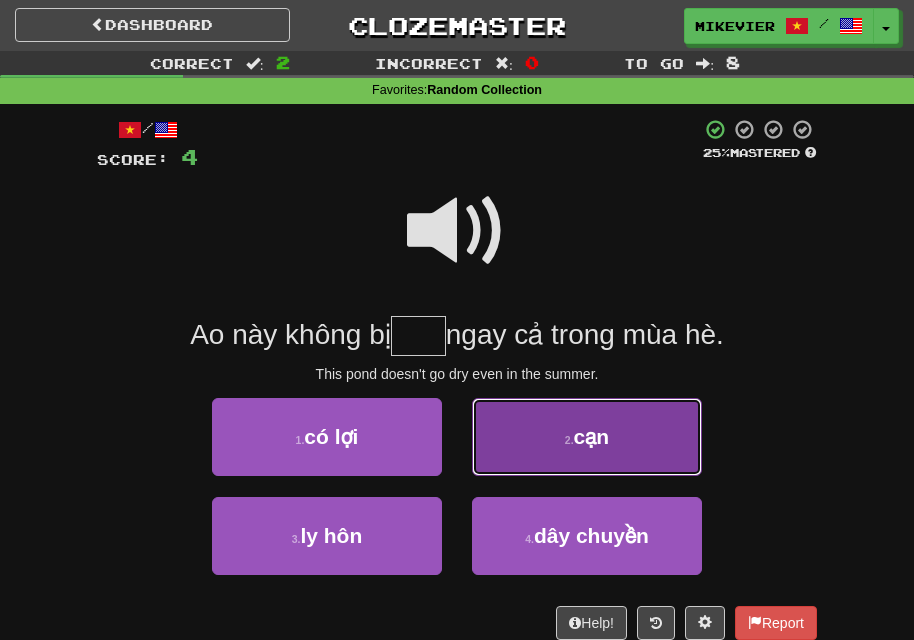 click on "2 .  cạn" at bounding box center [587, 437] 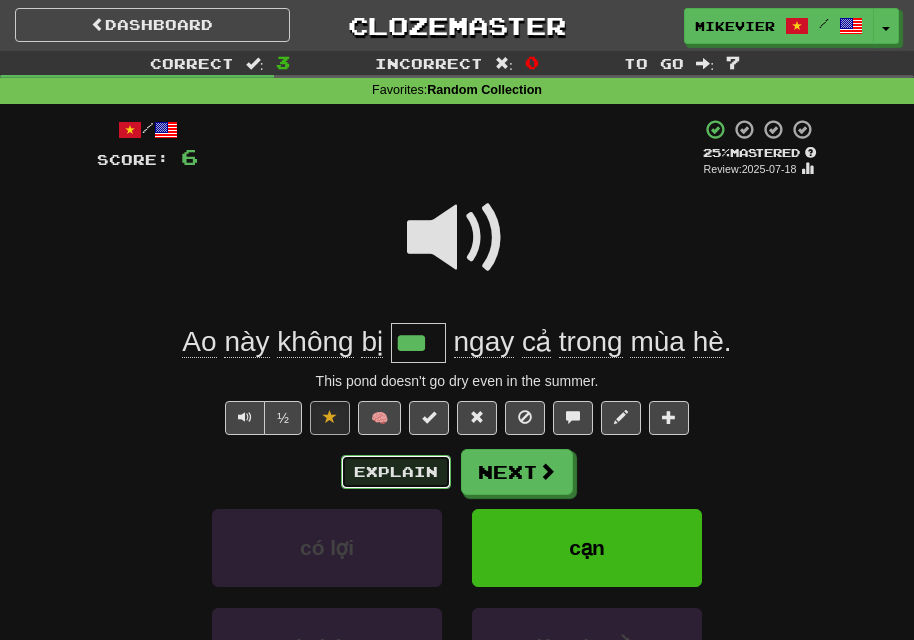 click on "Explain" at bounding box center [396, 472] 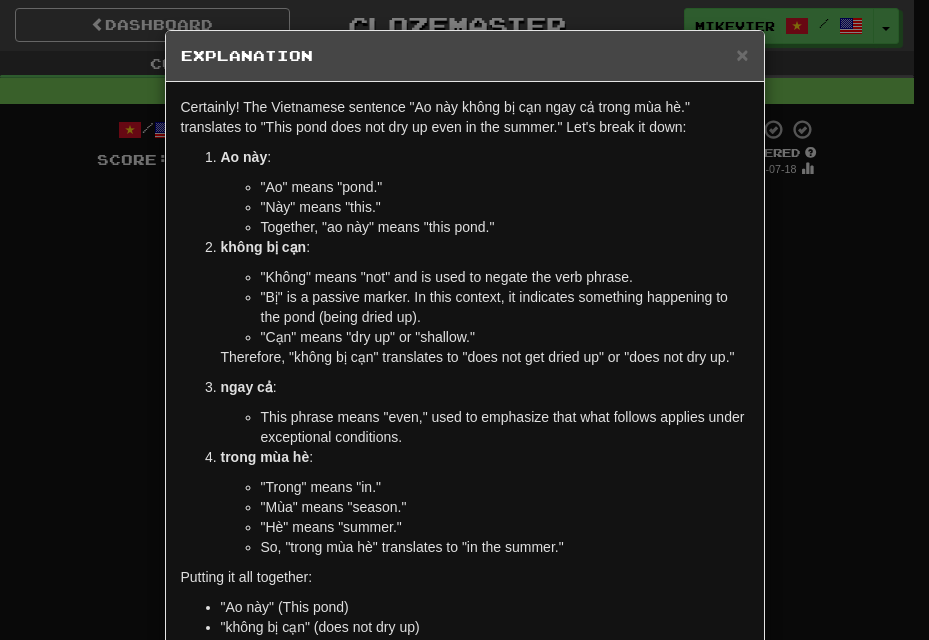click on "× Explanation Certainly! The Vietnamese sentence "Ao này không bị cạn ngay cả trong mùa hè." translates to "This pond does not dry up even in the summer." Let's break it down:
Ao này :
"Ao" means "pond."
"Này" means "this."
Together, "ao này" means "this pond."
không bị cạn :
"Không" means "not" and is used to negate the verb phrase.
"Bị" is a passive marker. In this context, it indicates something happening to the pond (being dried up).
"Cạn" means "dry up" or "shallow."
Therefore, "không bị cạn" translates to "does not get dried up" or "does not dry up."
ngay cả :
This phrase means "even," used to emphasize that what follows applies under exceptional conditions.
trong mùa hè :
"Trong" means "in."
"Mùa" means "season."
"Hè" means "summer."
So, "trong mùa hè" translates to "in the summer."
Putting it all together:
"Ao này" (This pond)
"không bị cạn" (does not dry up)
"ngay cả" (even)" at bounding box center (464, 320) 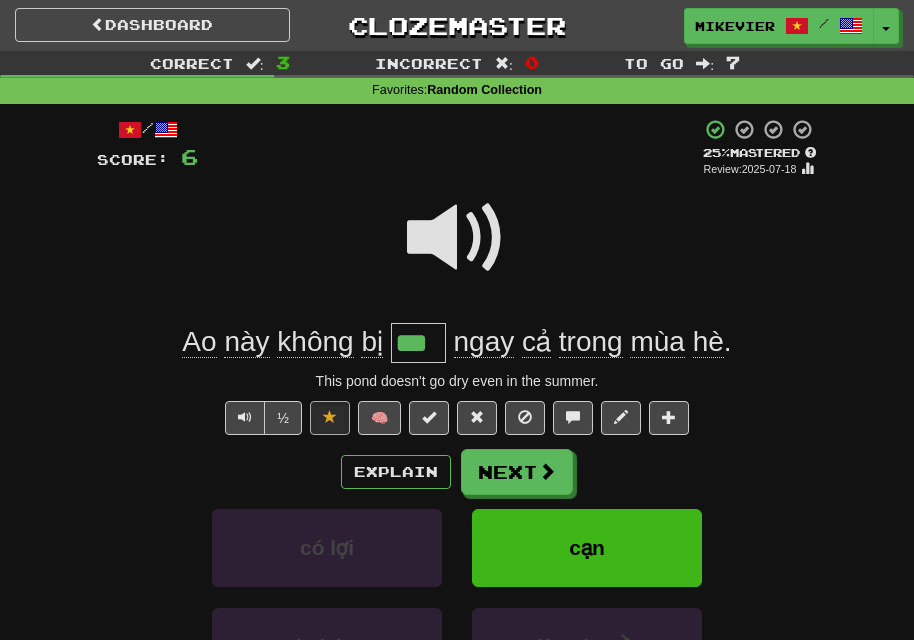 click at bounding box center [457, 238] 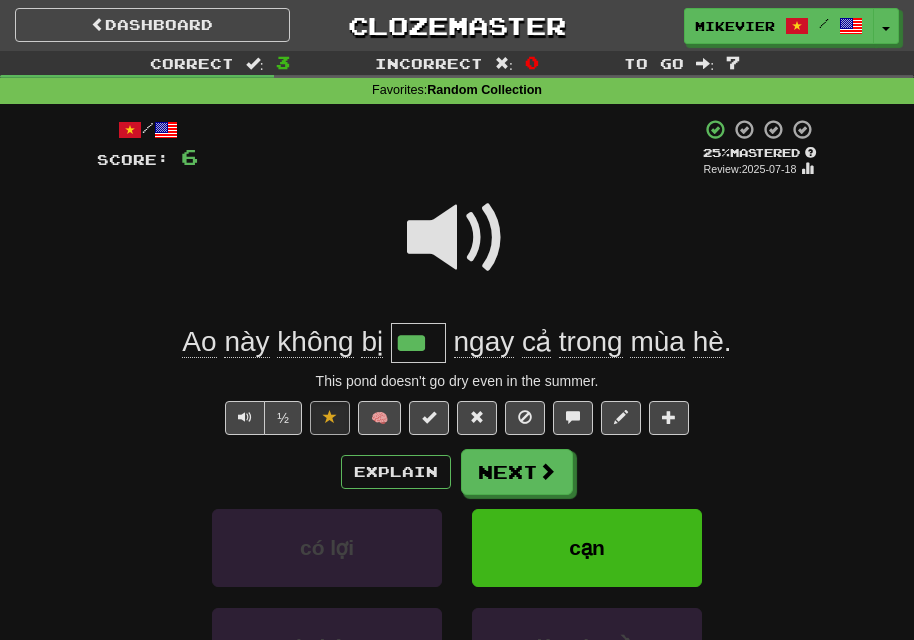 click at bounding box center (457, 238) 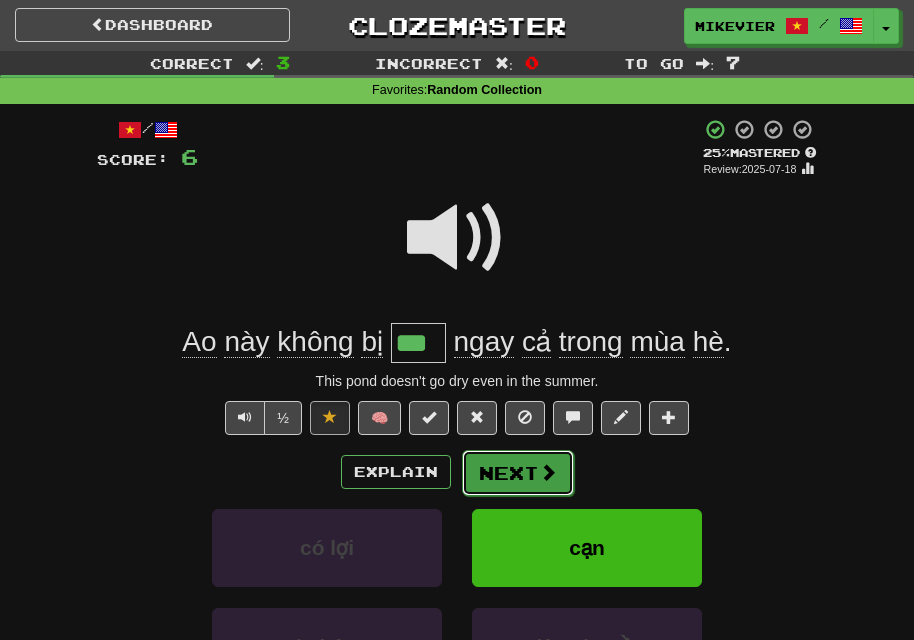 click on "Next" at bounding box center [518, 473] 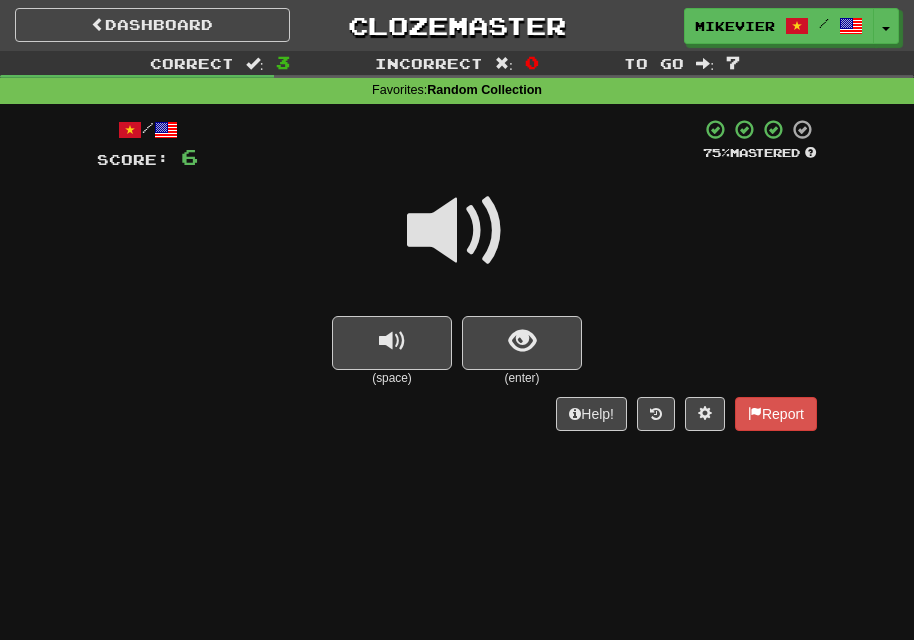 click at bounding box center [457, 231] 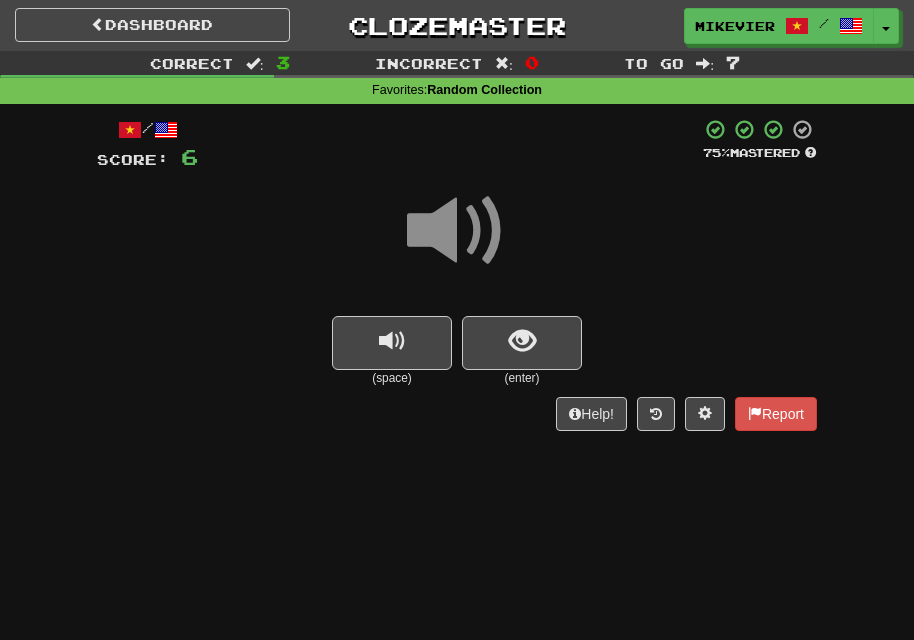 click at bounding box center [457, 231] 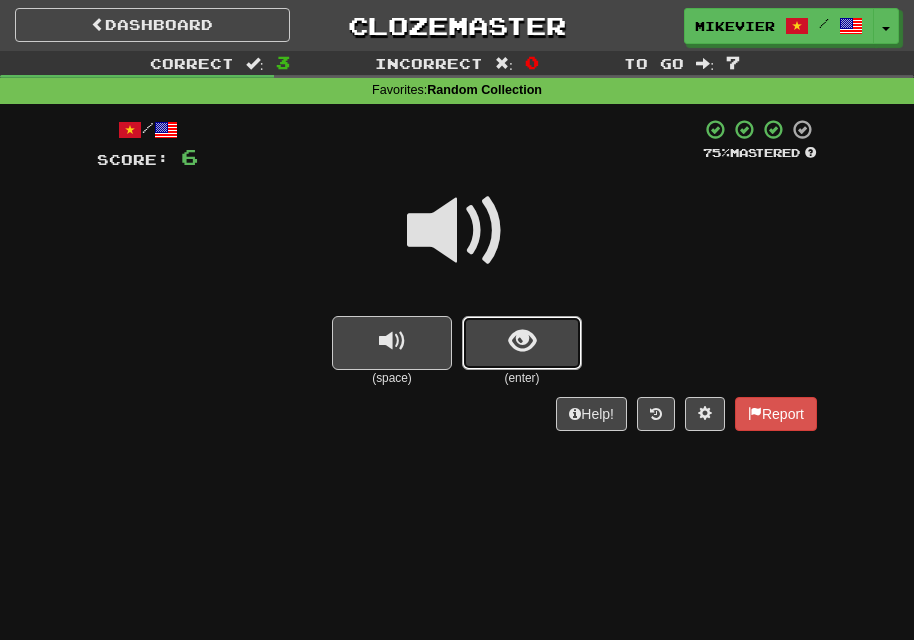 click at bounding box center (522, 341) 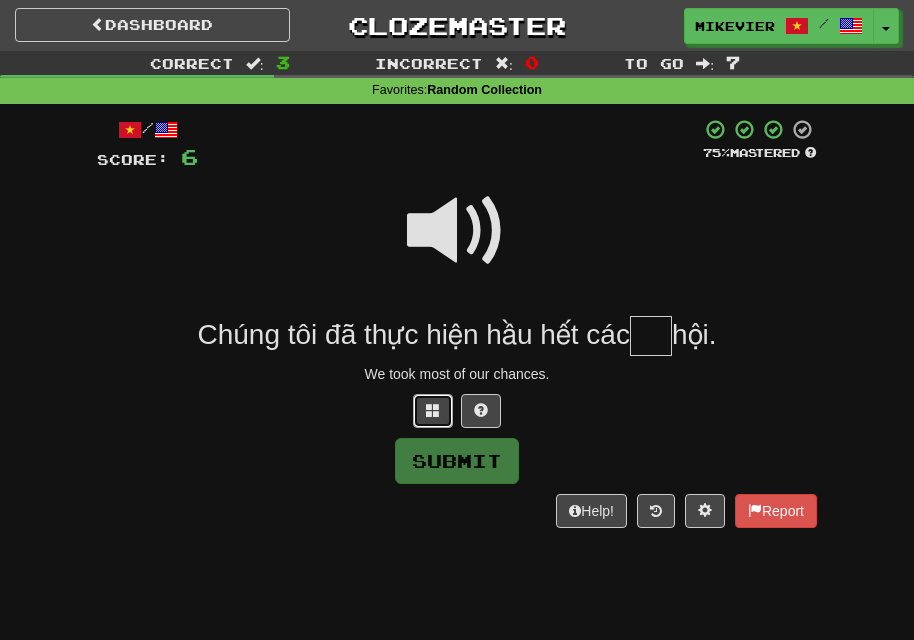 click at bounding box center (433, 410) 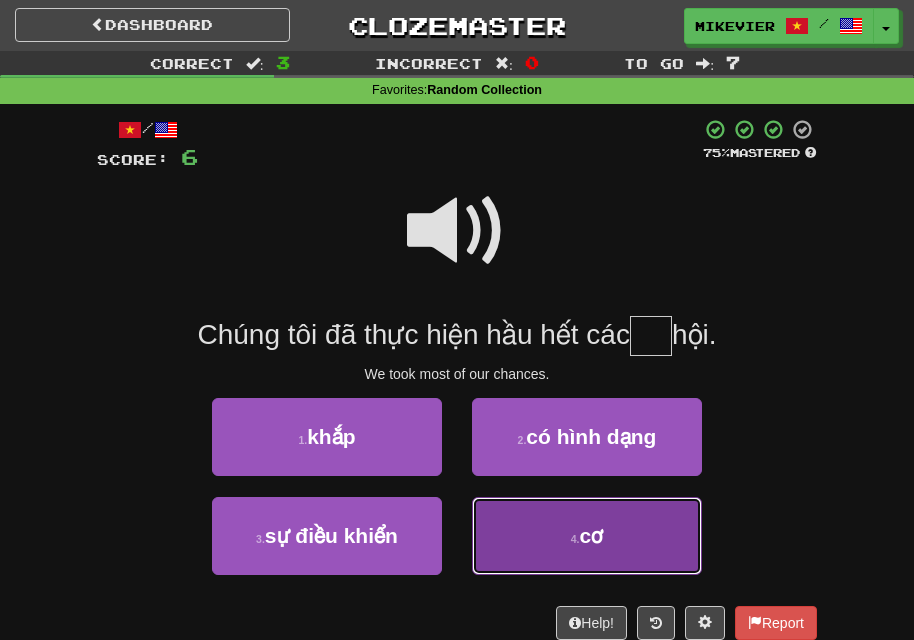 click on "4 .  cơ" at bounding box center [587, 536] 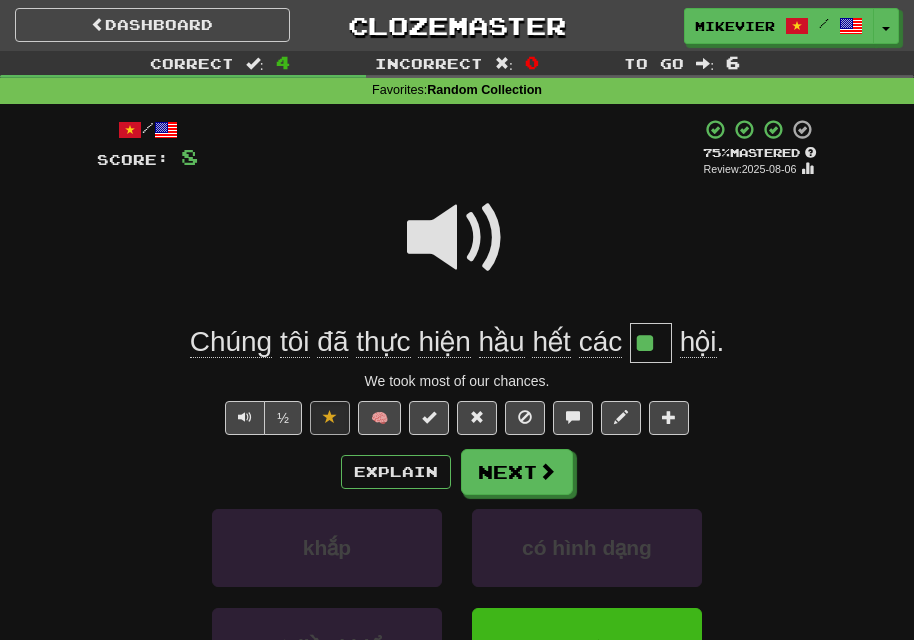 click at bounding box center [457, 238] 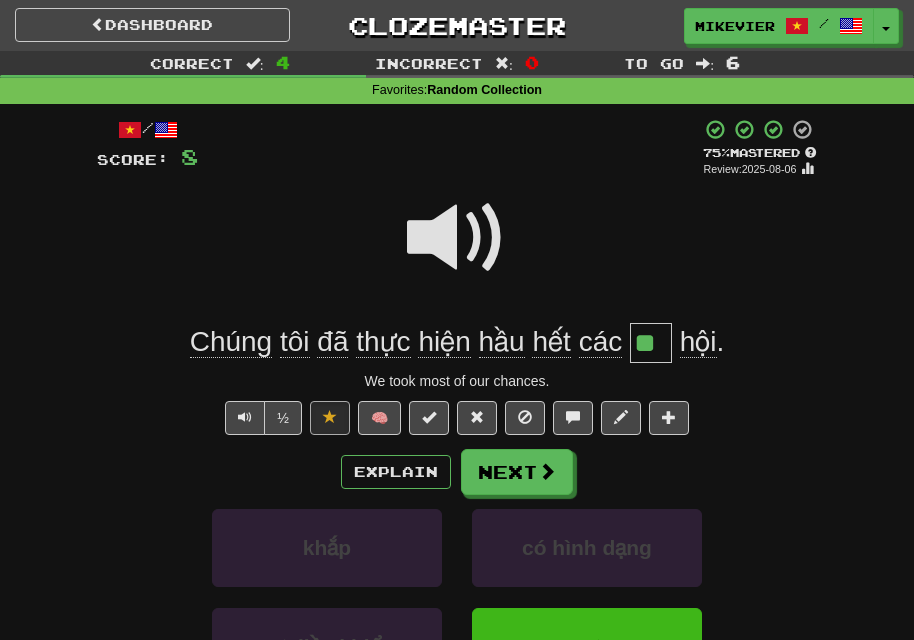 click at bounding box center (457, 238) 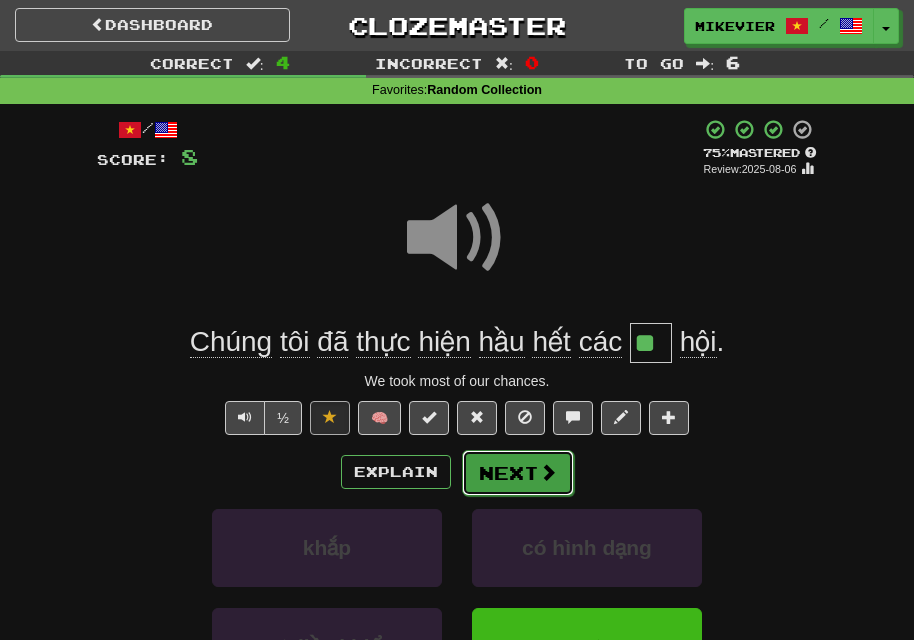 click on "Next" at bounding box center (518, 473) 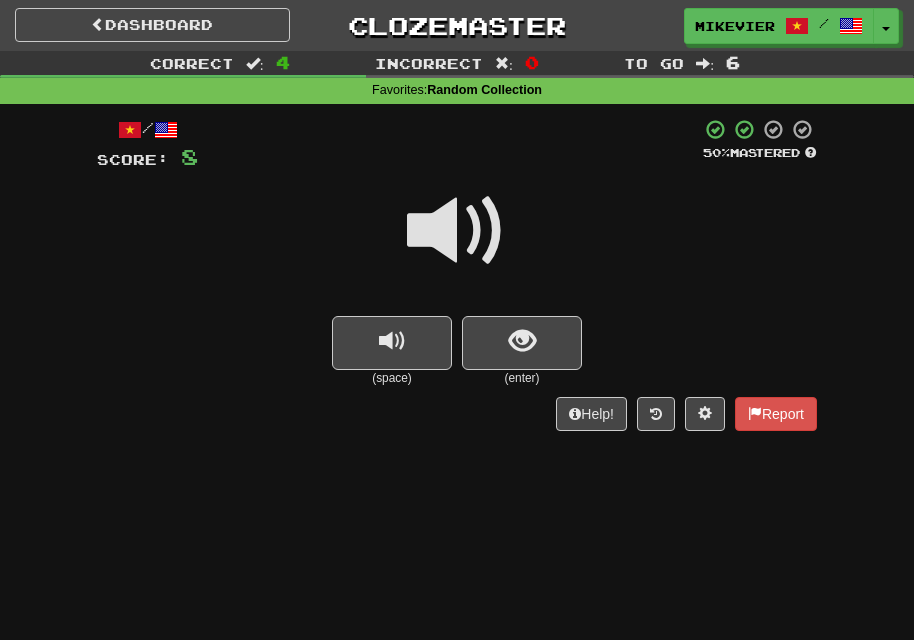 click at bounding box center (457, 231) 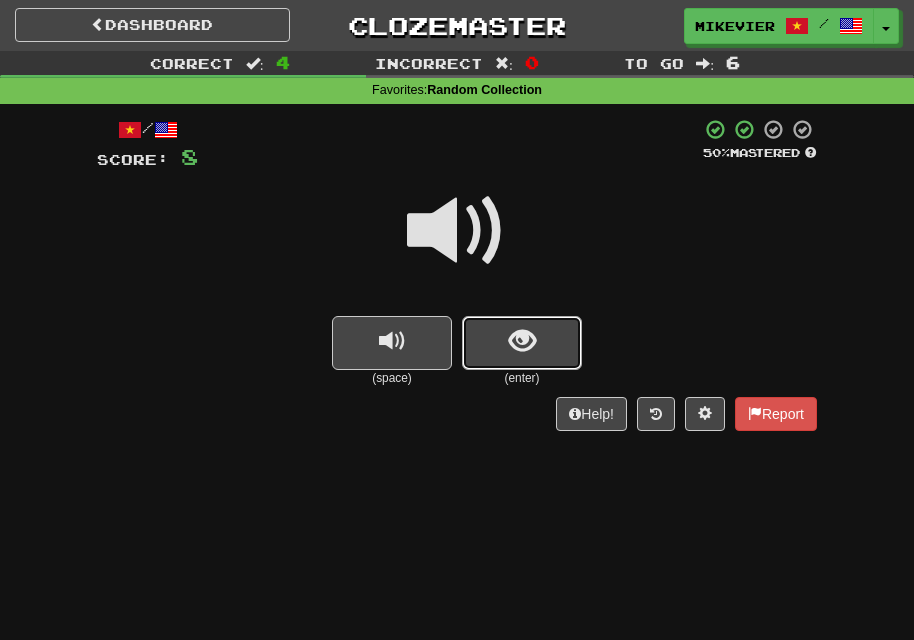 click at bounding box center (522, 343) 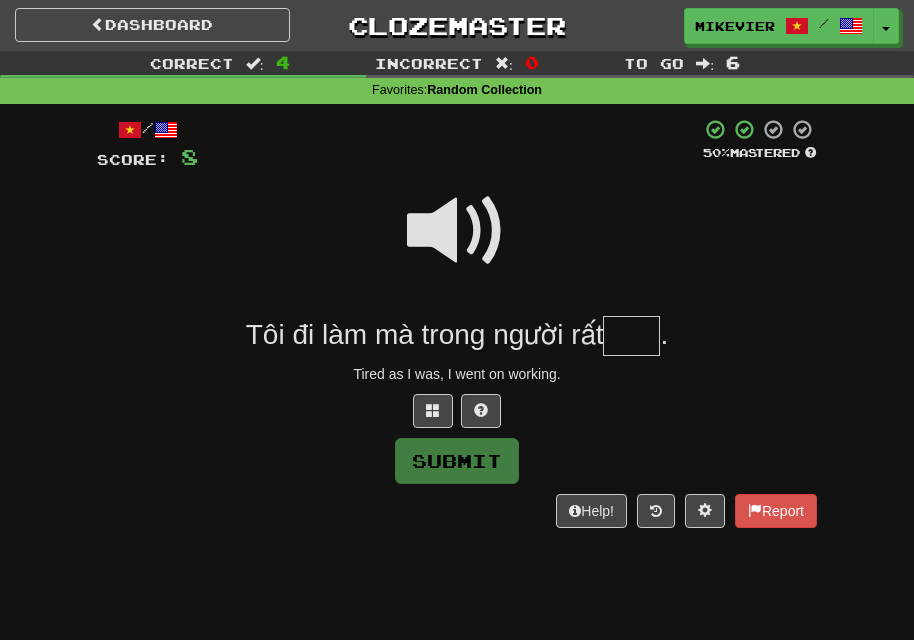click at bounding box center (457, 231) 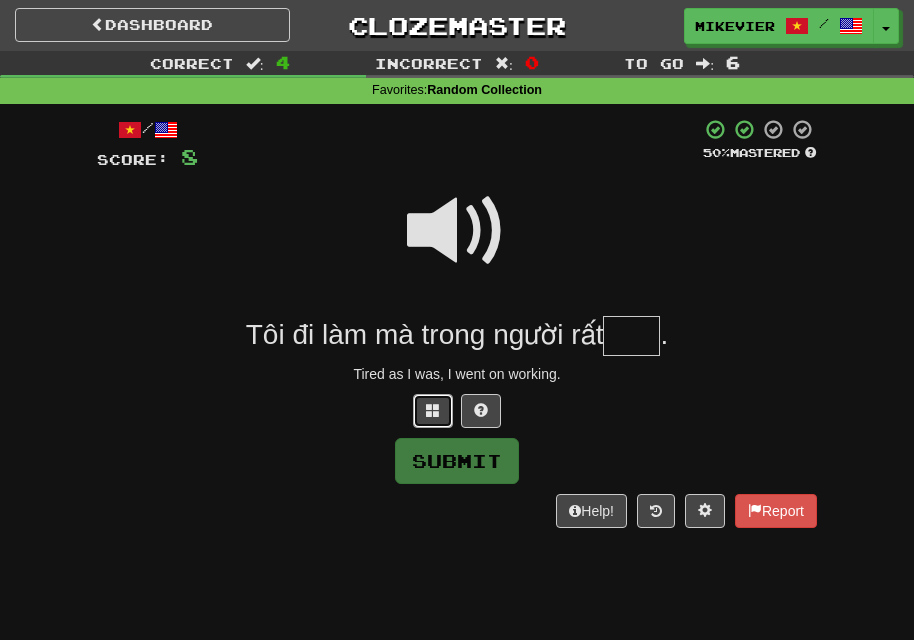 click at bounding box center [433, 411] 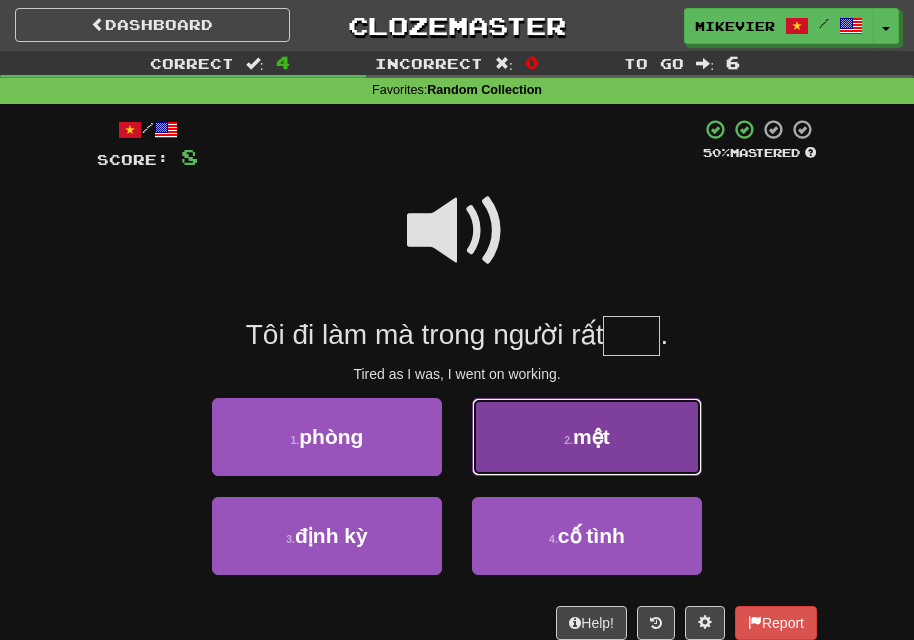 click on "2 .  mệt" at bounding box center (587, 437) 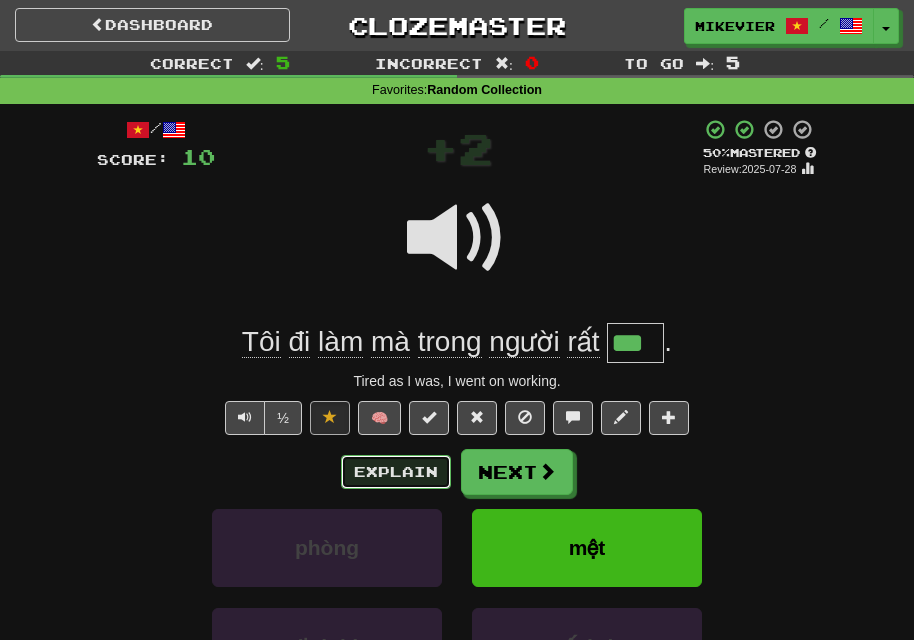 click on "Explain" at bounding box center (396, 472) 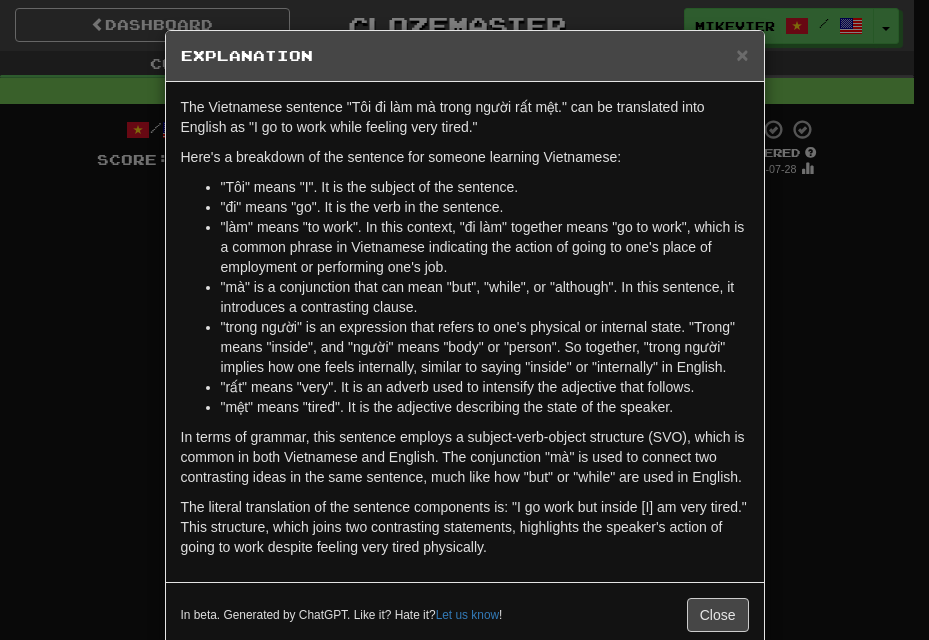click on "× Explanation The Vietnamese sentence "Tôi đi làm mà trong người rất mệt." can be translated into English as "I go to work while feeling very tired."
Here's a breakdown of the sentence for someone learning Vietnamese:
"Tôi" means "I". It is the subject of the sentence.
"đi" means "go". It is the verb in the sentence.
"làm" means "to work". In this context, "đi làm" together means "go to work", which is a common phrase in Vietnamese indicating the action of going to one's place of employment or performing one's job.
"mà" is a conjunction that can mean "but", "while", or "although". In this sentence, it introduces a contrasting clause.
"trong người" is an expression that refers to one's physical or internal state. "Trong" means "inside", and "người" means "body" or "person". So together, "trong người" implies how one feels internally, similar to saying "inside" or "internally" in English.
"mệt" means "tired". It is the adjective describing the state of the speaker." at bounding box center (464, 320) 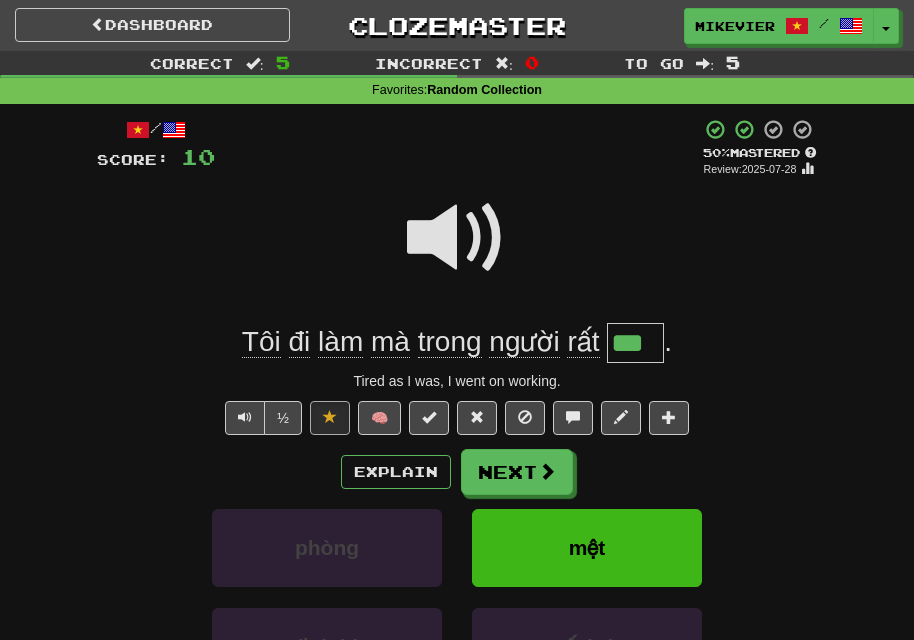 click at bounding box center (457, 238) 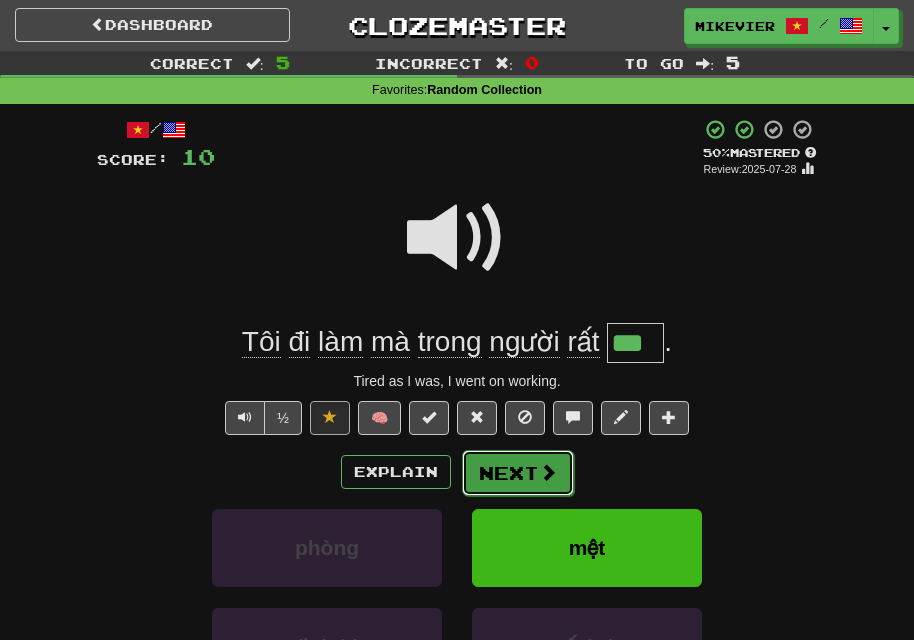 click on "Next" at bounding box center [518, 473] 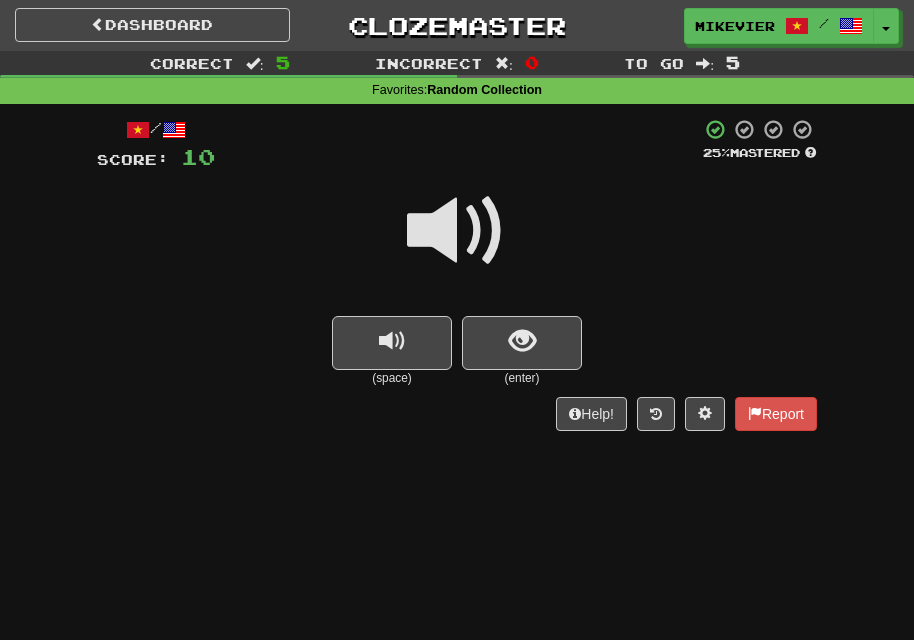 click at bounding box center (457, 231) 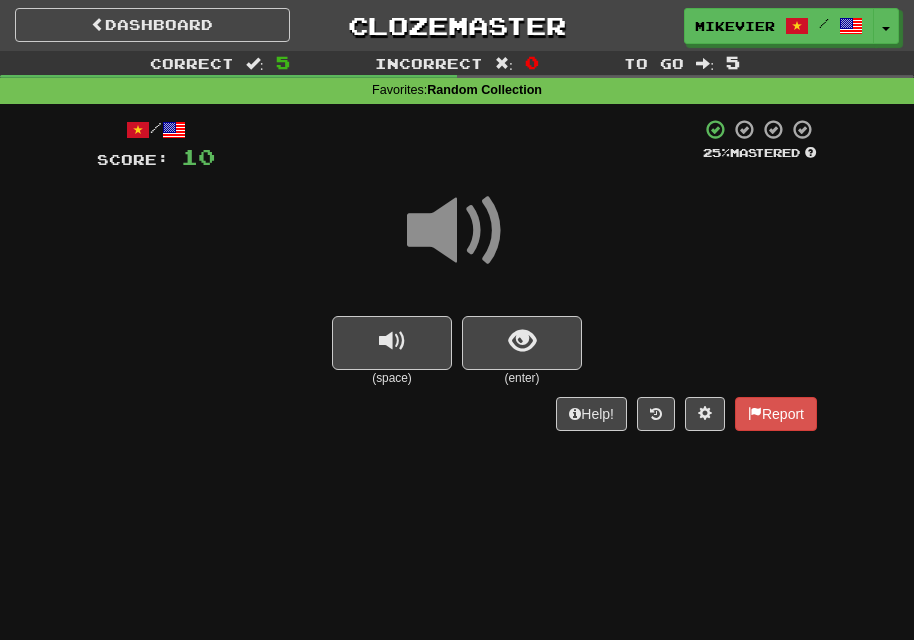 click at bounding box center (457, 231) 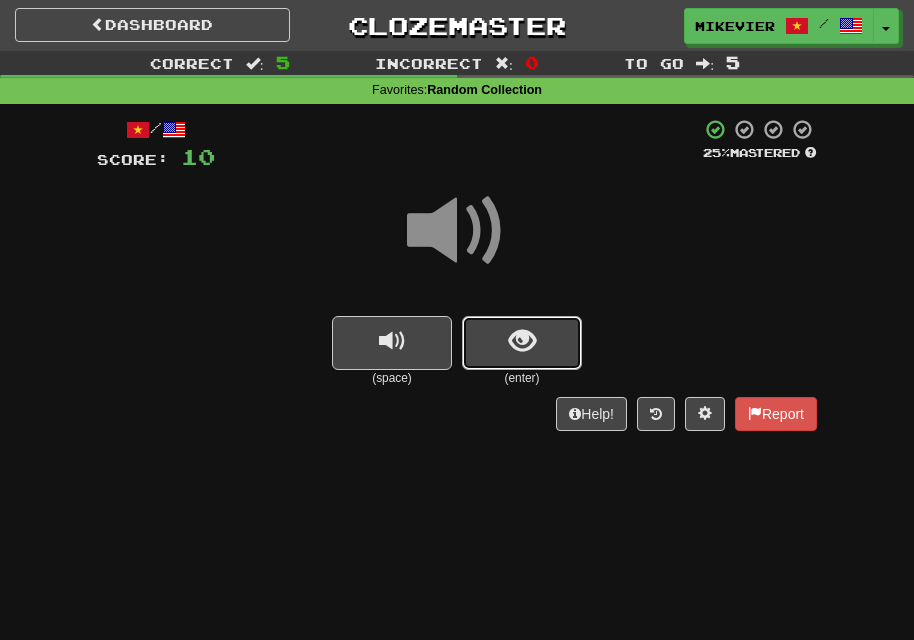 click at bounding box center [522, 341] 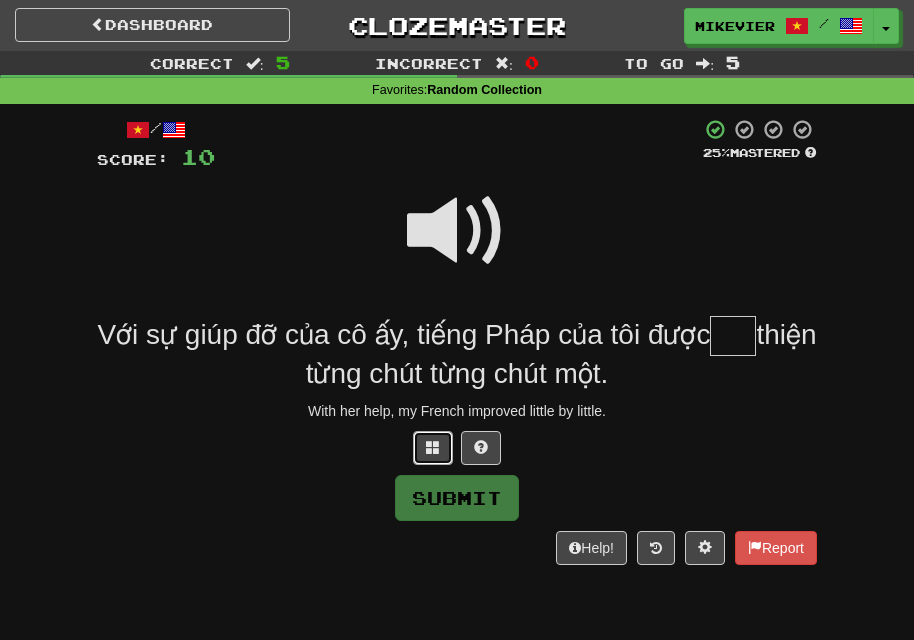 click at bounding box center [433, 448] 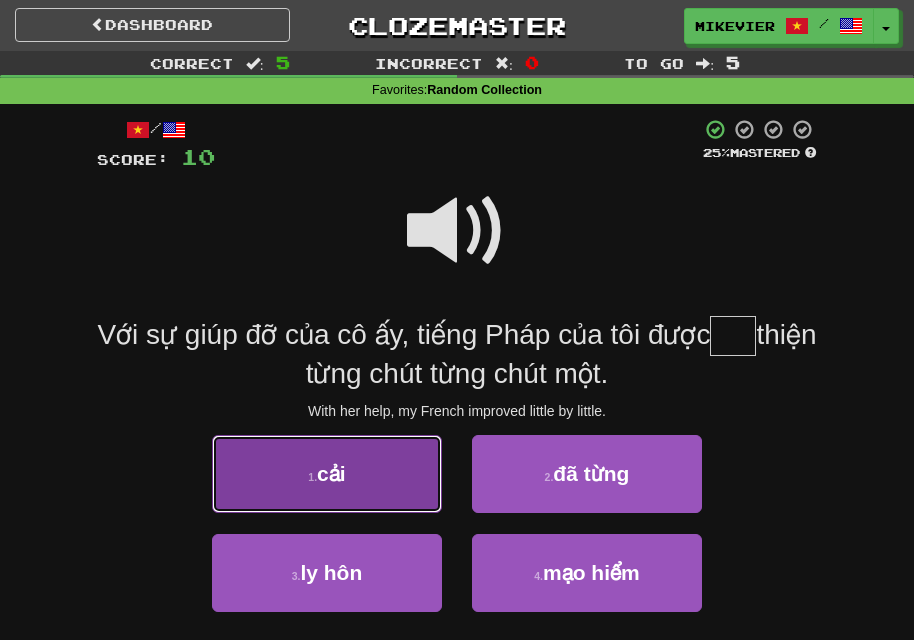 click on "1 .  cải" at bounding box center (327, 474) 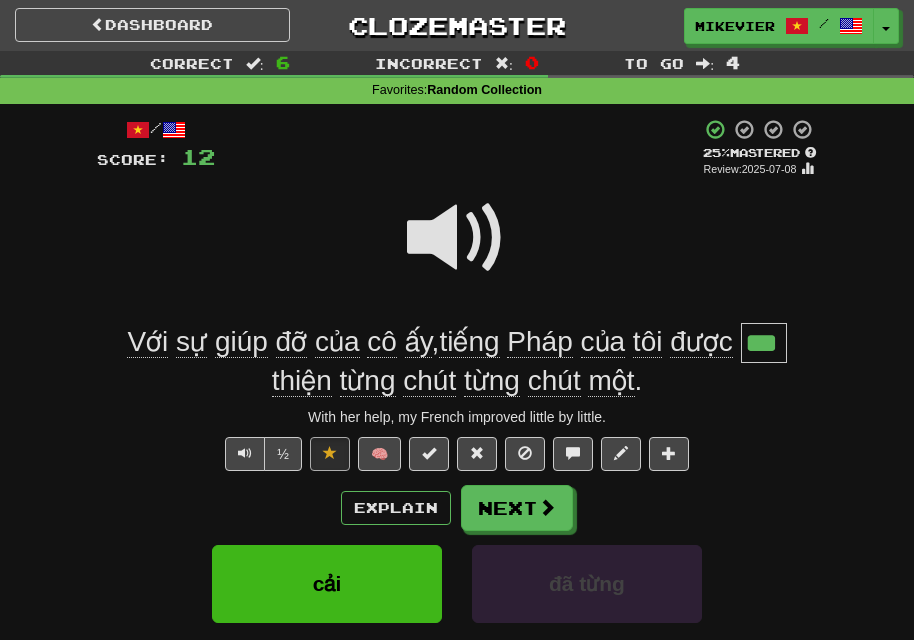 click at bounding box center (457, 238) 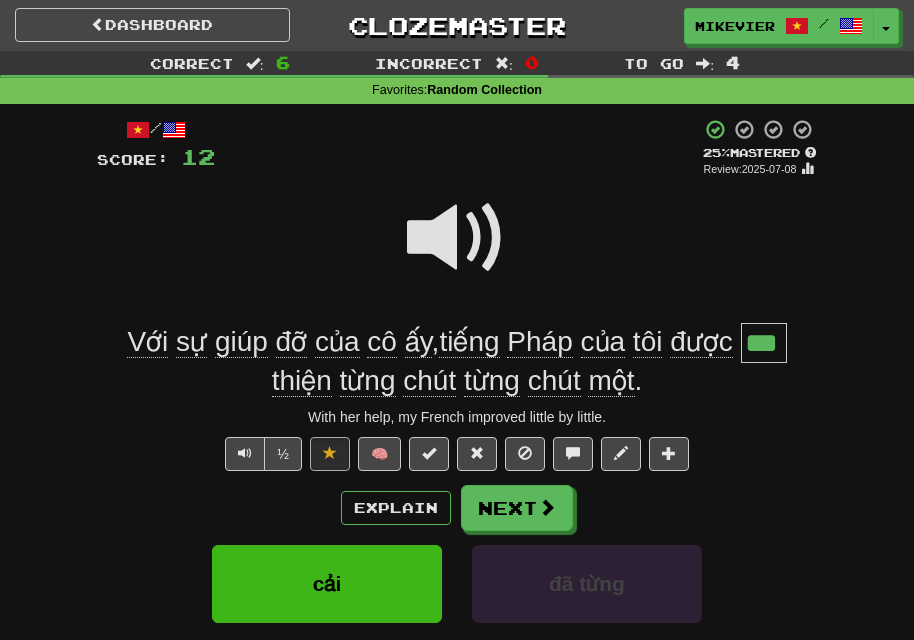 click at bounding box center [457, 238] 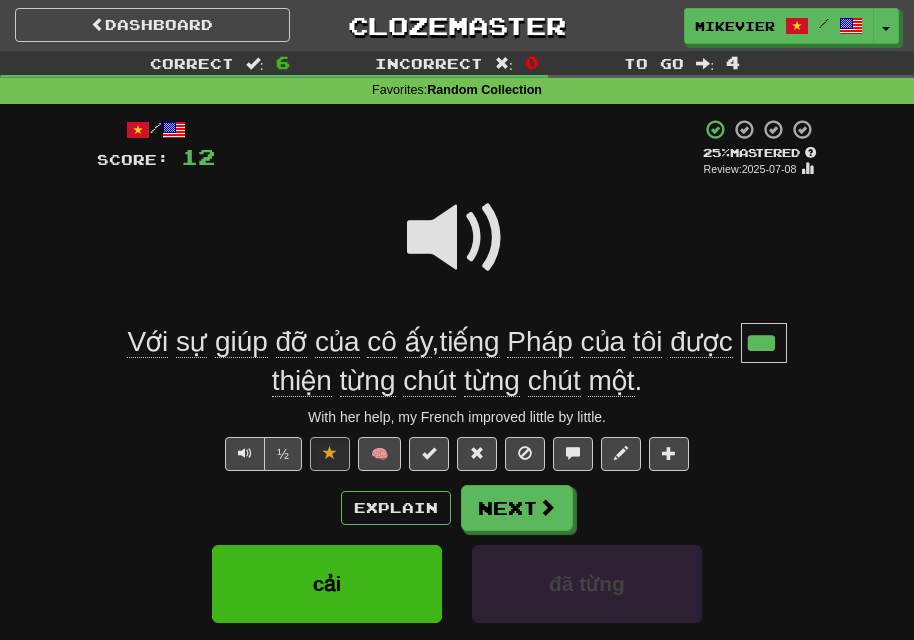 click at bounding box center [457, 238] 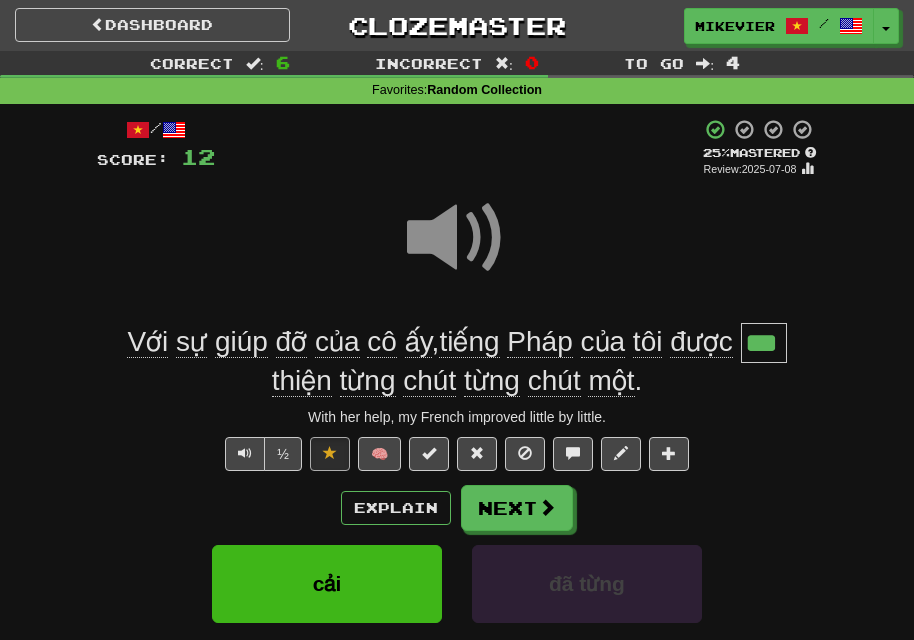 click at bounding box center [457, 238] 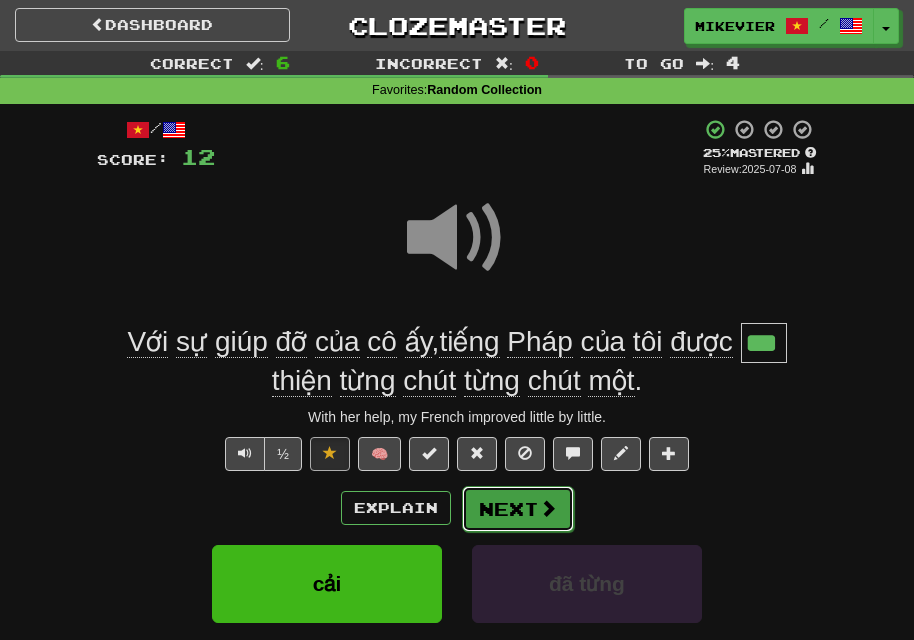 click on "Next" at bounding box center (518, 509) 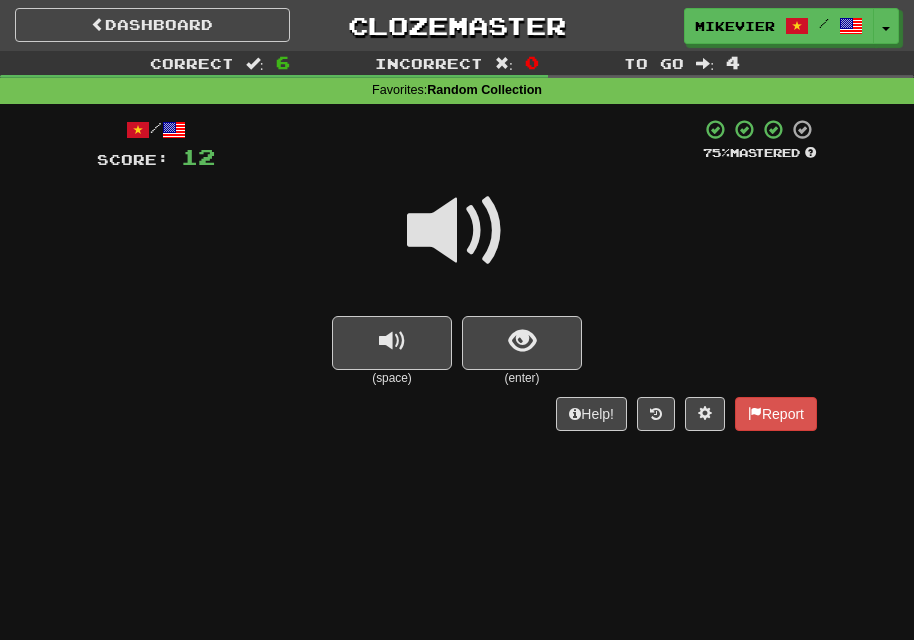 click at bounding box center [457, 231] 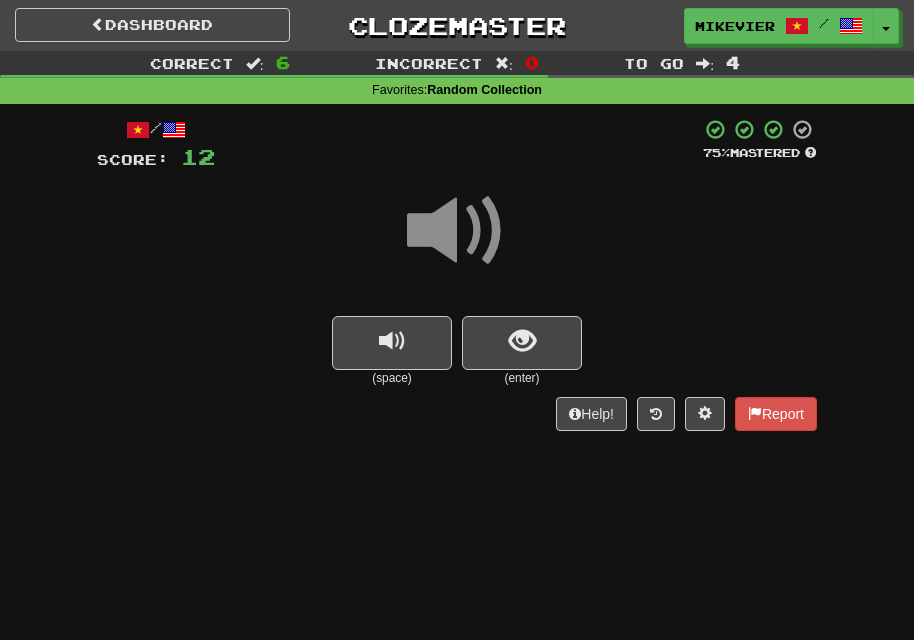 click at bounding box center [457, 231] 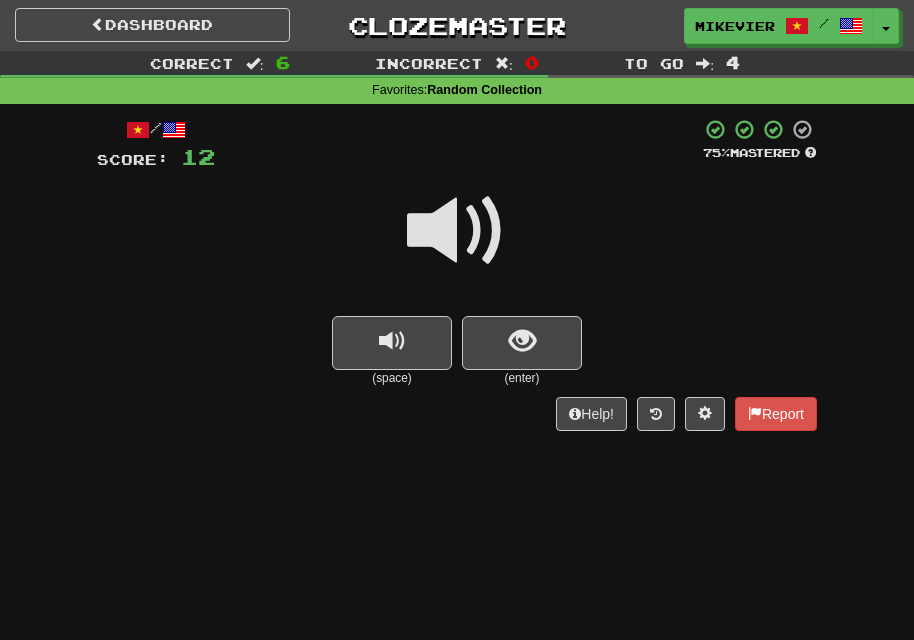 click at bounding box center (457, 231) 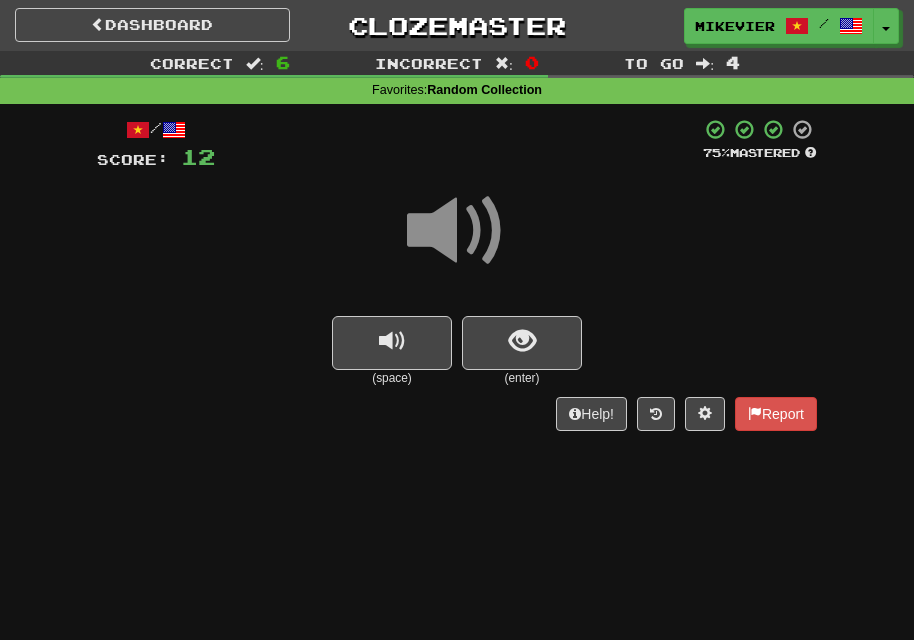 click at bounding box center [457, 231] 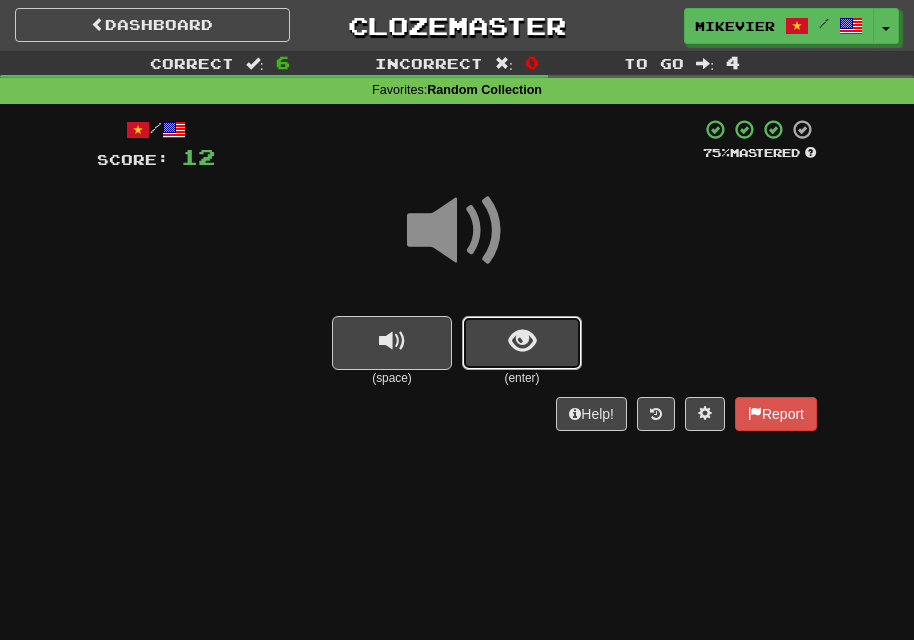 click at bounding box center (522, 343) 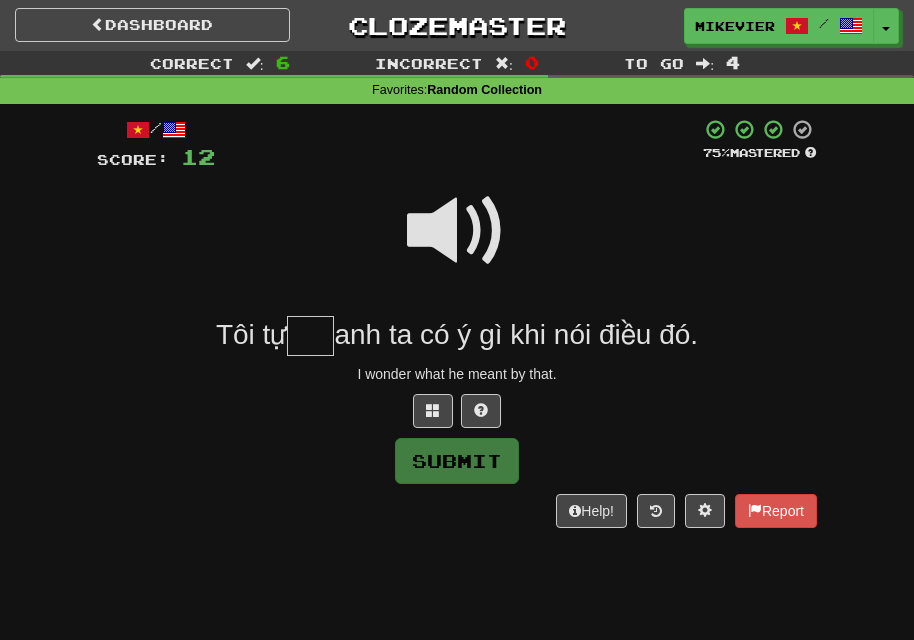 click at bounding box center (457, 231) 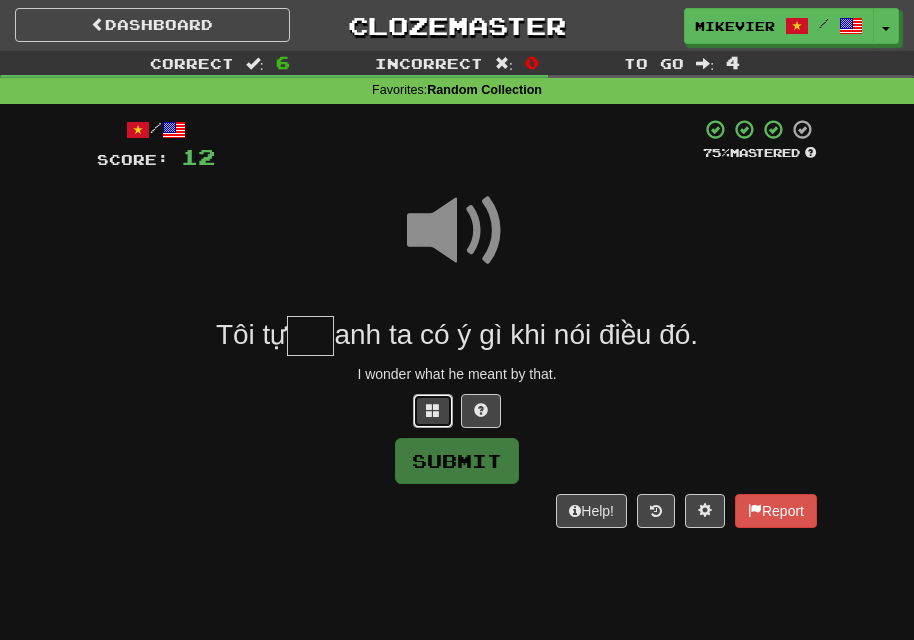 click at bounding box center (433, 411) 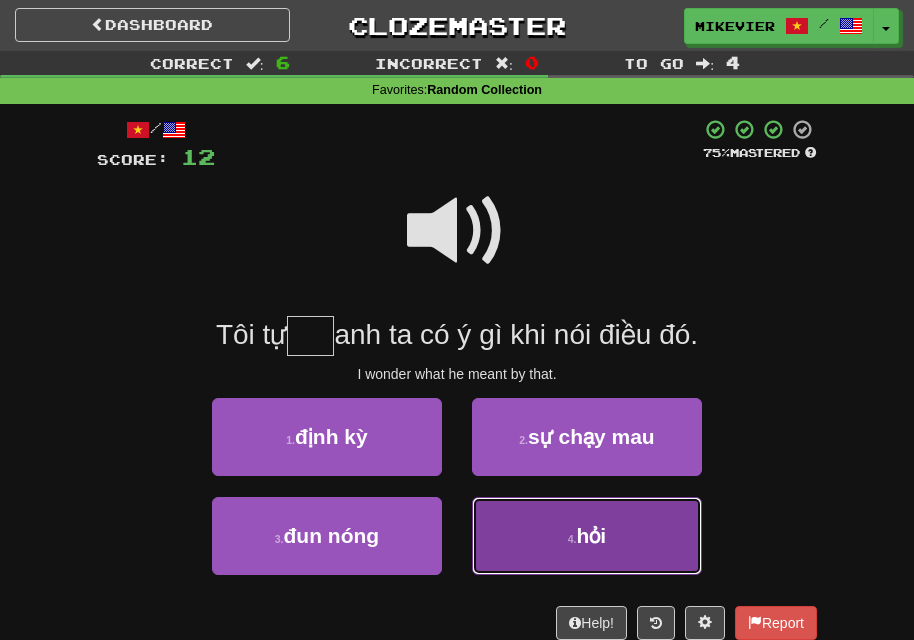 click on "4 .  hỏi" at bounding box center (587, 536) 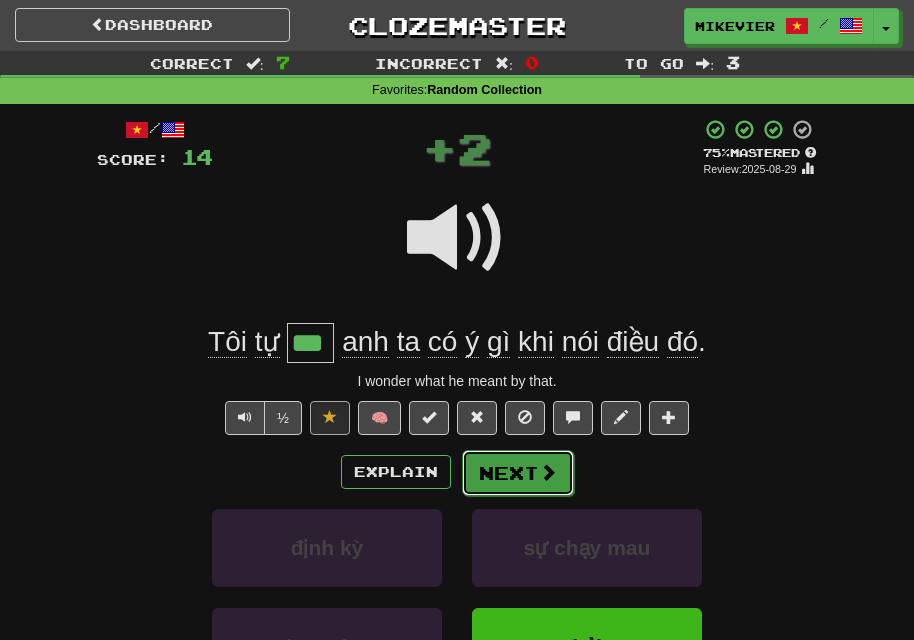 click on "Next" at bounding box center (518, 473) 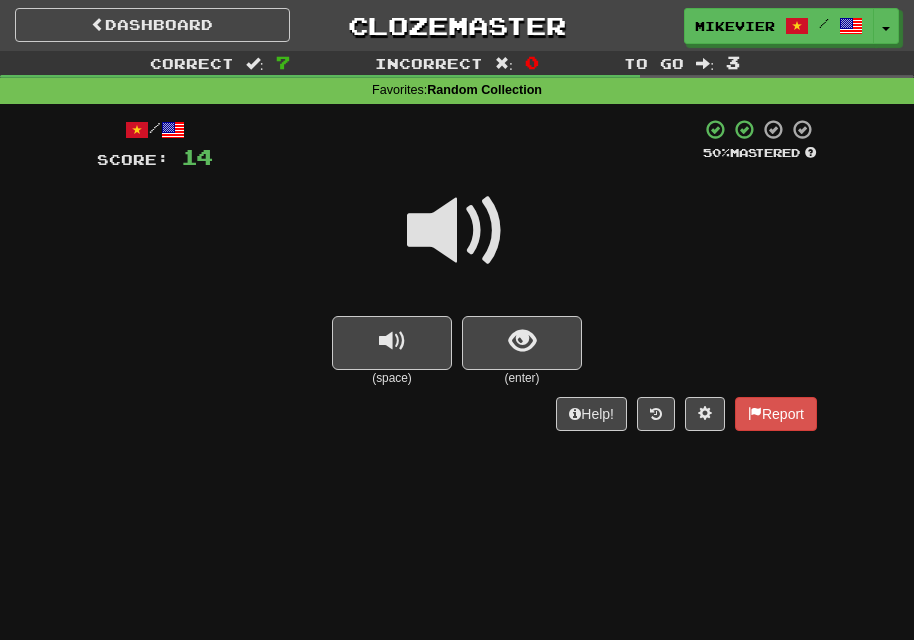 click at bounding box center (457, 231) 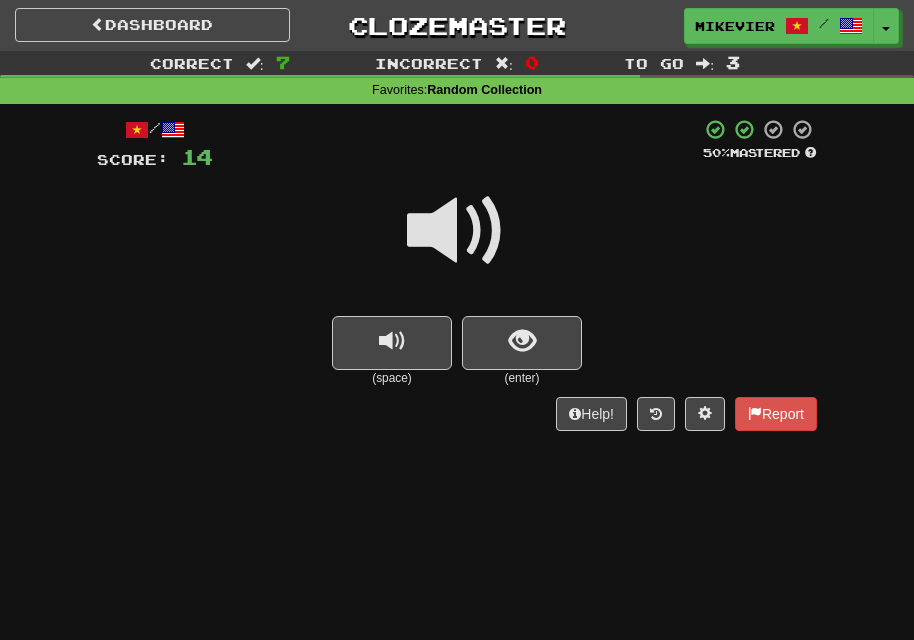 click at bounding box center (457, 231) 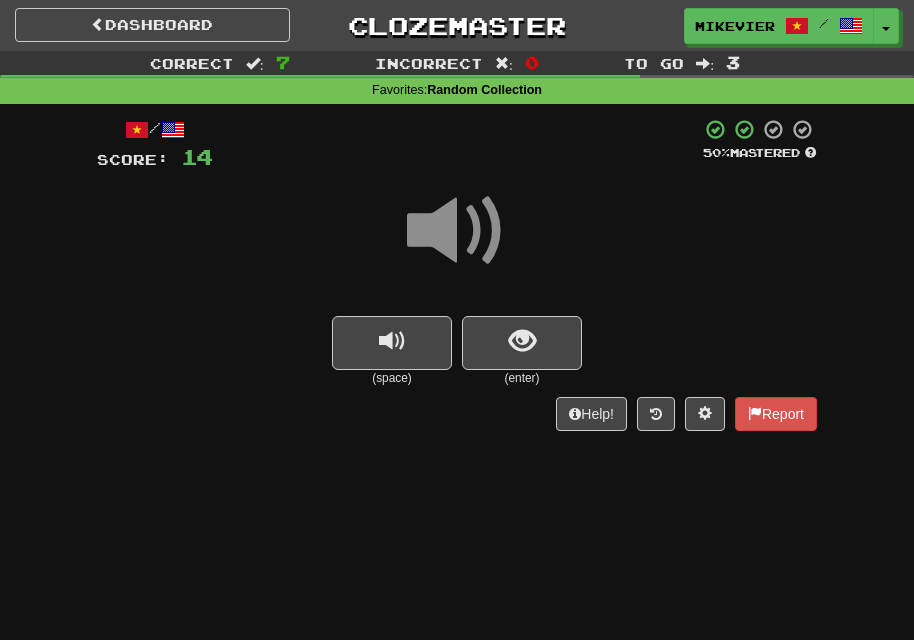click at bounding box center [457, 231] 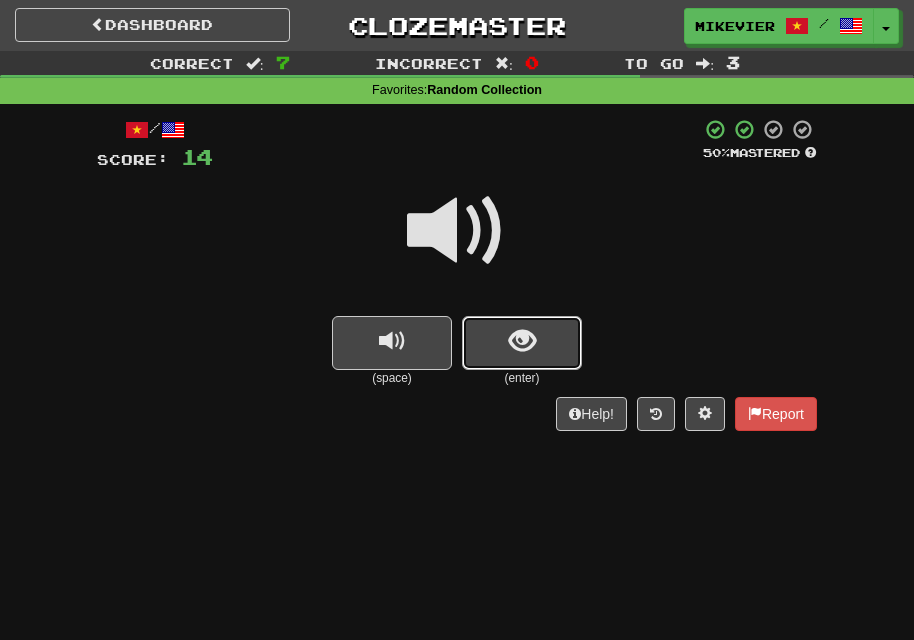 click at bounding box center (522, 341) 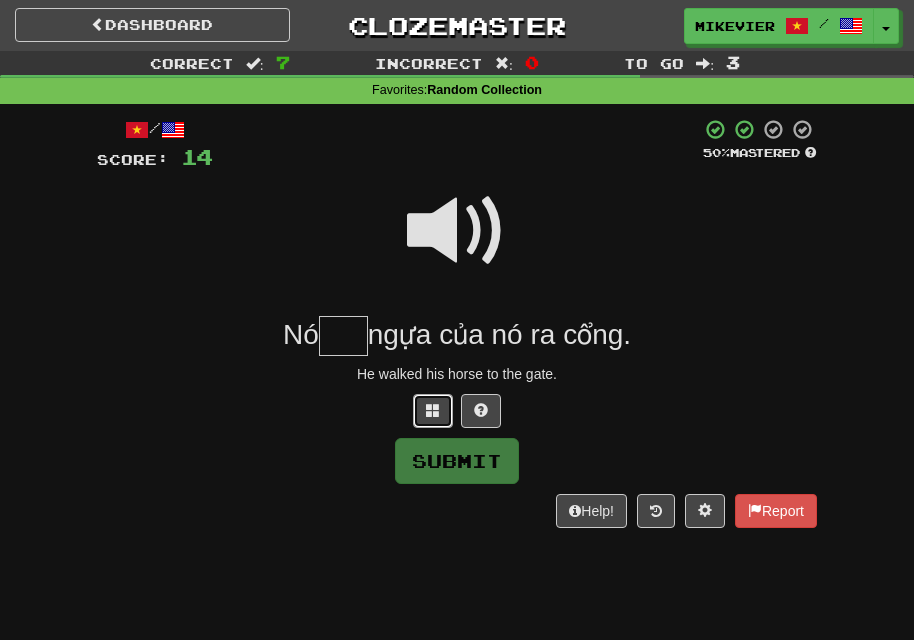 click at bounding box center (433, 410) 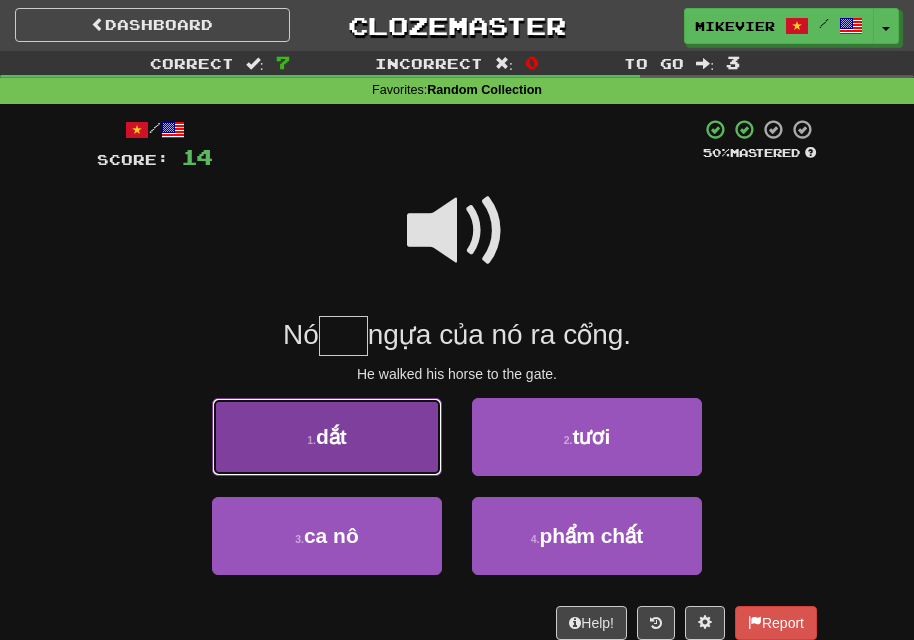 click on "1 .  dắt" at bounding box center (327, 437) 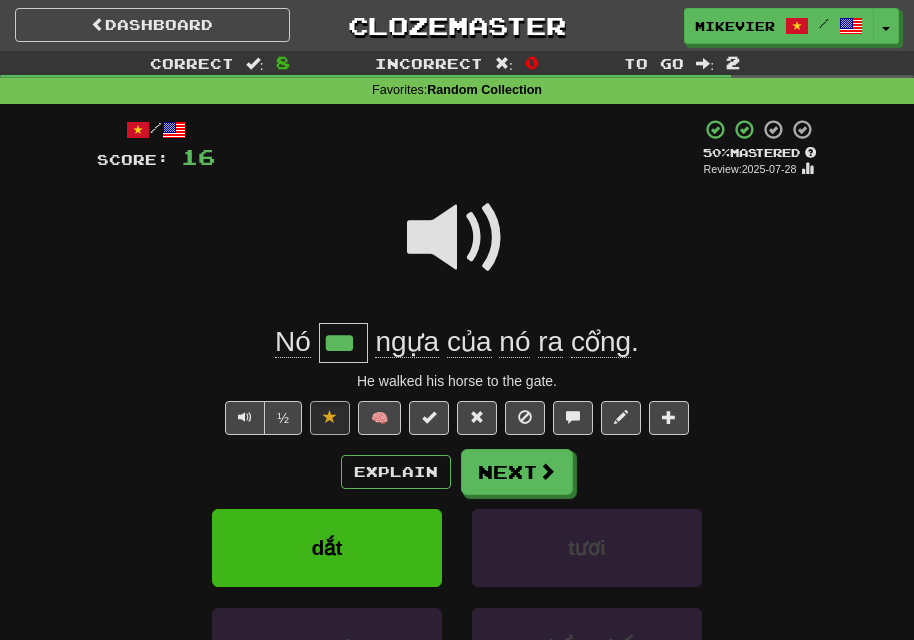 click at bounding box center [457, 238] 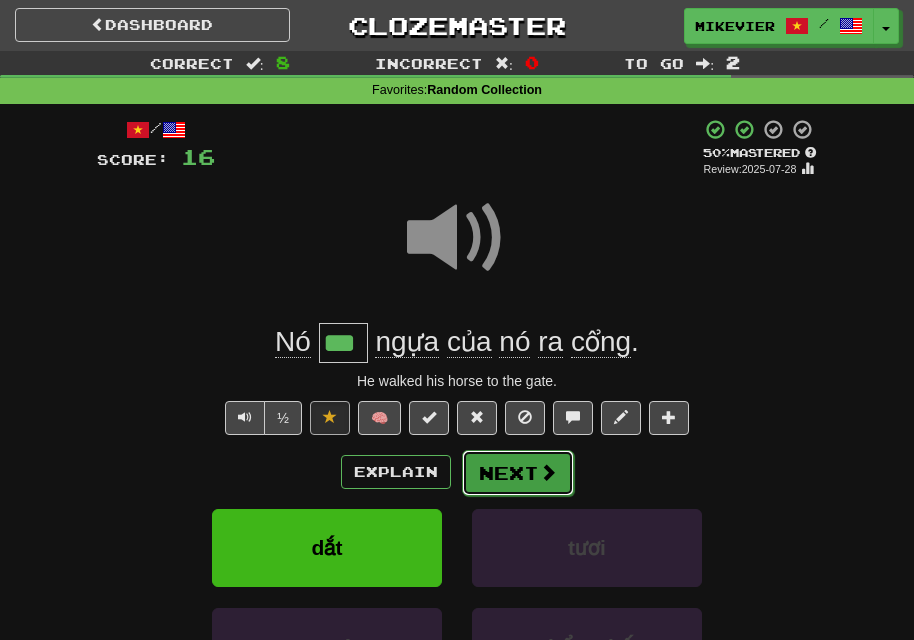 click on "Next" at bounding box center (518, 473) 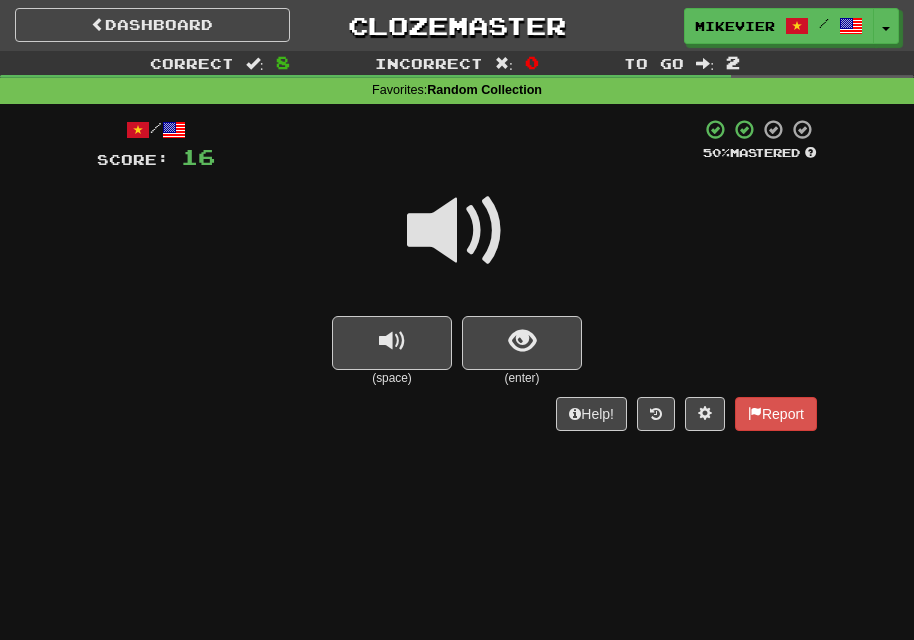 click at bounding box center (457, 231) 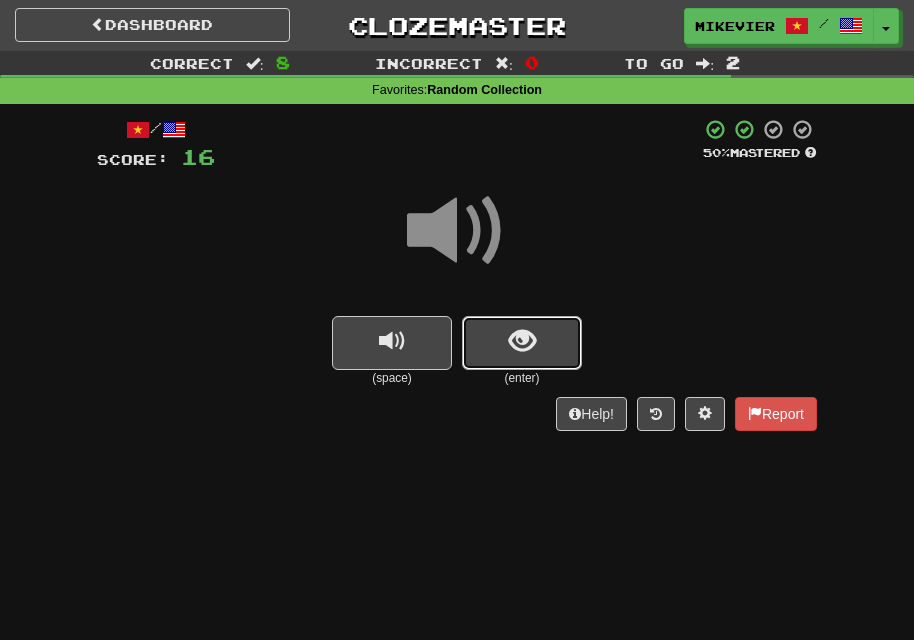 click at bounding box center [522, 343] 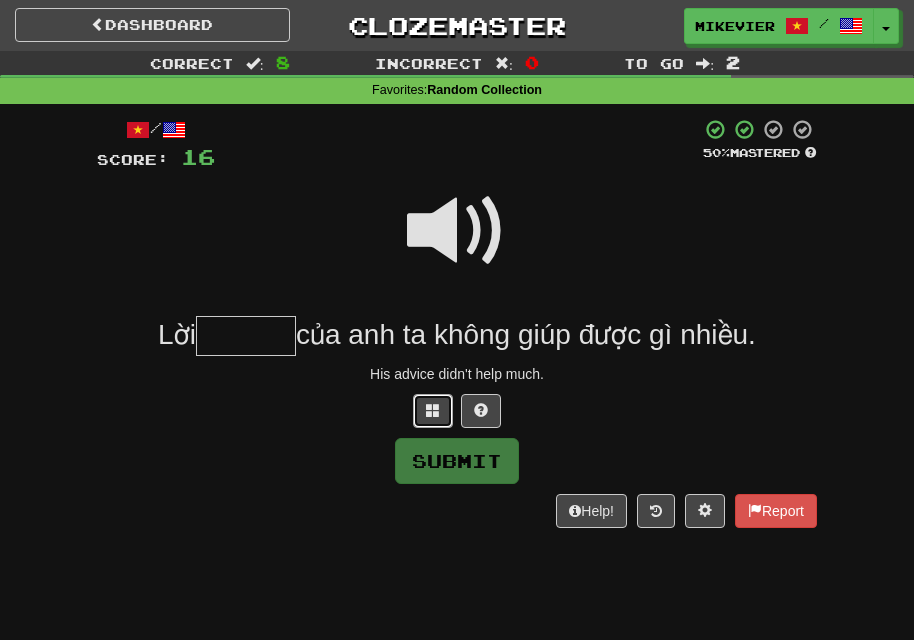 click at bounding box center (433, 410) 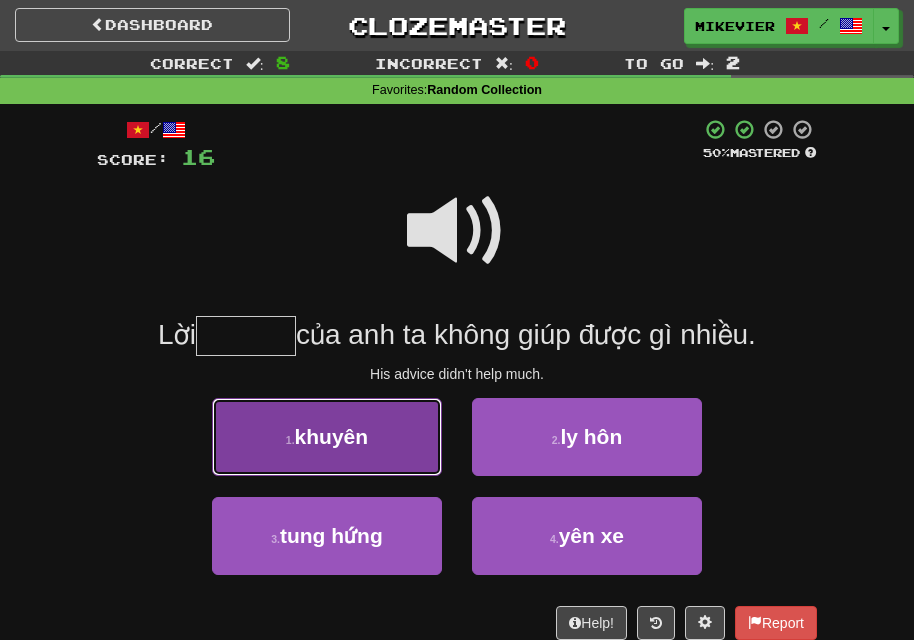 click on "khuyên" at bounding box center [332, 436] 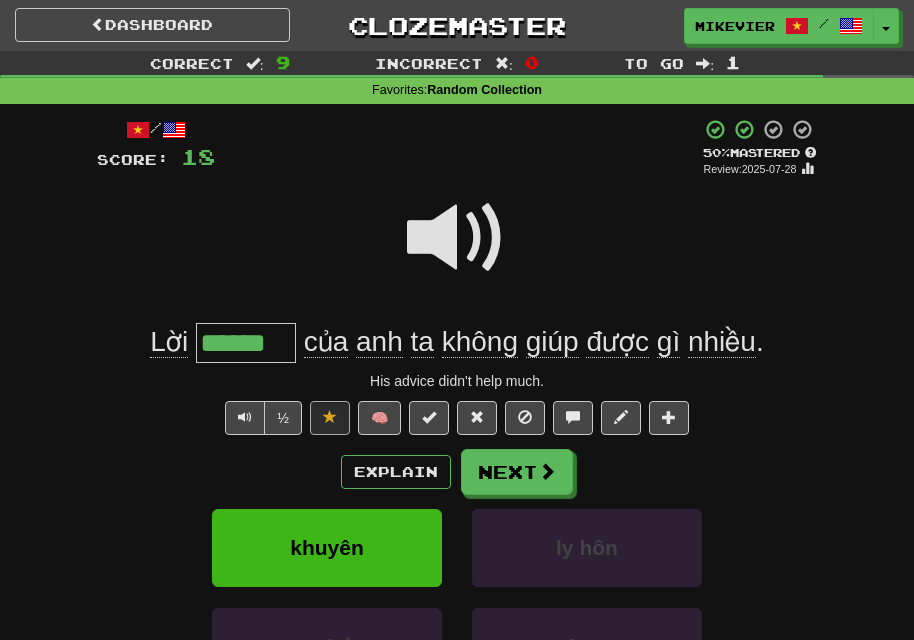 click at bounding box center [457, 238] 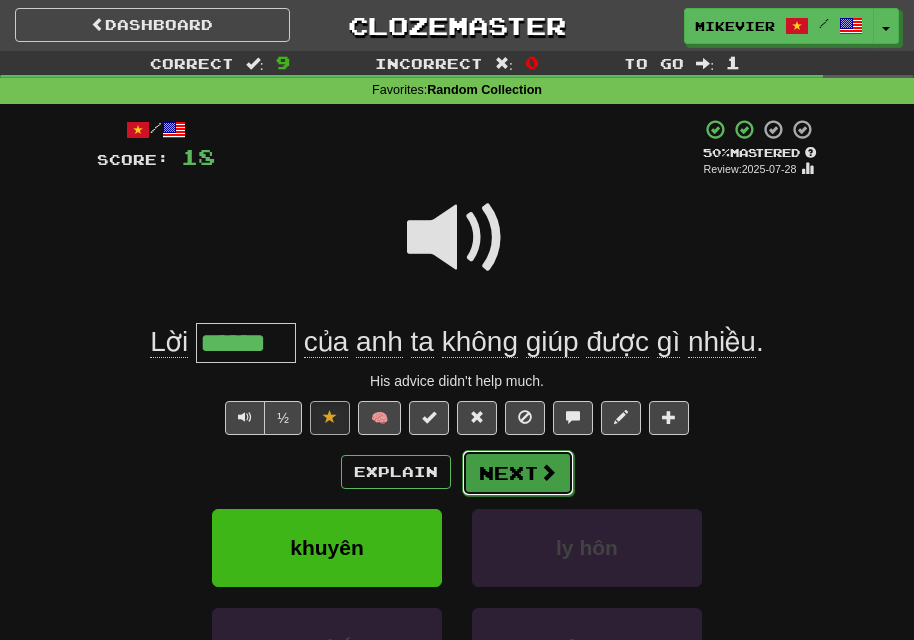click on "Next" at bounding box center [518, 473] 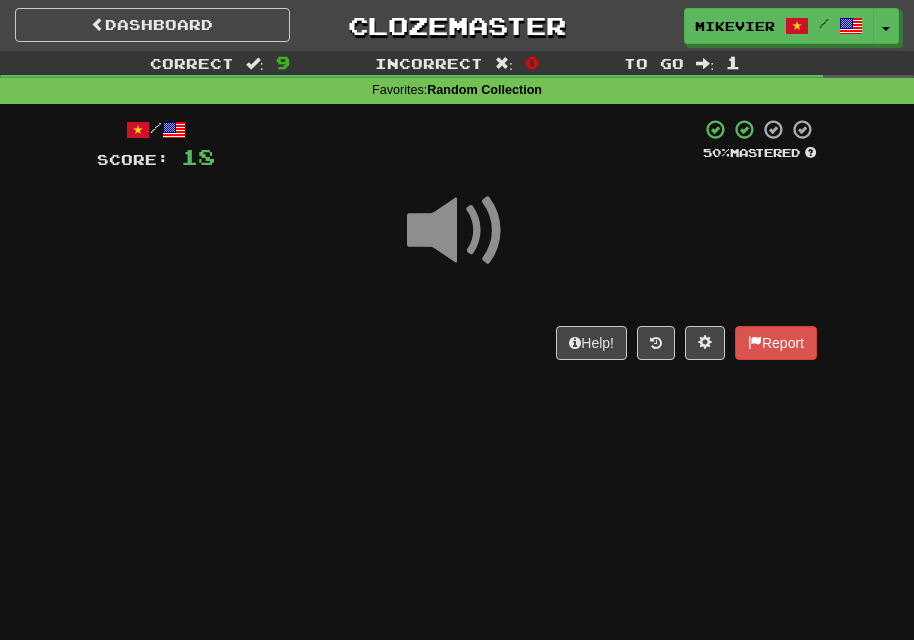 click at bounding box center [457, 231] 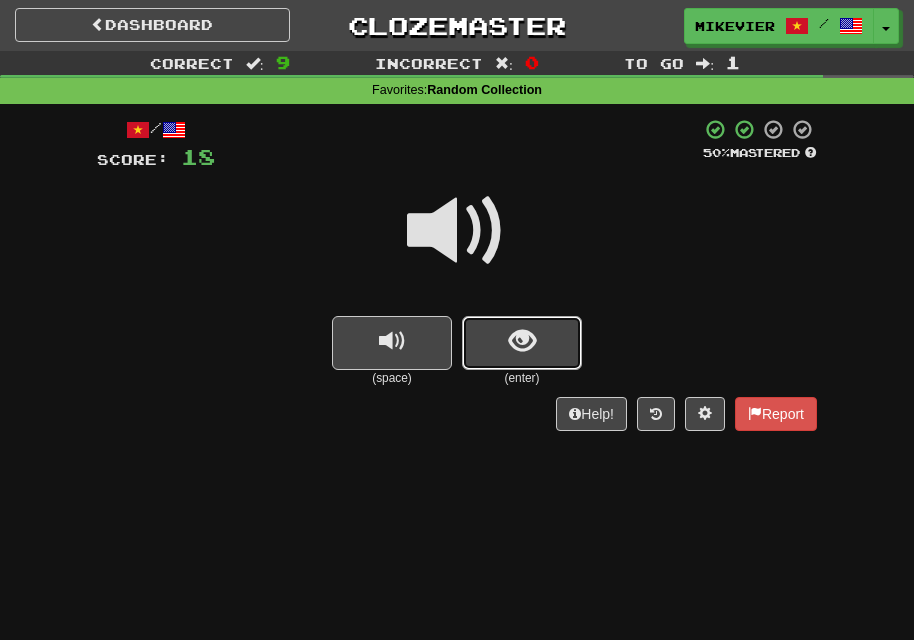 click at bounding box center [522, 341] 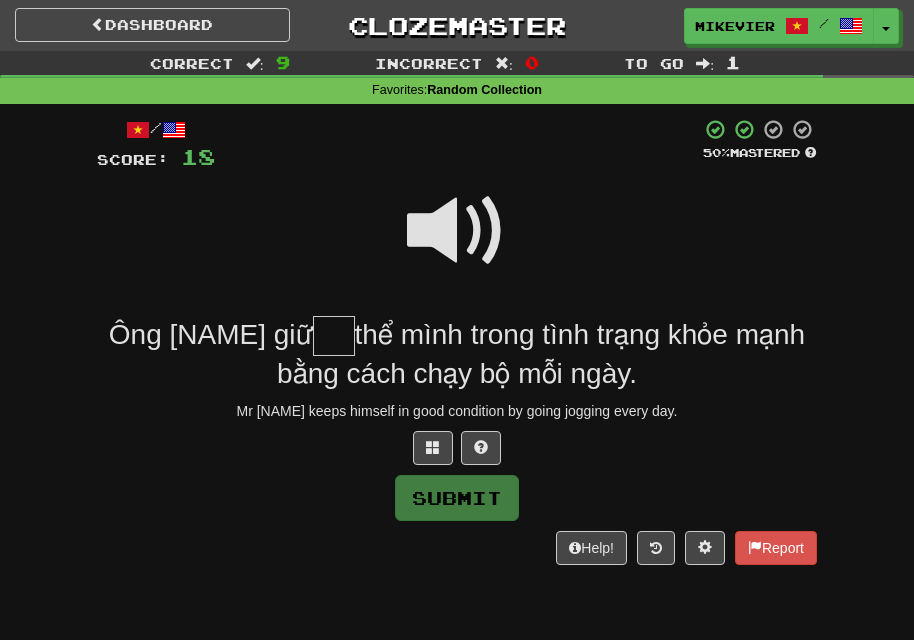 click at bounding box center (457, 231) 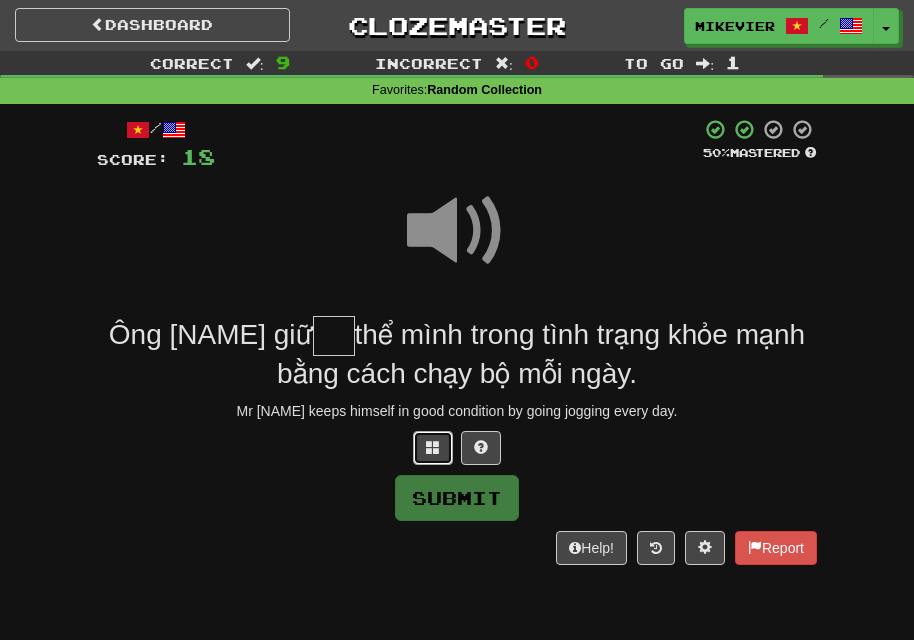 click at bounding box center (433, 448) 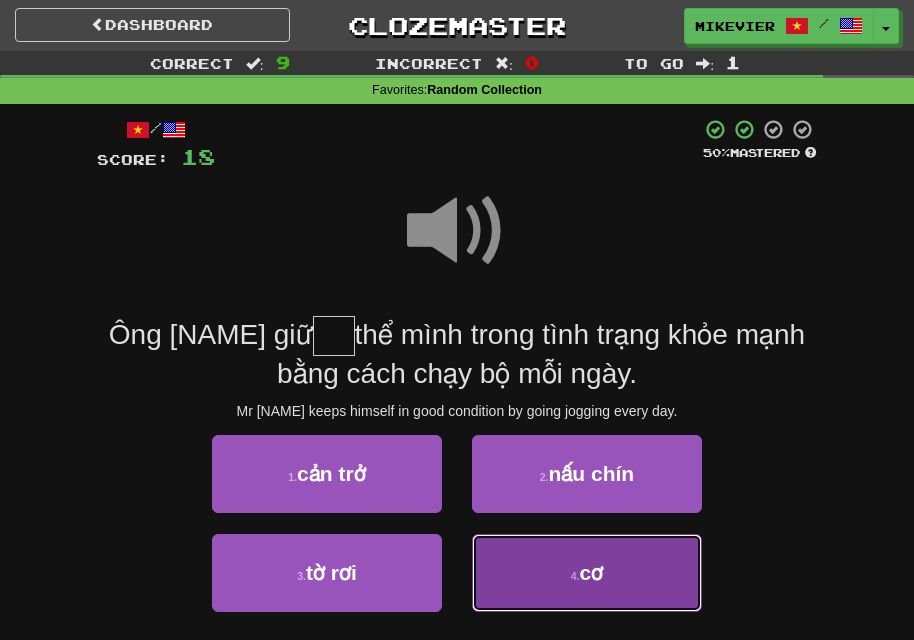 click on "4 .  cơ" at bounding box center (587, 573) 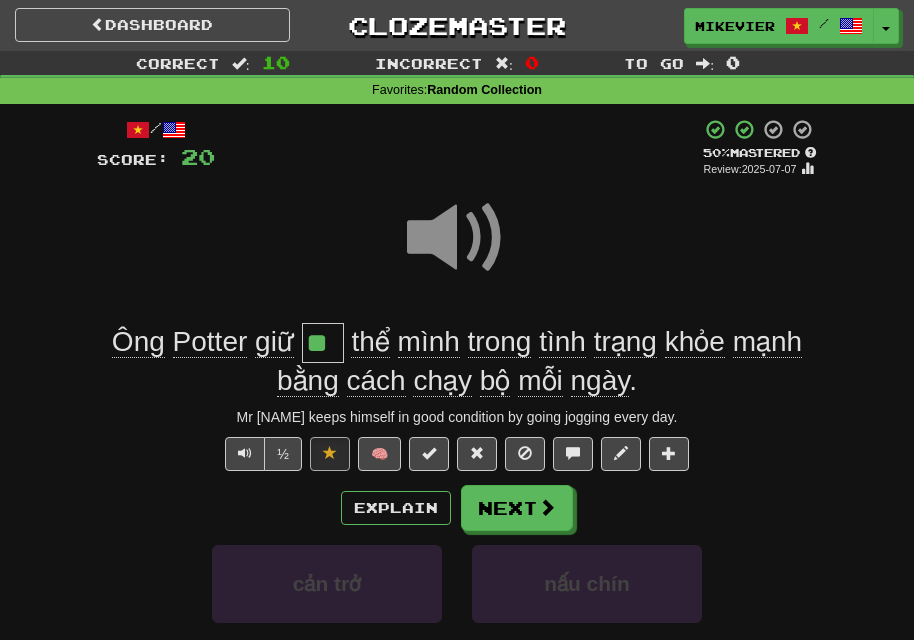 click at bounding box center [457, 238] 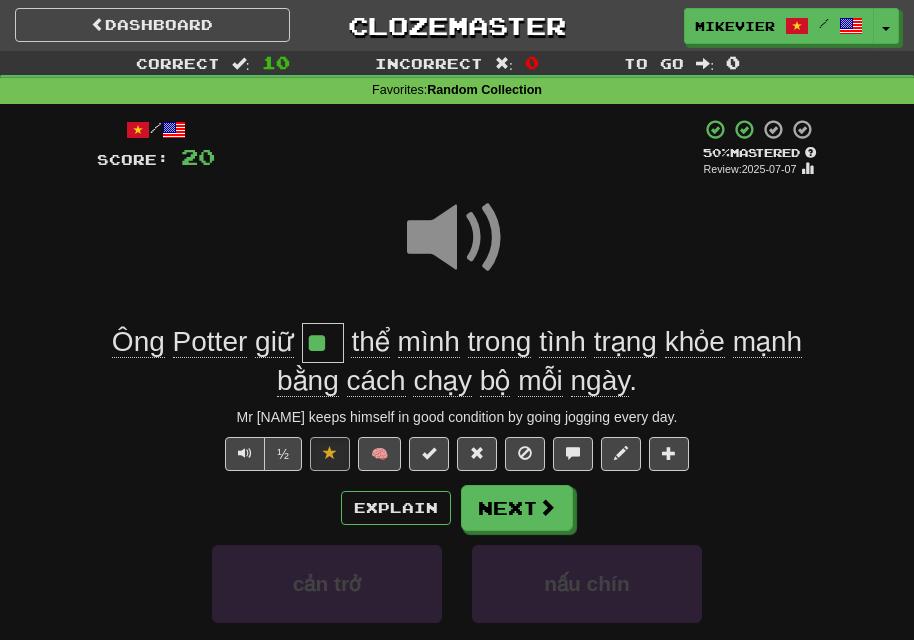click at bounding box center (457, 238) 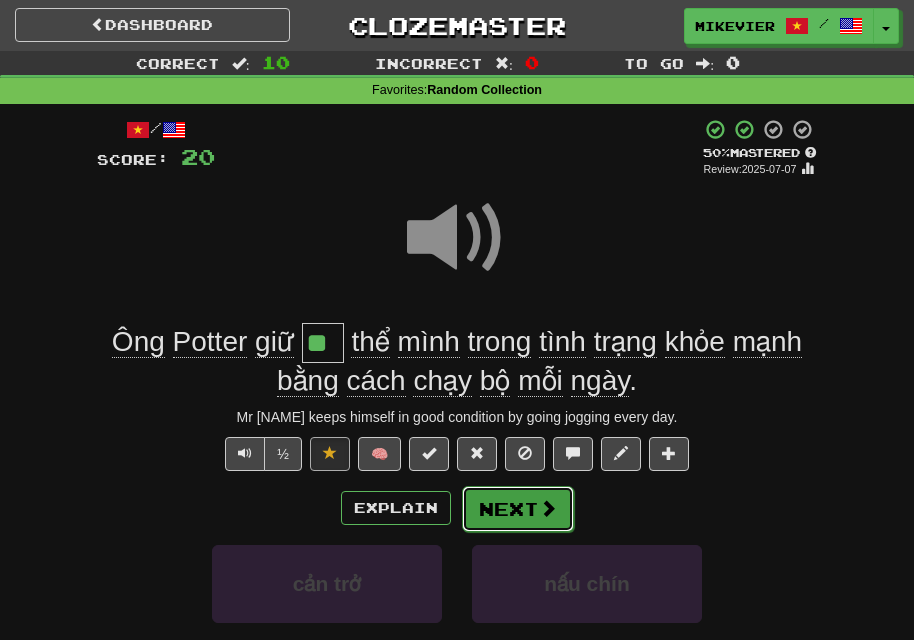 click on "Next" at bounding box center [518, 509] 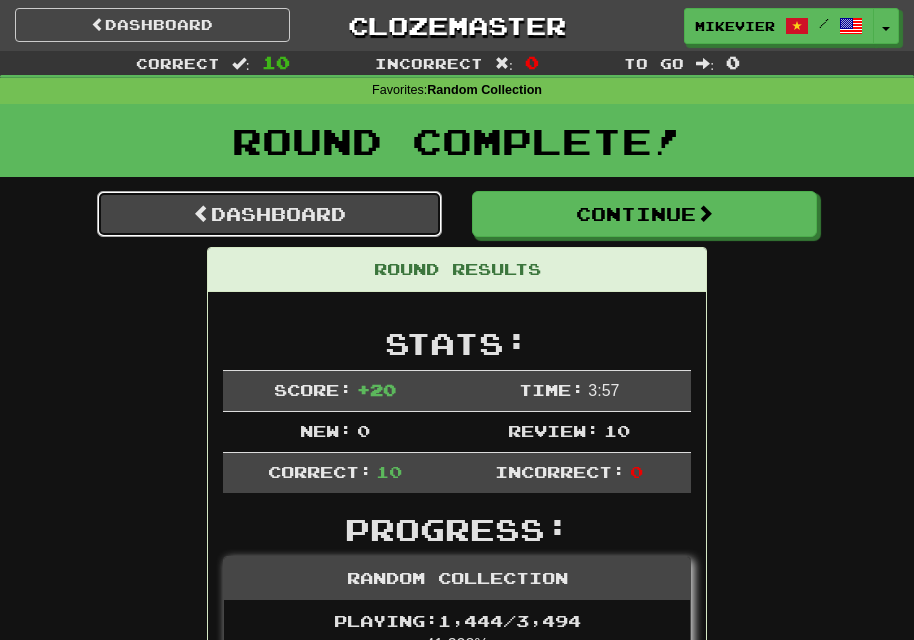 click on "Dashboard" at bounding box center (269, 214) 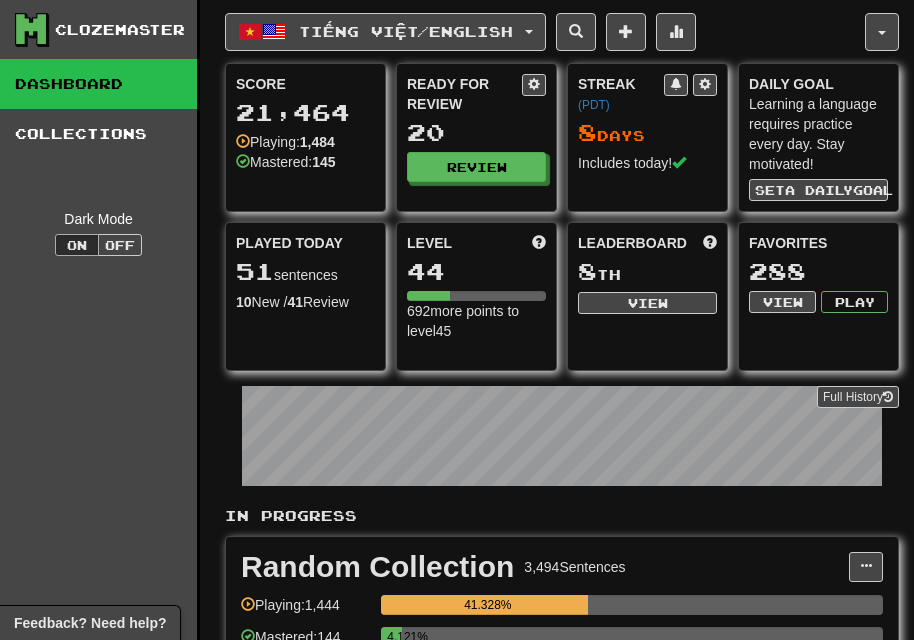 scroll, scrollTop: 0, scrollLeft: 0, axis: both 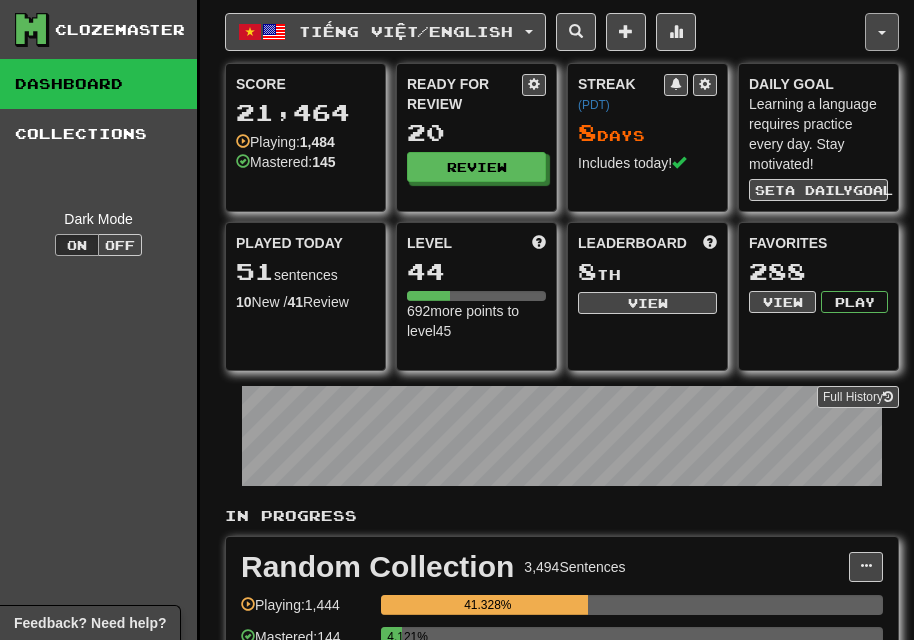 click at bounding box center [882, 32] 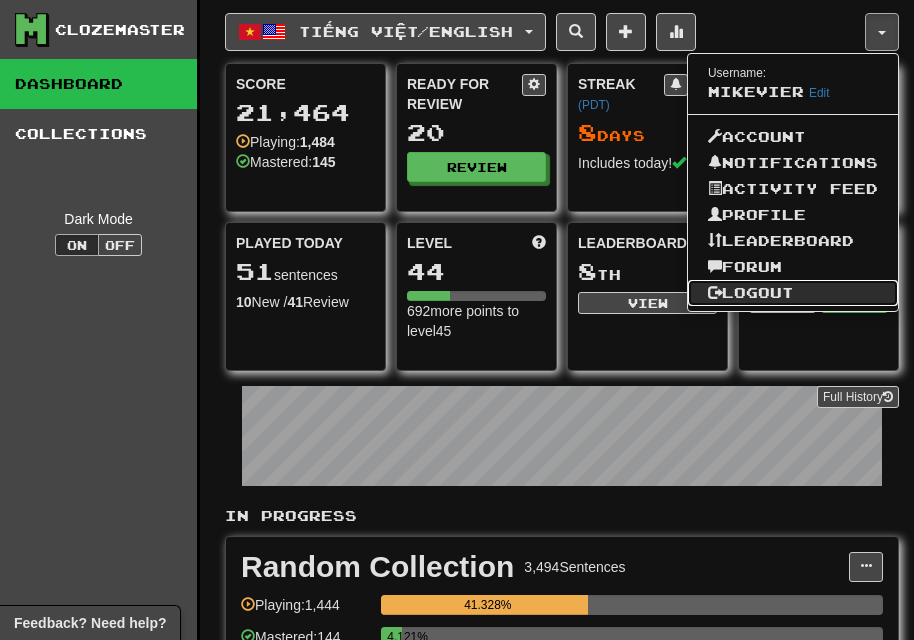 click on "Logout" at bounding box center [793, 293] 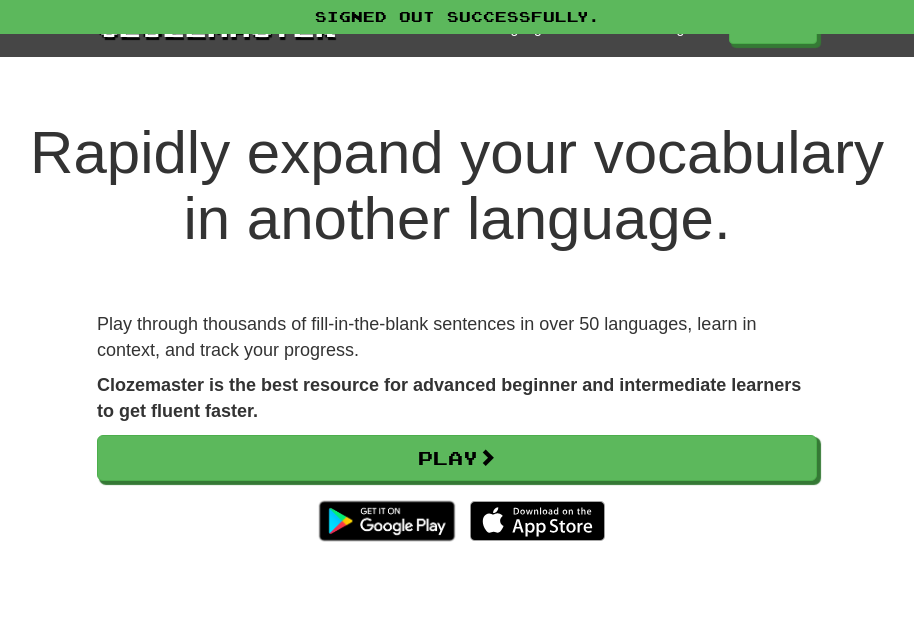 scroll, scrollTop: 0, scrollLeft: 0, axis: both 